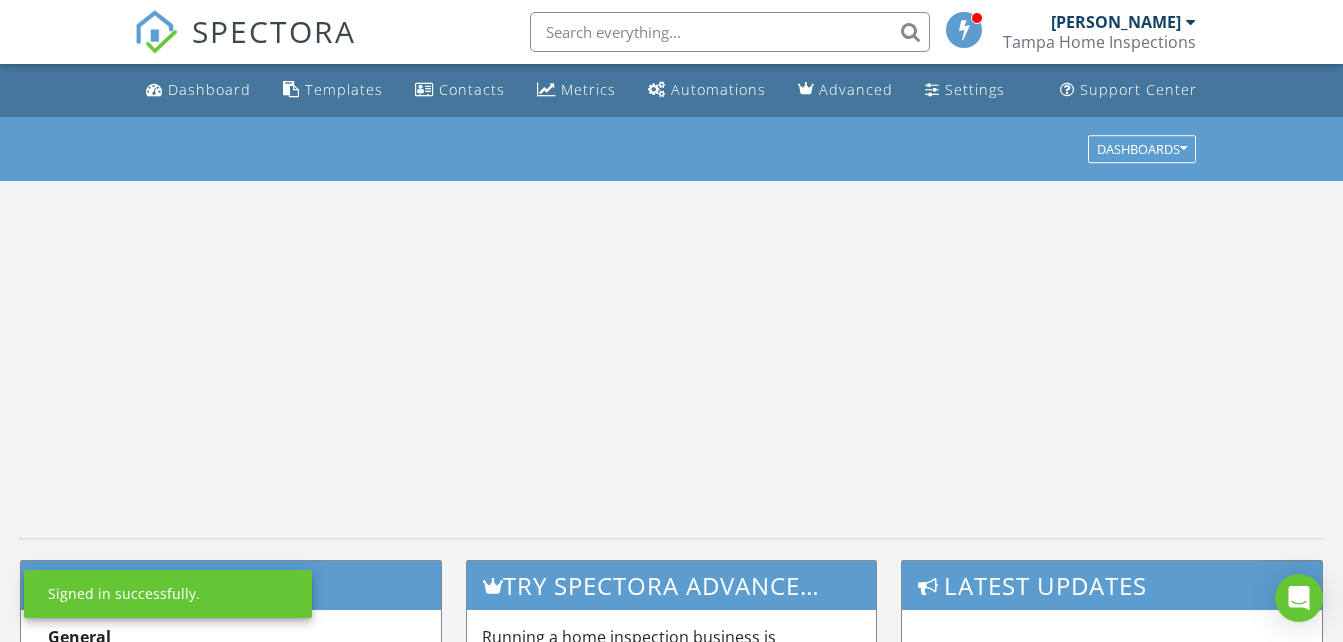 scroll, scrollTop: 0, scrollLeft: 0, axis: both 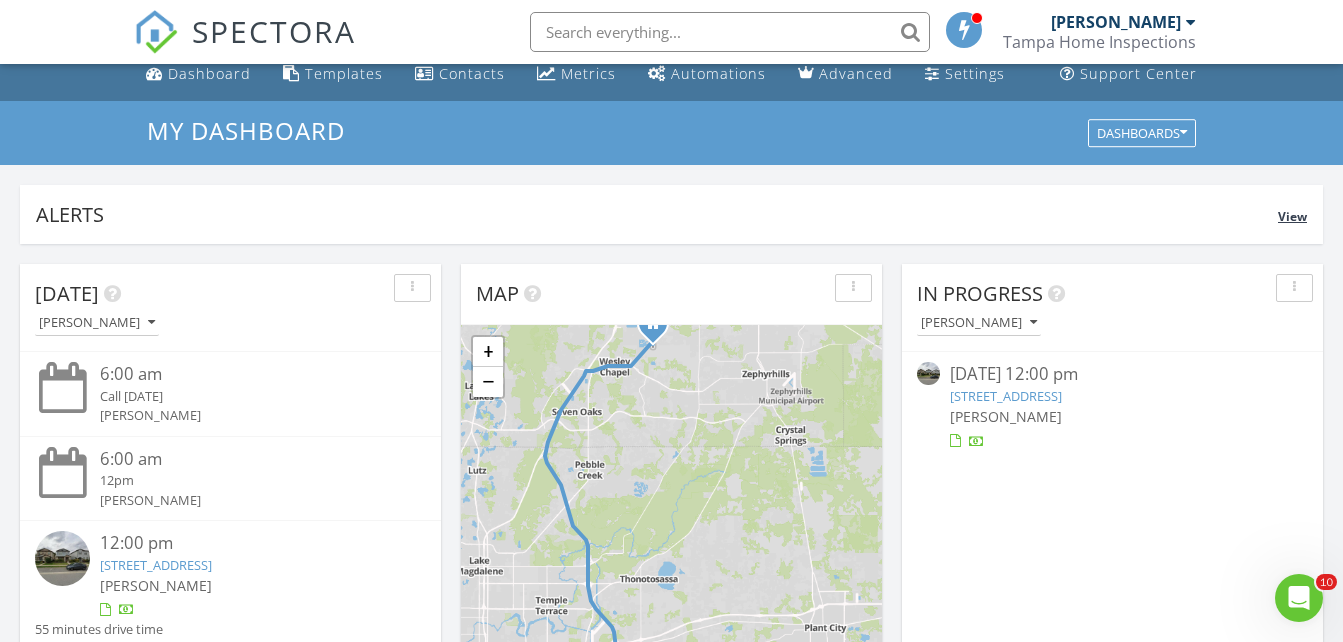 click on "Alerts
View" at bounding box center [671, 214] 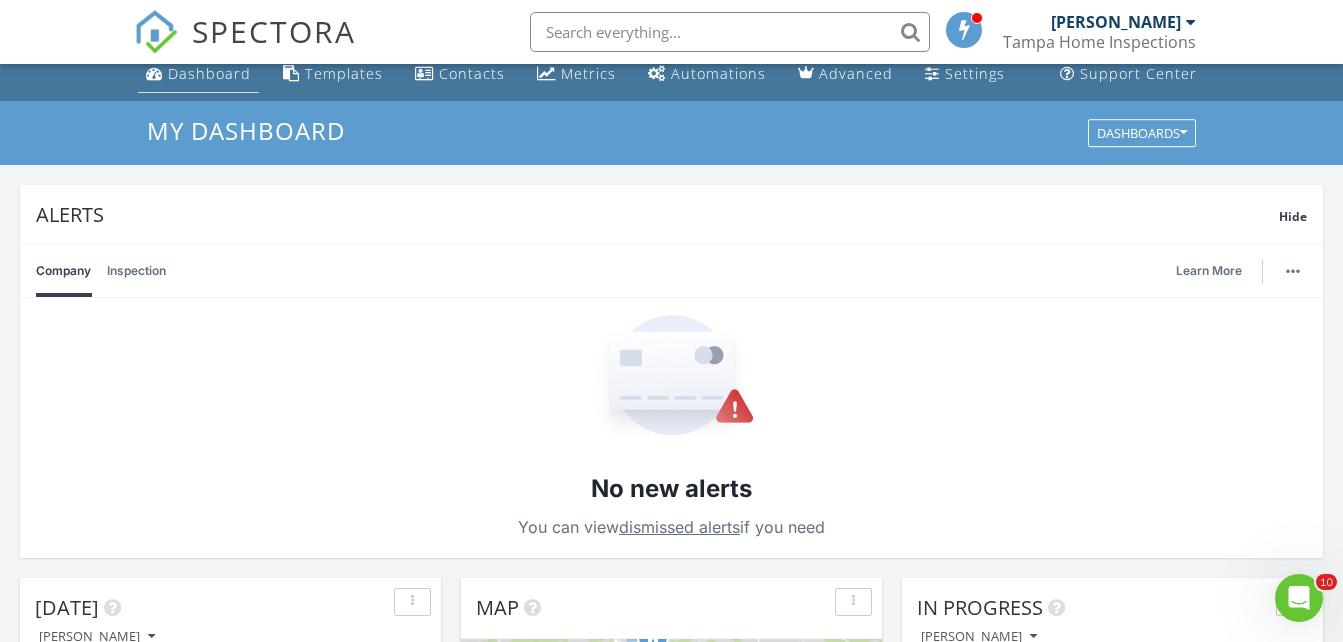 click on "Dashboard" at bounding box center (209, 73) 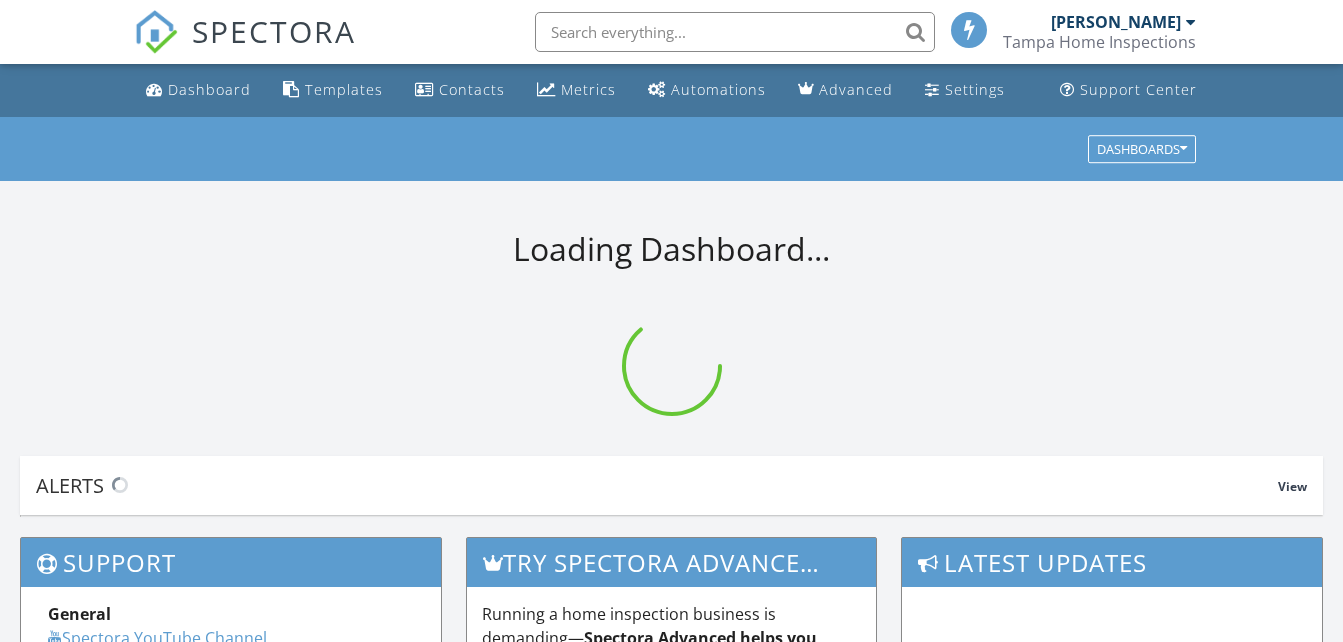 scroll, scrollTop: 0, scrollLeft: 0, axis: both 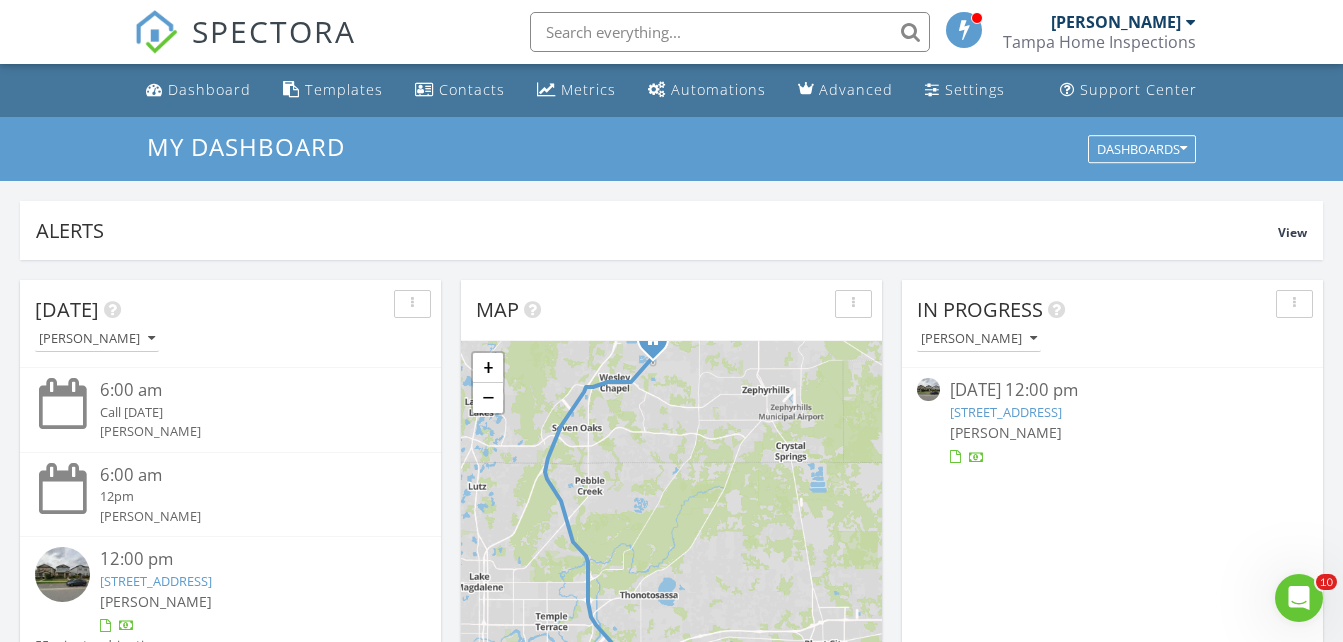 click on "[STREET_ADDRESS]" at bounding box center (1006, 412) 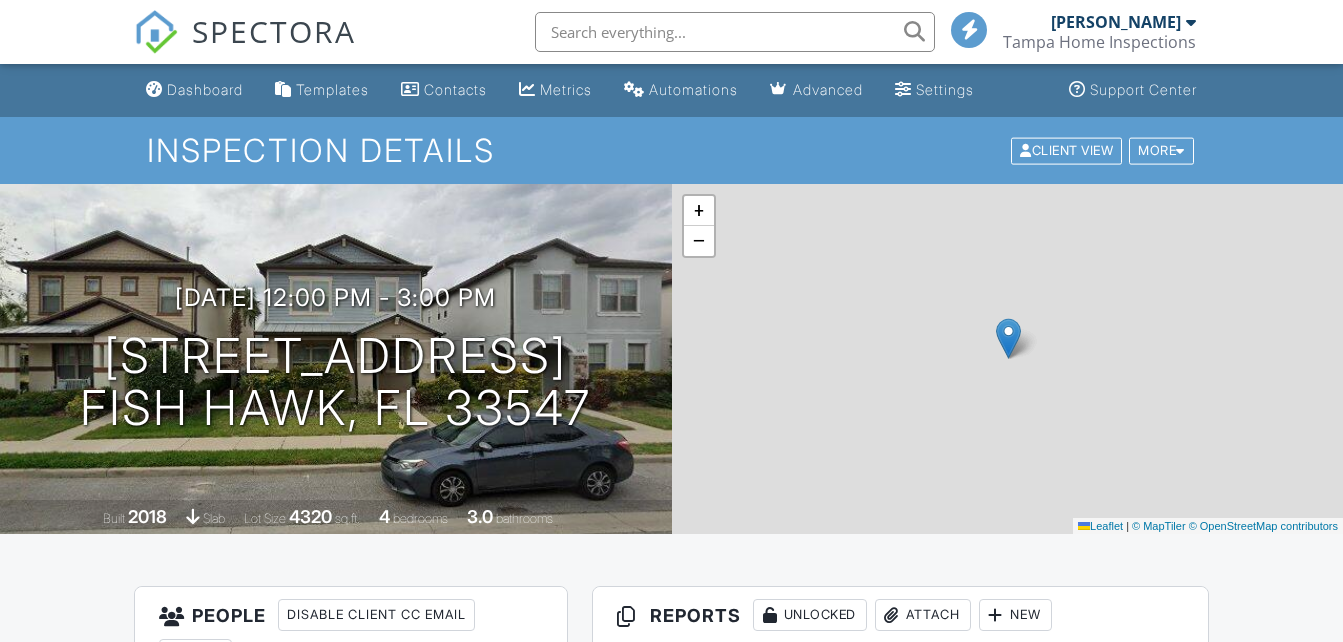 scroll, scrollTop: 0, scrollLeft: 0, axis: both 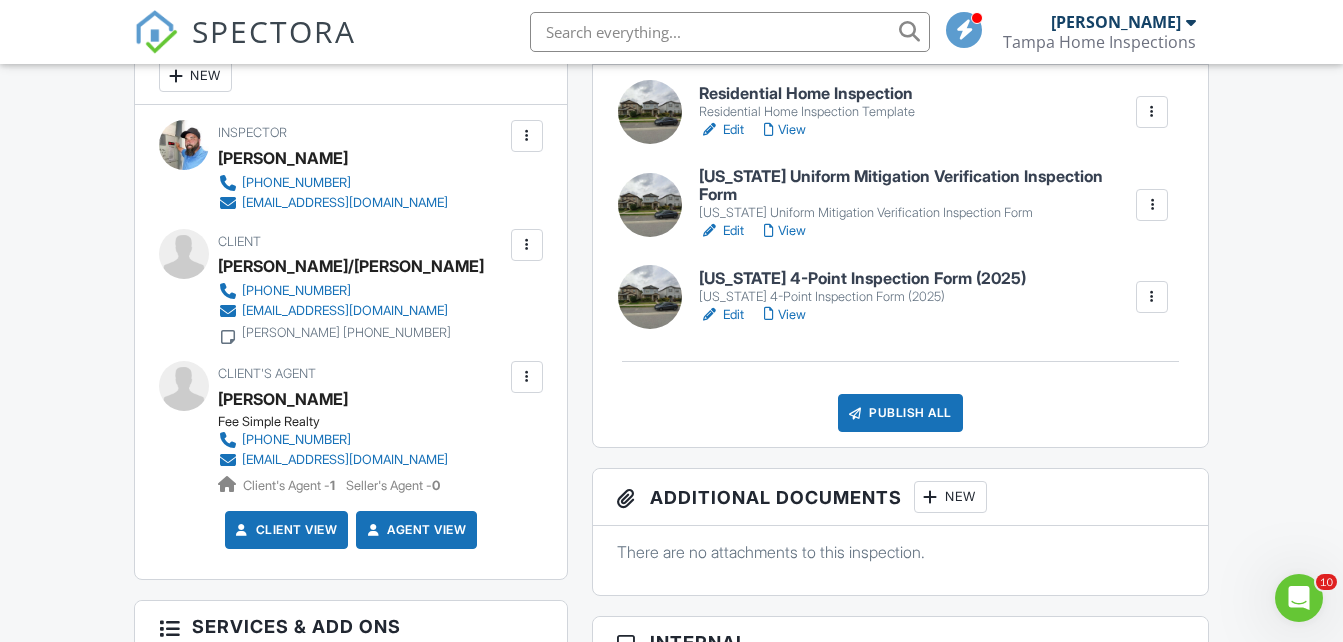 click on "View" at bounding box center (785, 130) 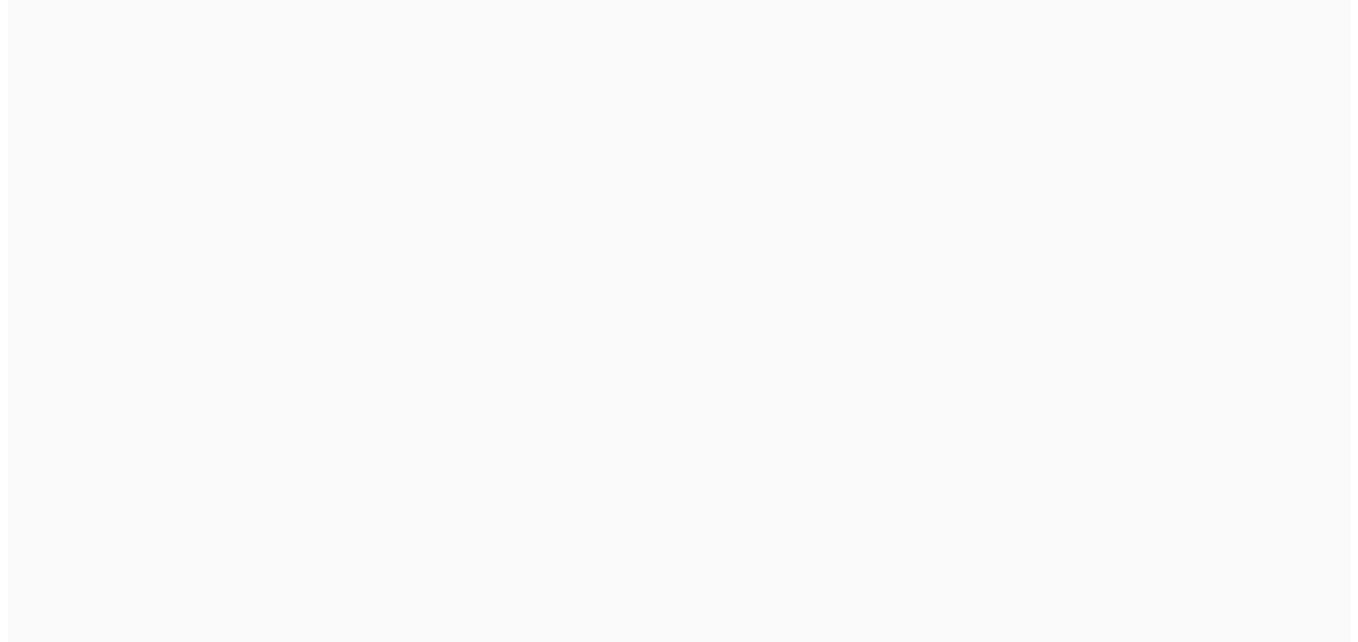 scroll, scrollTop: 0, scrollLeft: 0, axis: both 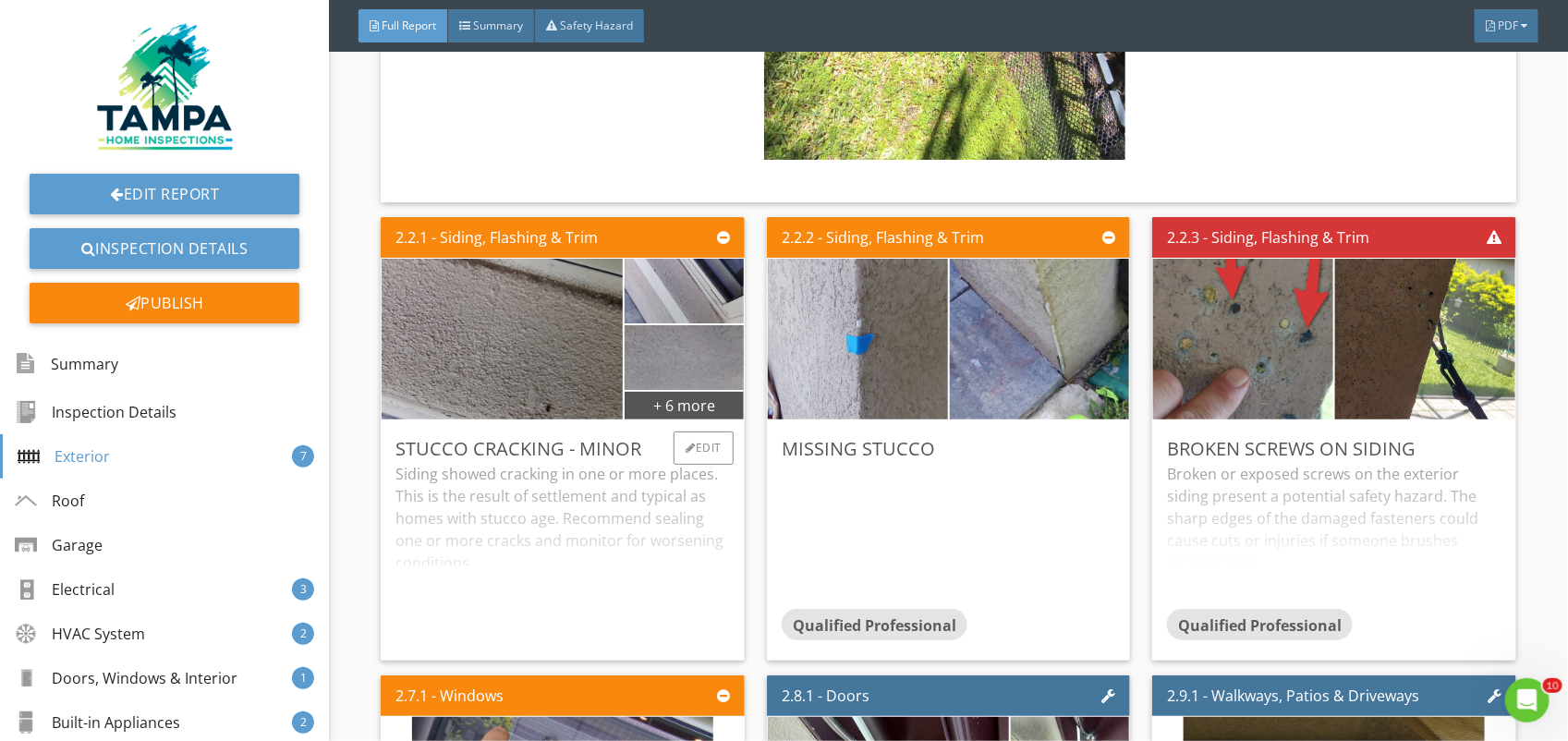 click on "Siding showed cracking in one or more places. This is the result of settlement and typical as homes with stucco age. Recommend sealing one or more cracks and monitor for worsening conditions.   1.  Settlement or Shifting : Cause: Settlement of the foundation or natural shifts in the structure can lead to stucco cracking. Solution: Address underlying foundation issues   if necessary .  Repair cracks with flexible, elastomeric sealant designed for stucco. 2 . Moisture Infiltration: Cause: Water infiltration, whether from rain or plumbing leaks, can cause stucco to crack. Solution: Identify and repair the source of moisture. Seal cracks with waterproof stucco patch or elastomeric sealant. 3.  Poor Installation: Cause: Incorrect installation techniques or inadequate expansion joints can result in stucco cracking. Solution: Consult with a professional to assess the installation. Repairs may involve applying a new layer of stucco or using patching compounds. 4 . Temperature Fluctuations: 5.  Aging: 6.  : 7.  :" at bounding box center [563, 554] 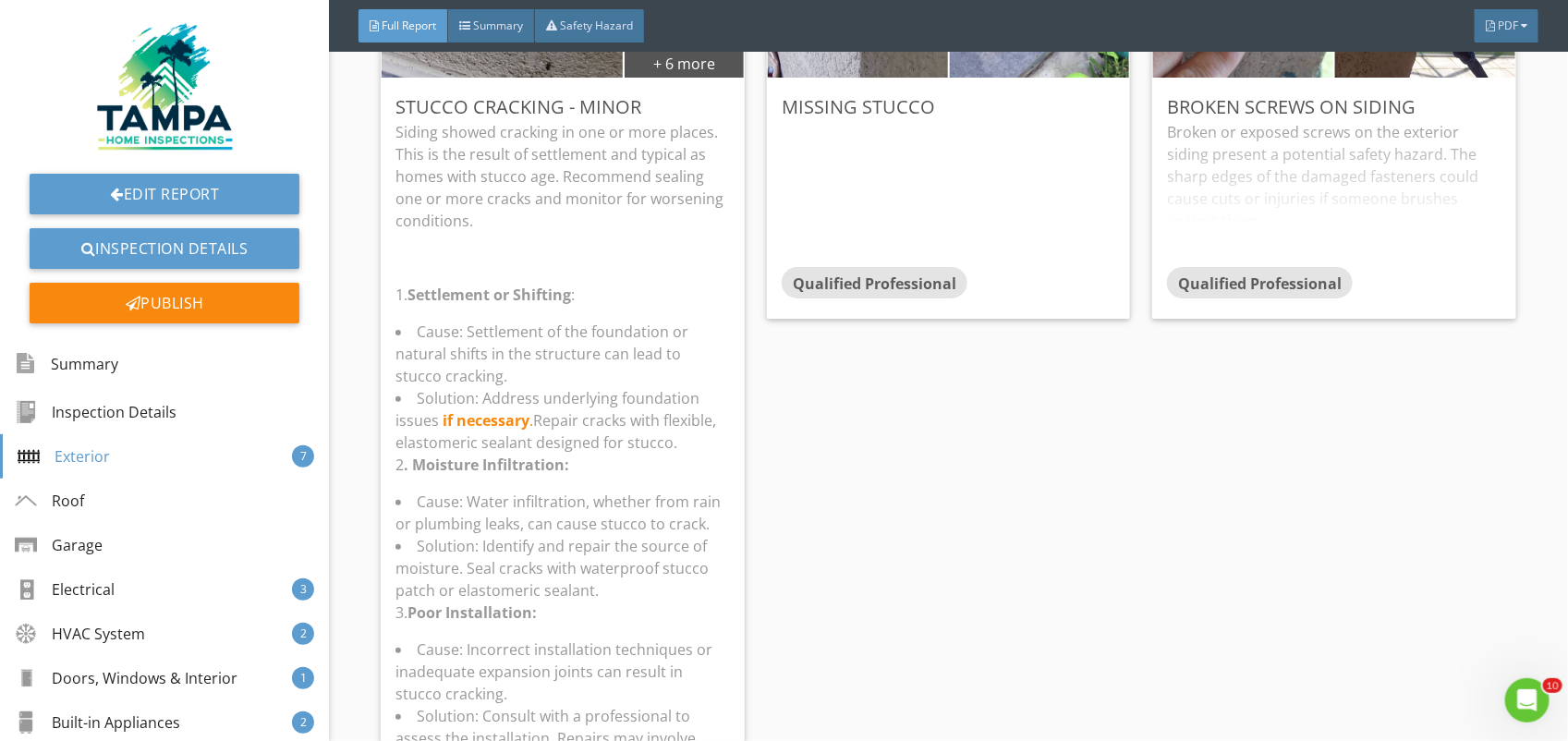 scroll, scrollTop: 3911, scrollLeft: 0, axis: vertical 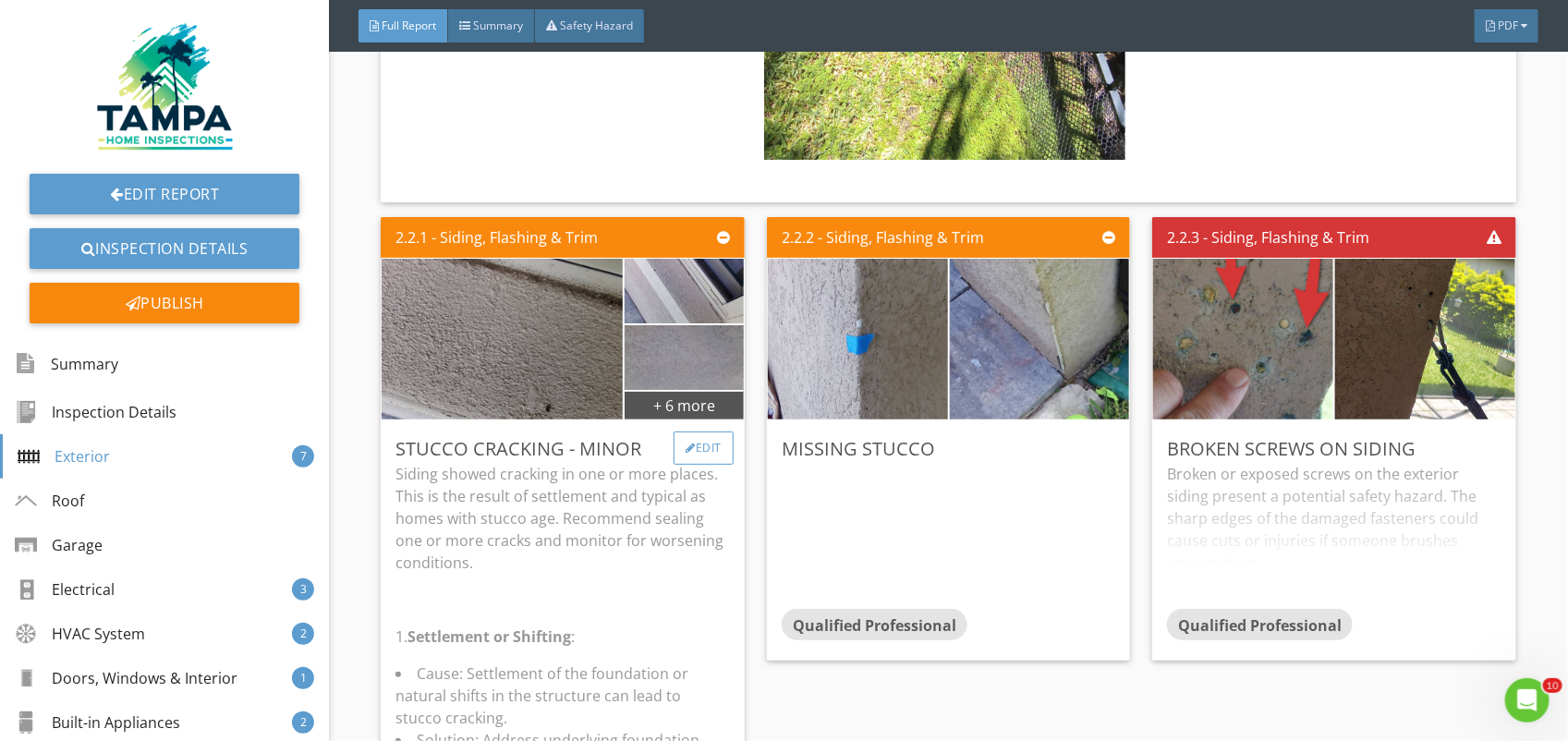 click on "Edit" at bounding box center (703, 448) 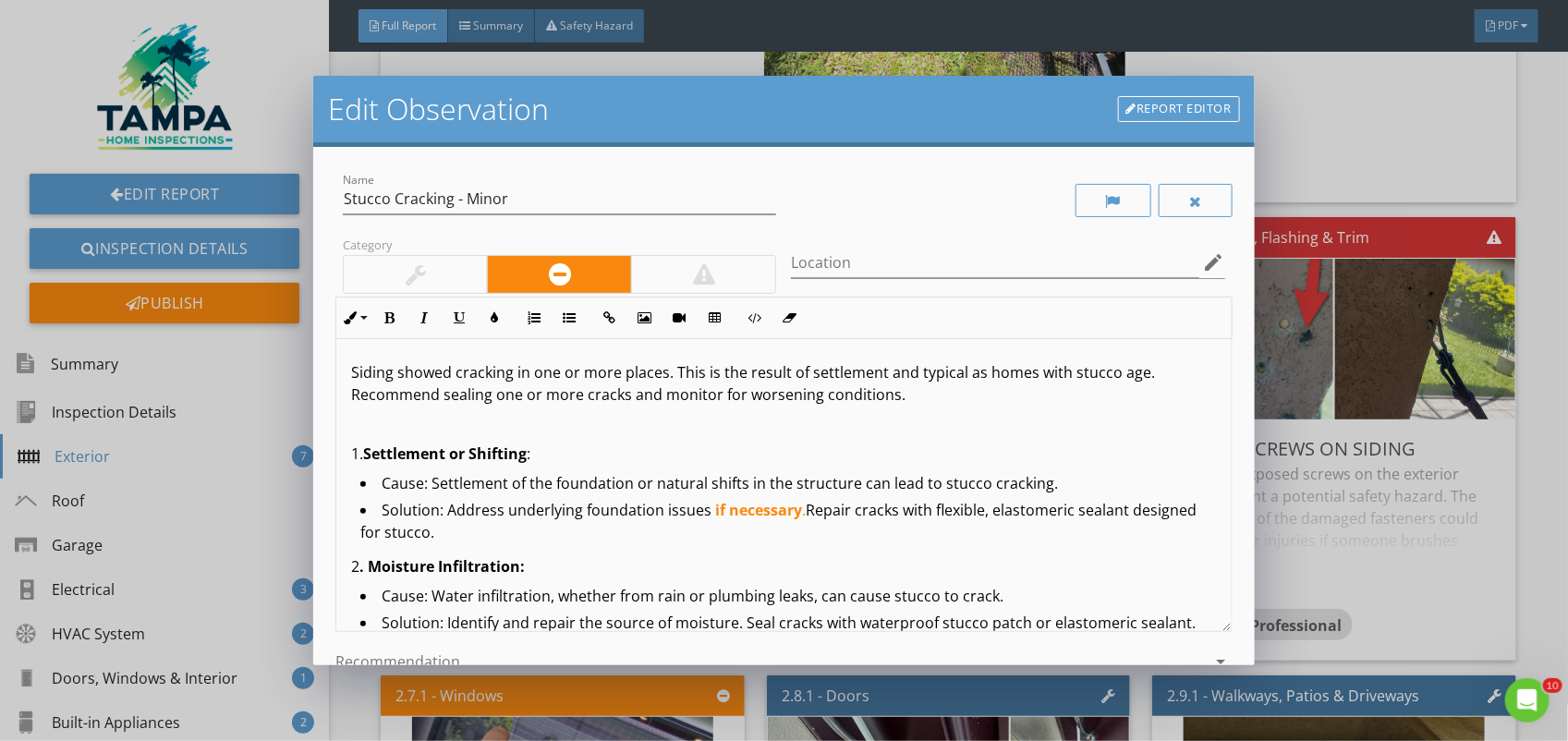 click on "if necessary" at bounding box center [759, 510] 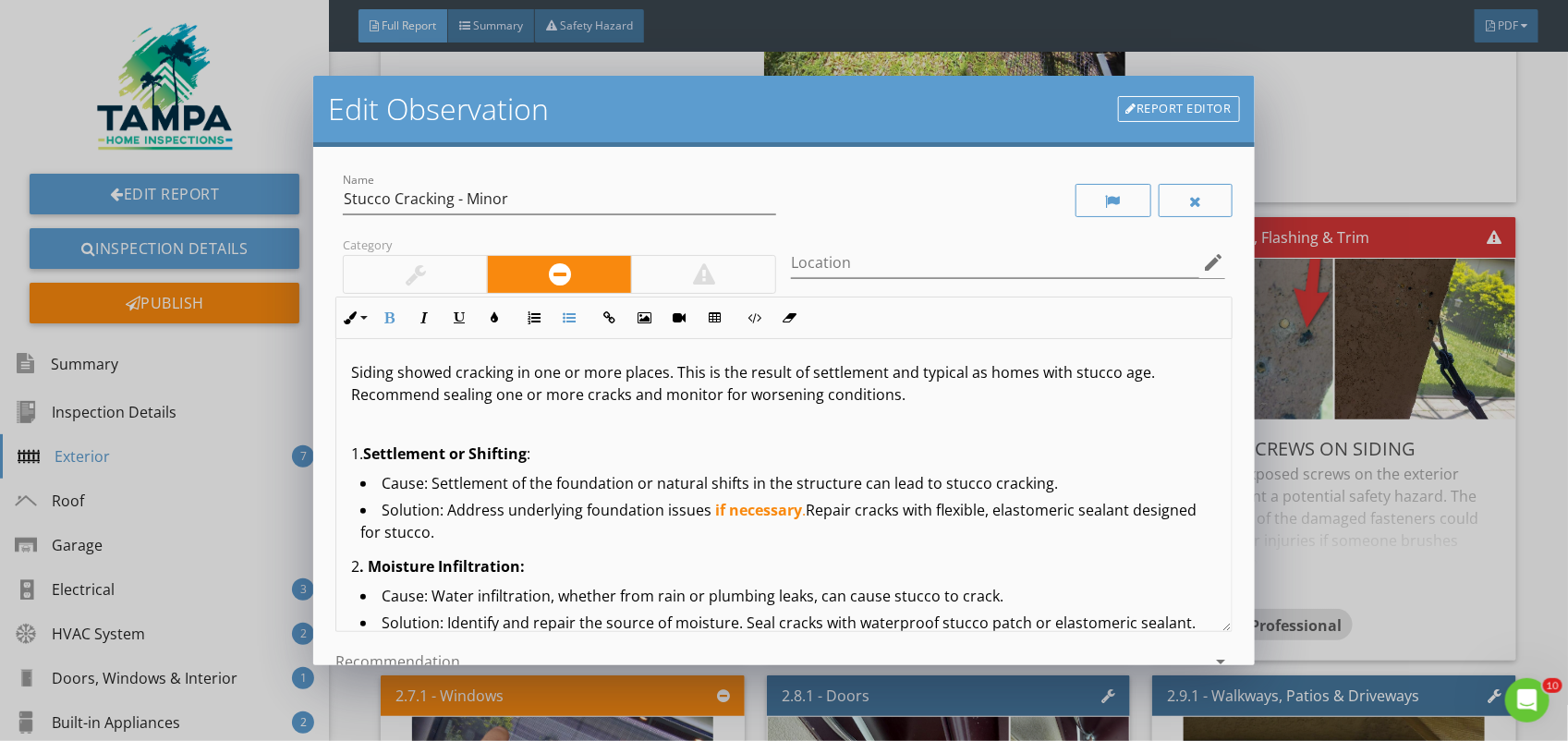 click on "if necessary" at bounding box center [759, 510] 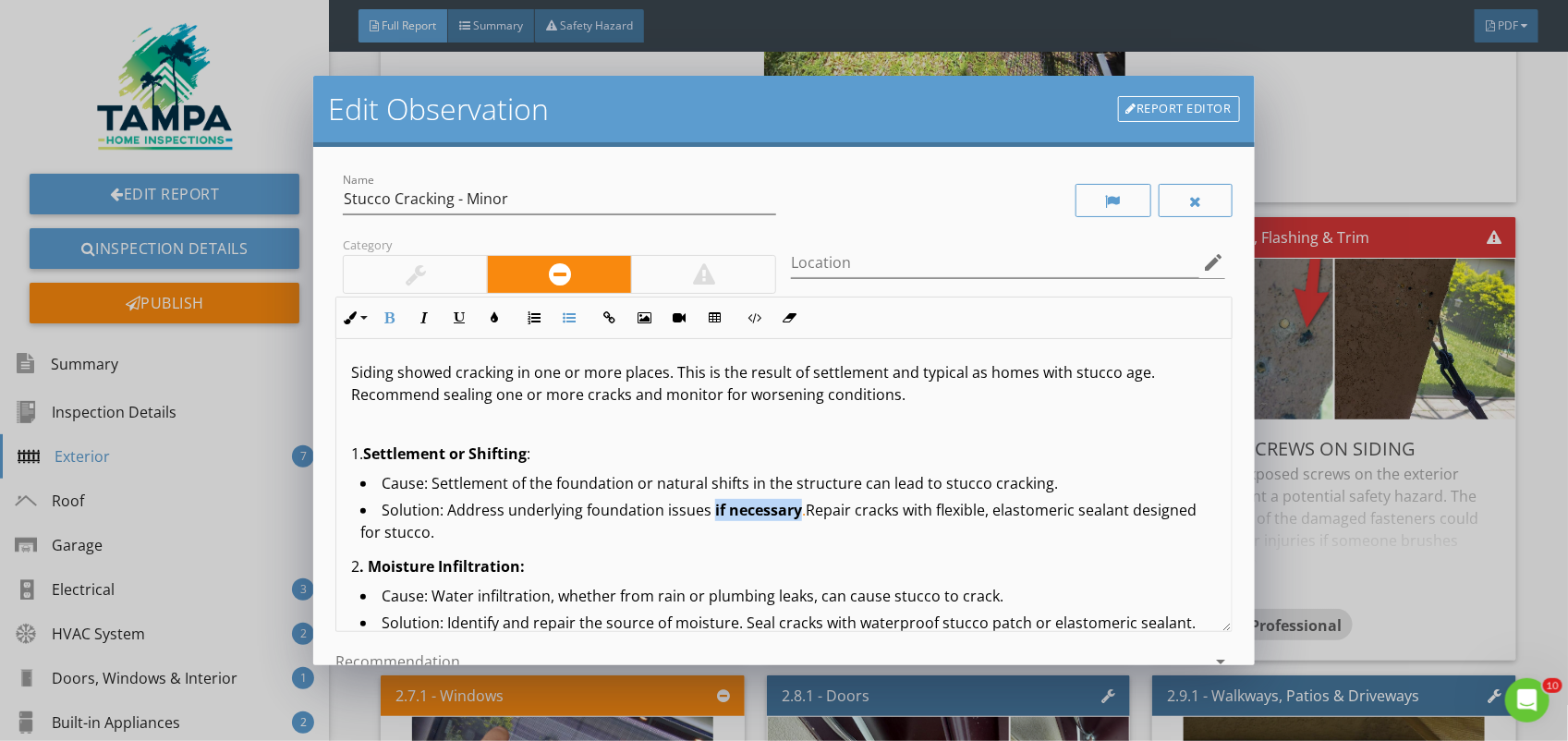 drag, startPoint x: 799, startPoint y: 516, endPoint x: 711, endPoint y: 500, distance: 89.44272 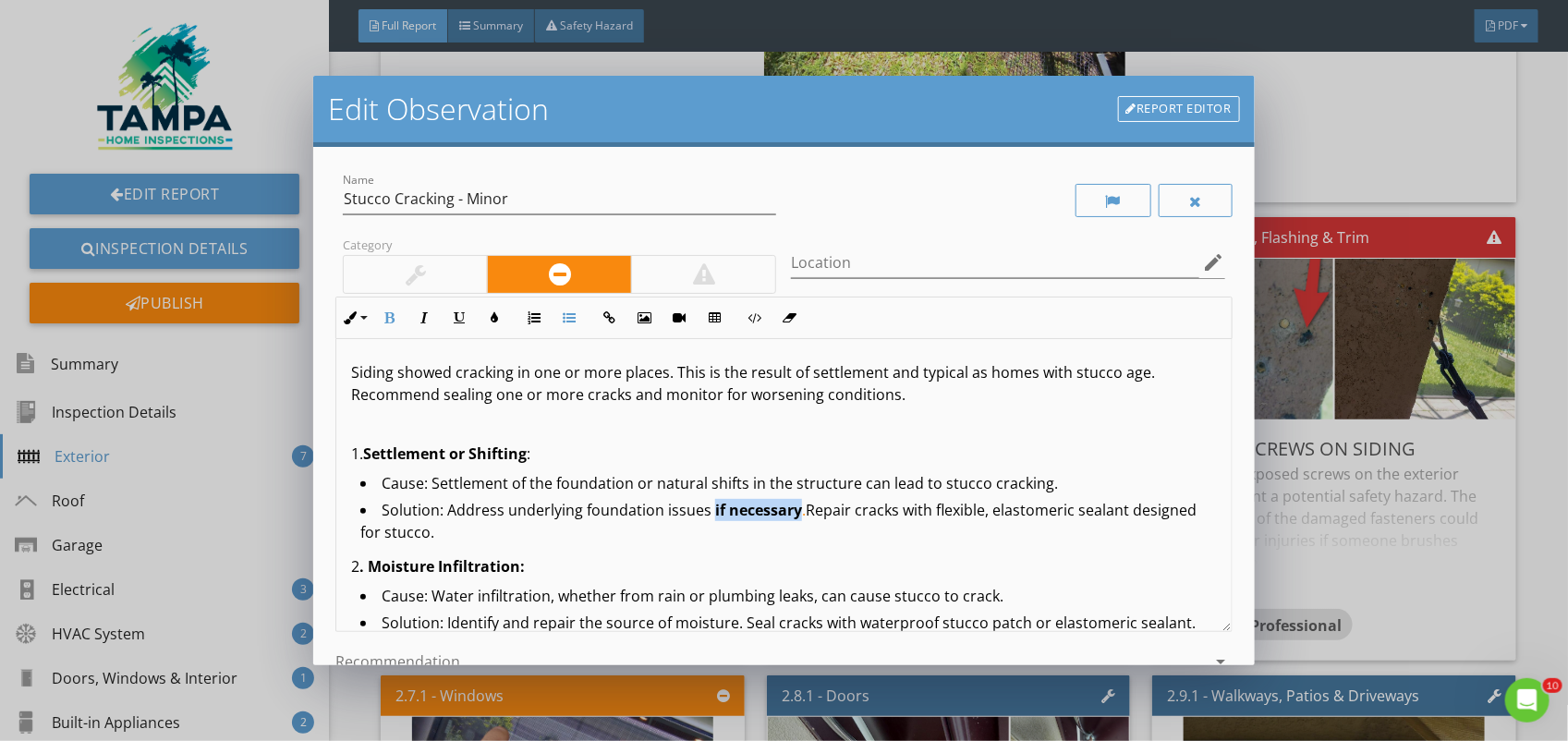 click on "Solution: Address underlying foundation issues   if necessary .  Repair cracks with flexible, elastomeric sealant designed for stucco." at bounding box center (788, 523) 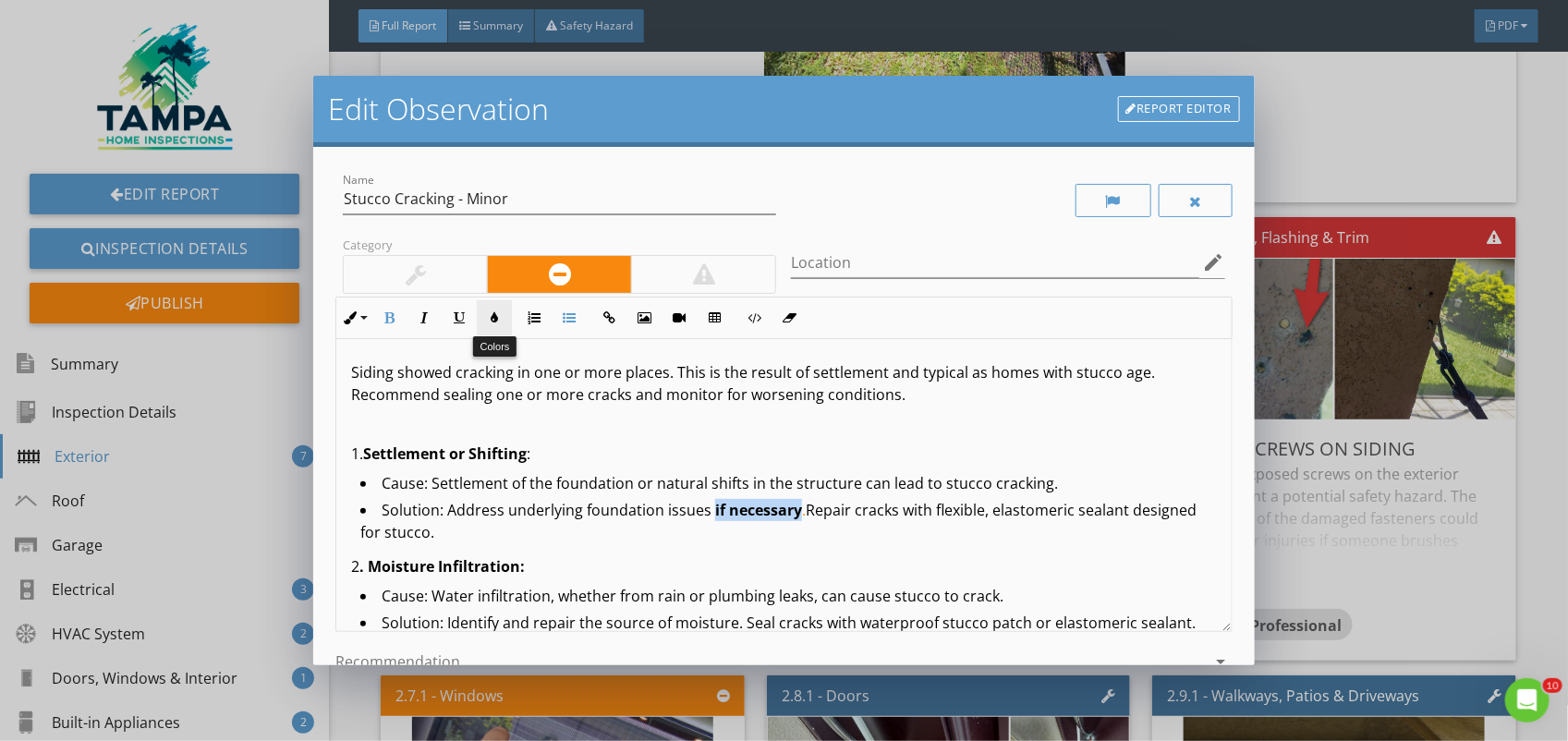 click on "Colors" at bounding box center [494, 318] 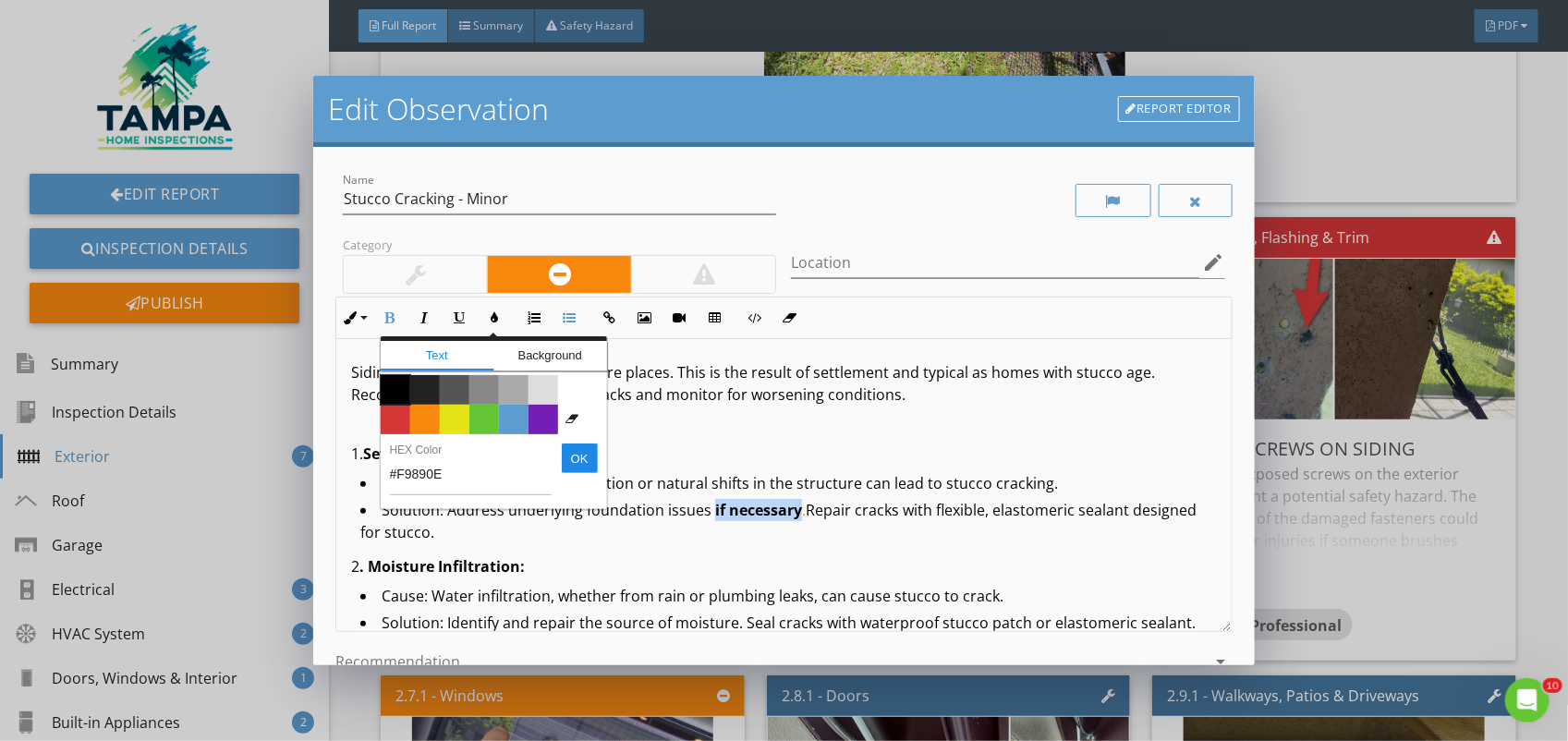 click on "Color #000000" at bounding box center [395, 390] 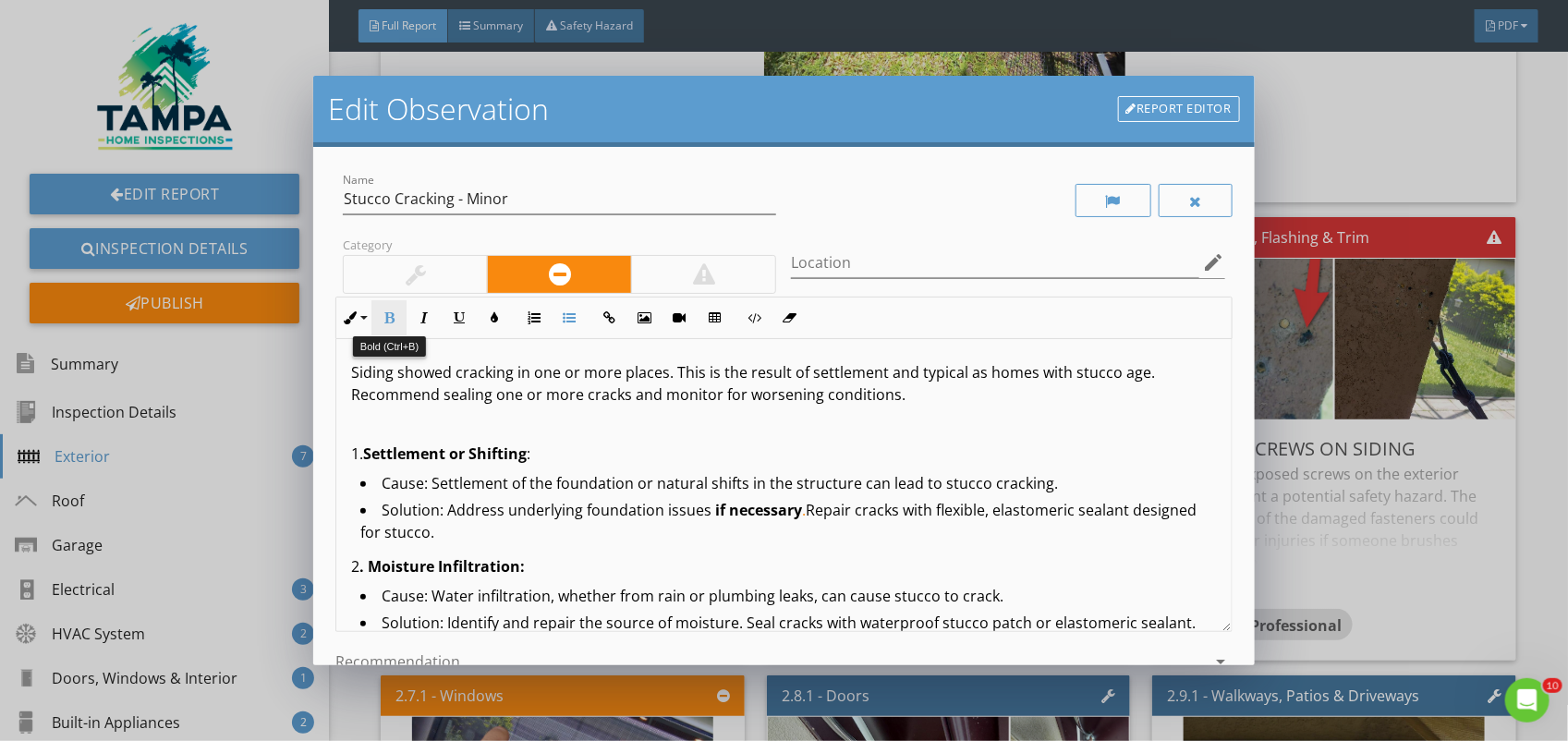 click at bounding box center (389, 318) 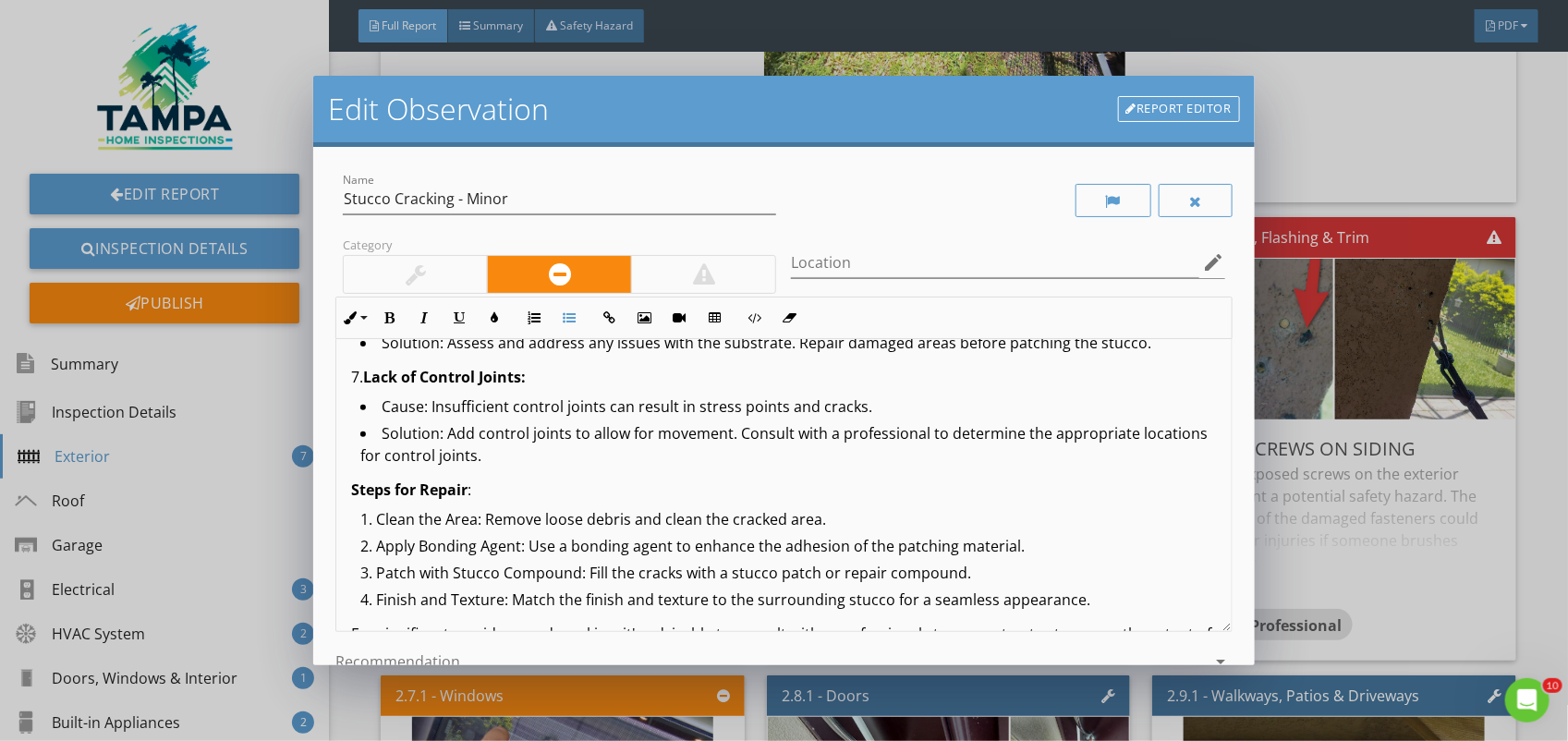 scroll, scrollTop: 650, scrollLeft: 0, axis: vertical 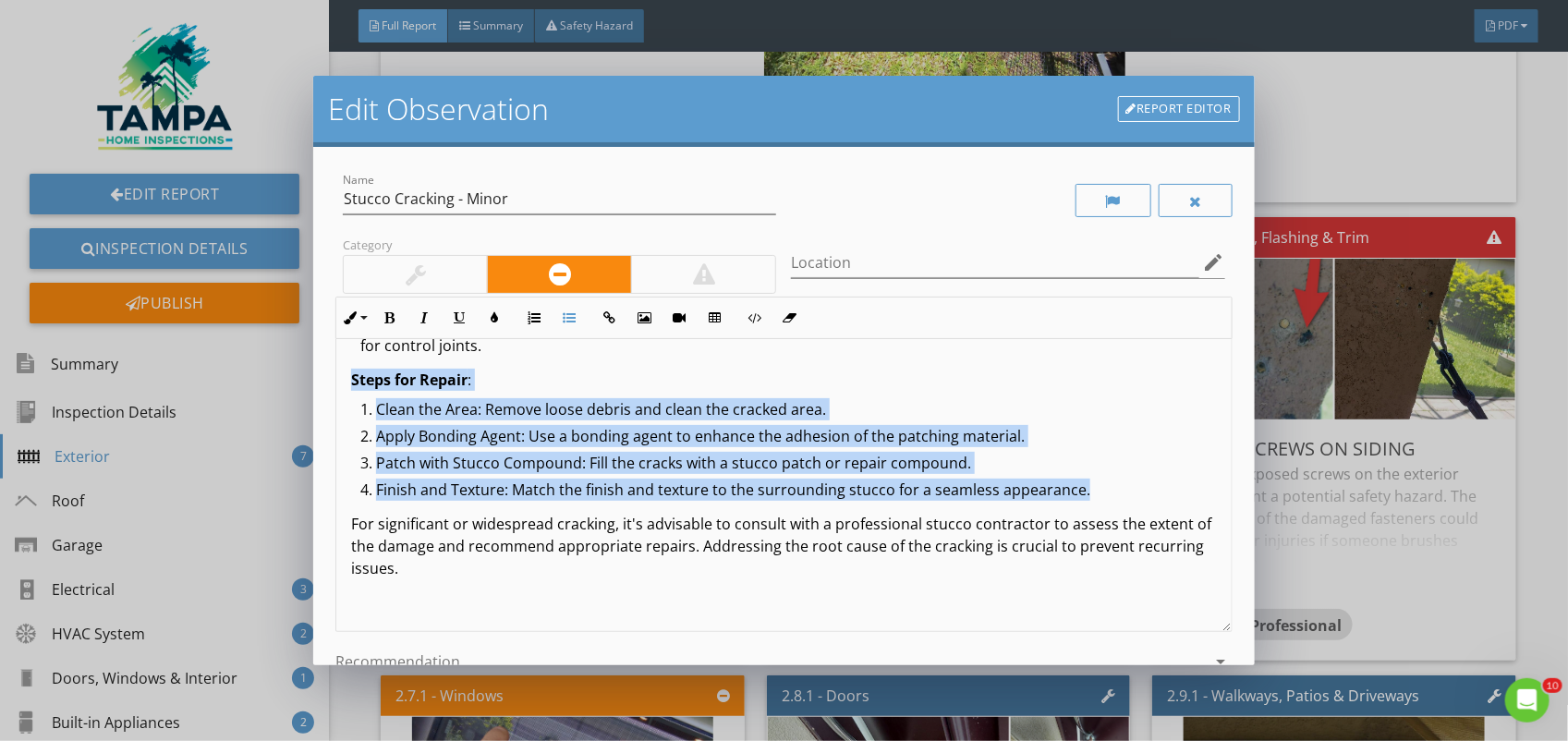 drag, startPoint x: 1084, startPoint y: 492, endPoint x: 339, endPoint y: 381, distance: 753.2237 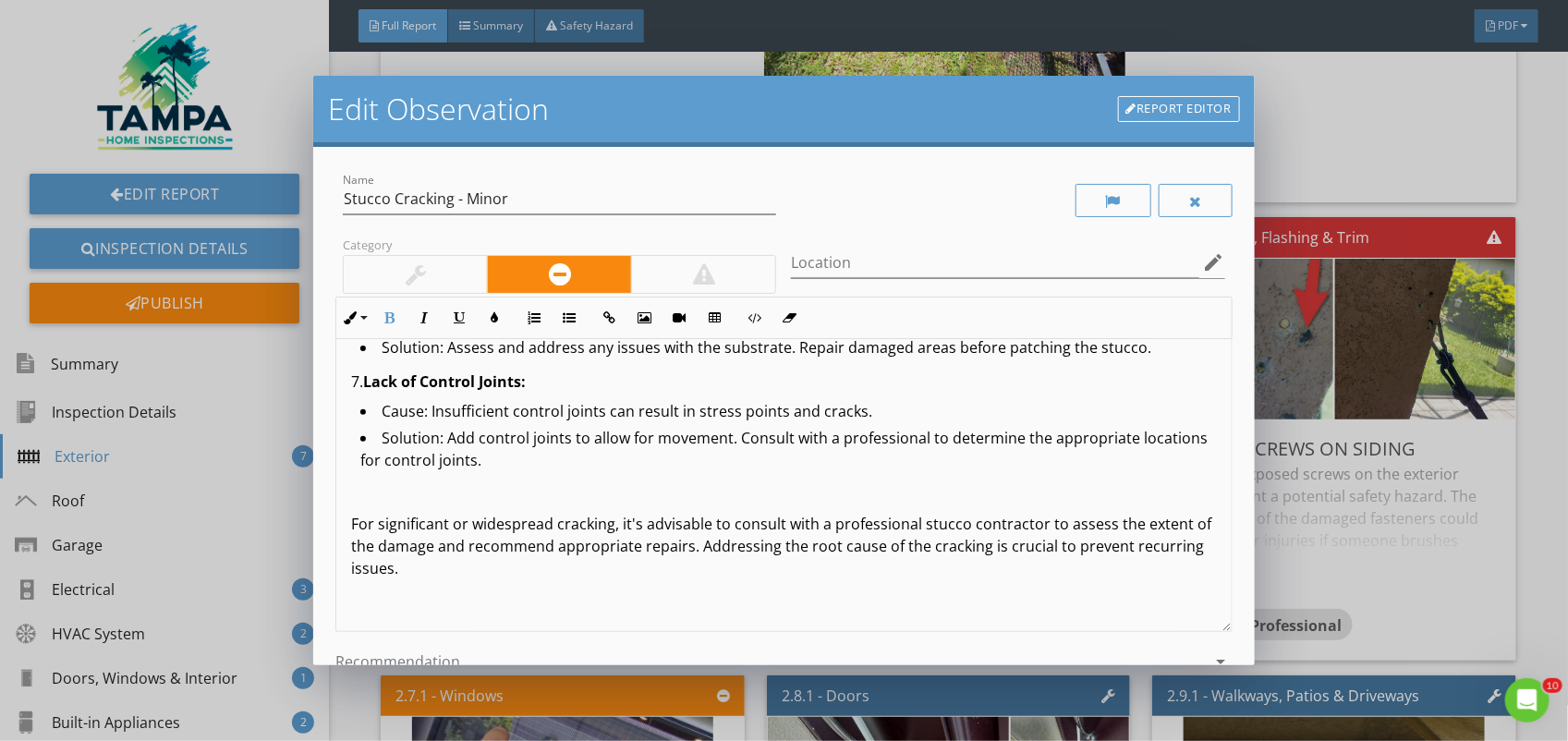 scroll, scrollTop: 725, scrollLeft: 0, axis: vertical 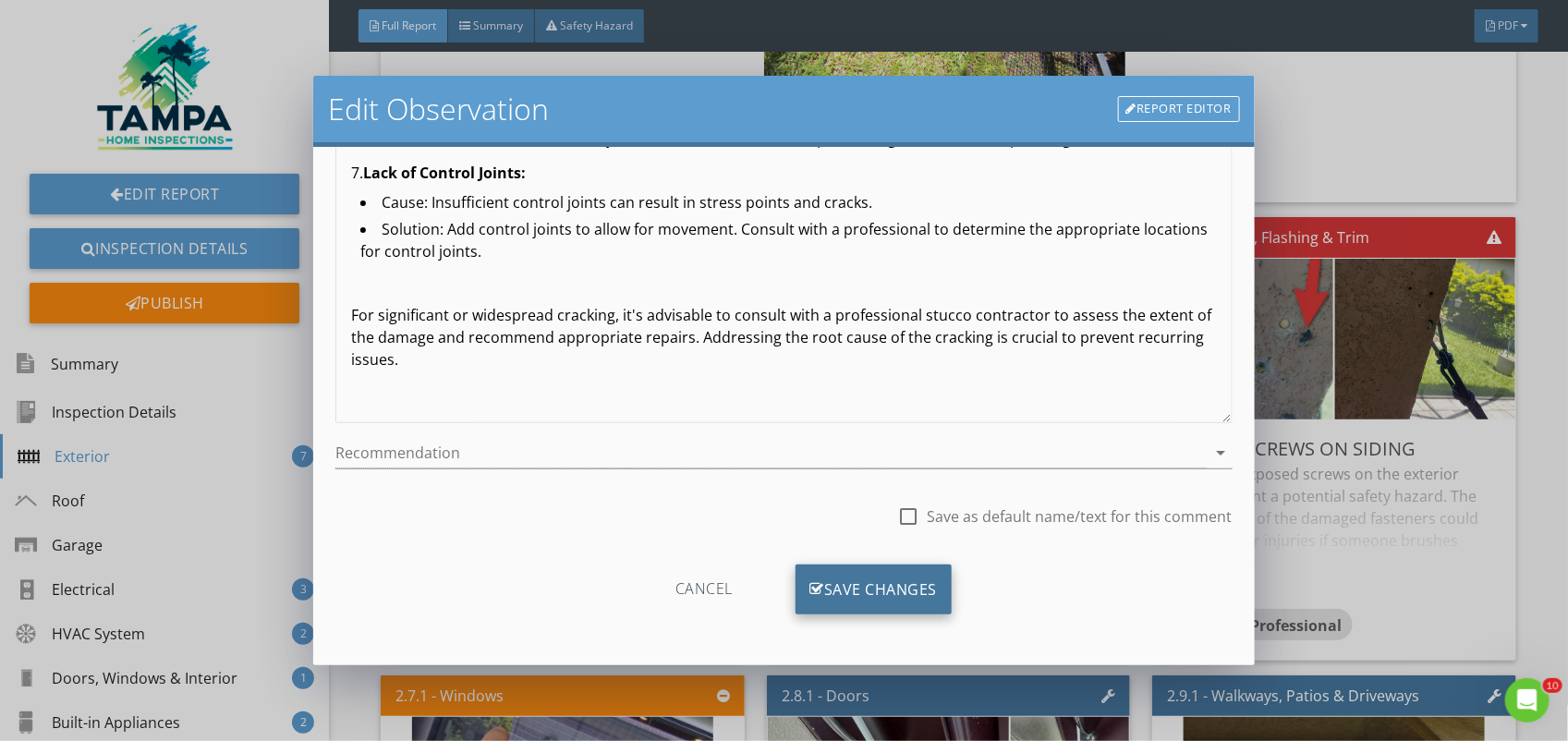 click on "Save Changes" at bounding box center (874, 589) 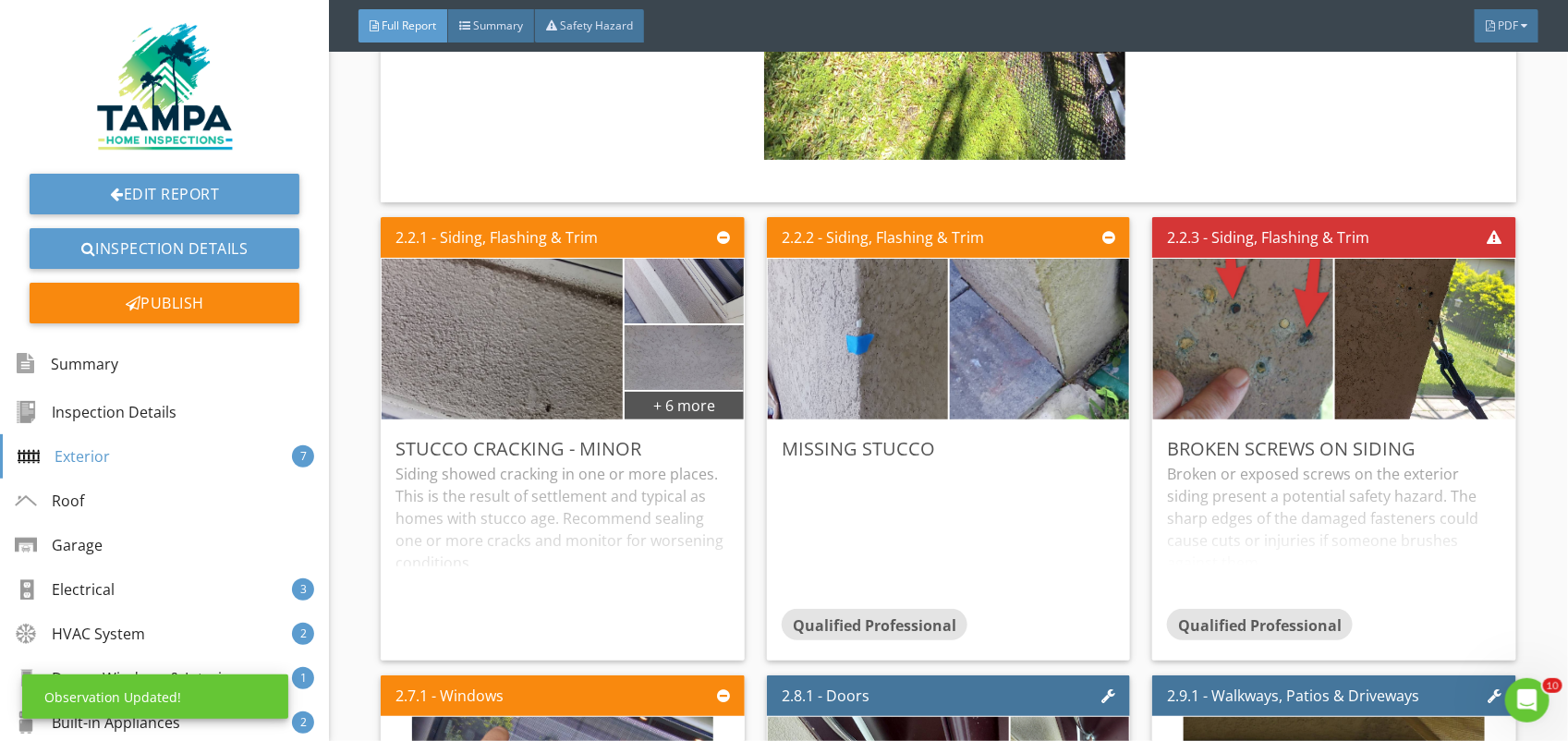 scroll, scrollTop: 0, scrollLeft: 0, axis: both 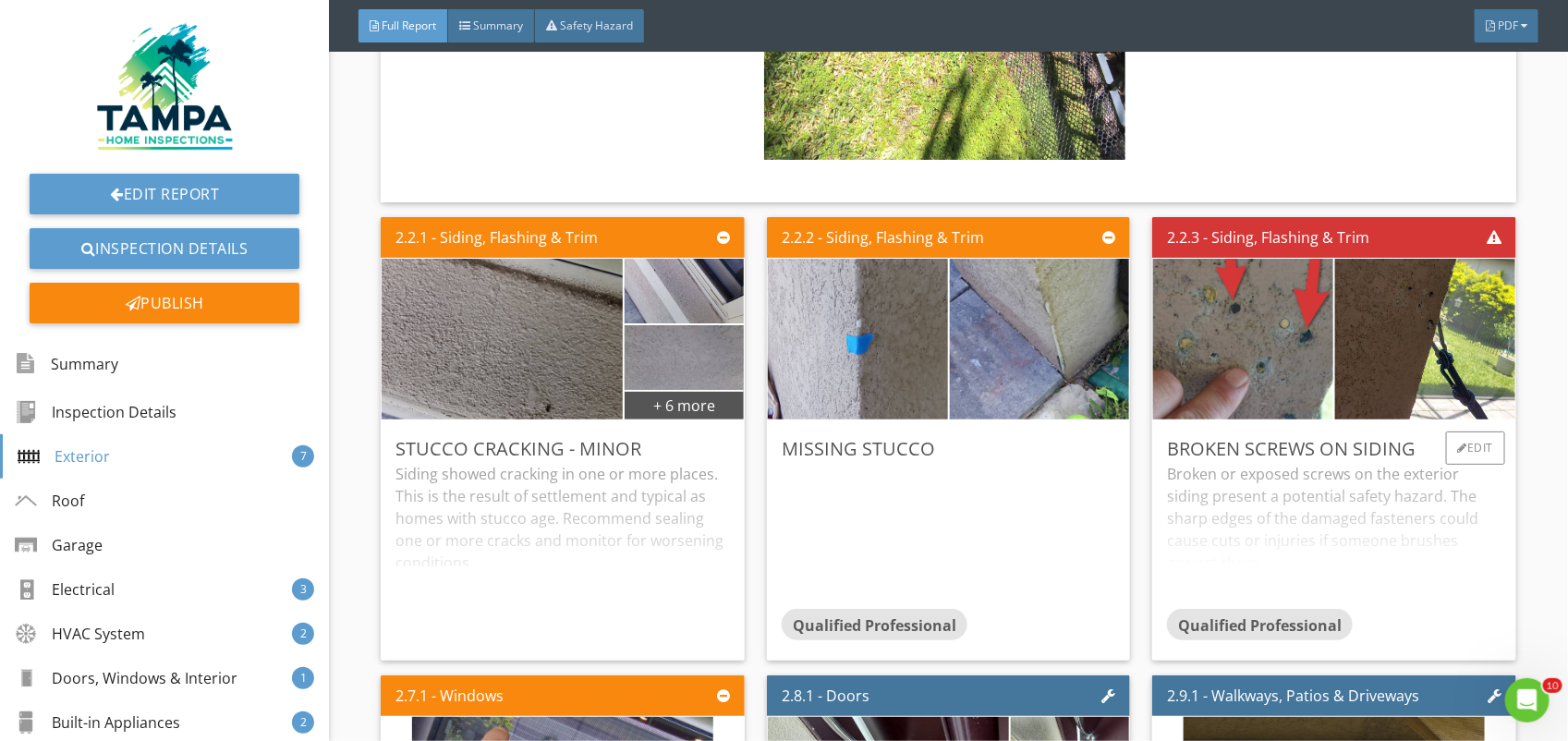 click on "Broken or exposed screws on the exterior siding present a potential safety hazard. The sharp edges of the damaged fasteners could cause cuts or injuries if someone brushes against them.  Recommend removing and replacing broken screws with properly seated fasteners. Ensure all fasteners are flush with or slightly recessed into the siding surface to eliminate sharp edges and maintain structural and cosmetic integrity." at bounding box center [1334, 536] 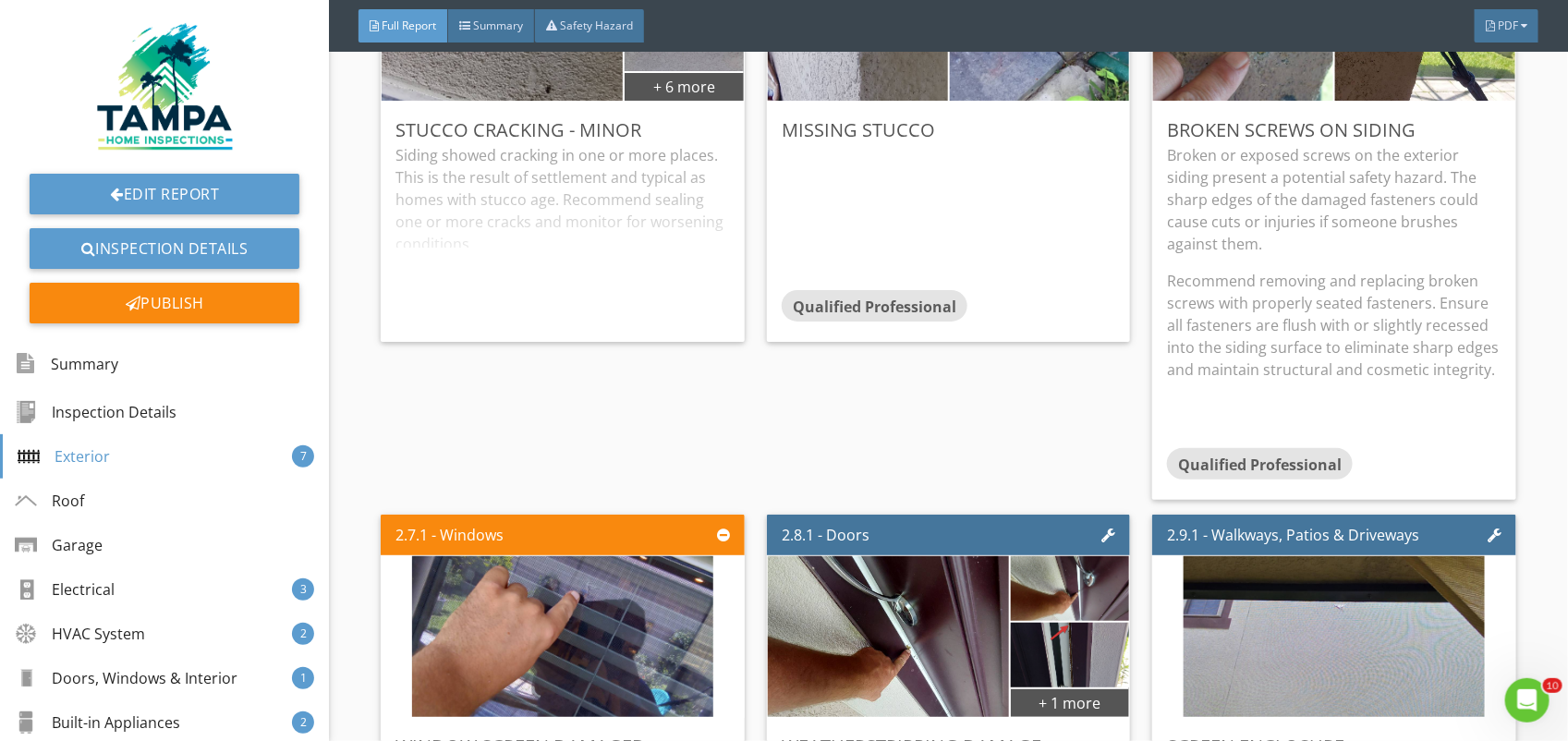 scroll, scrollTop: 3565, scrollLeft: 0, axis: vertical 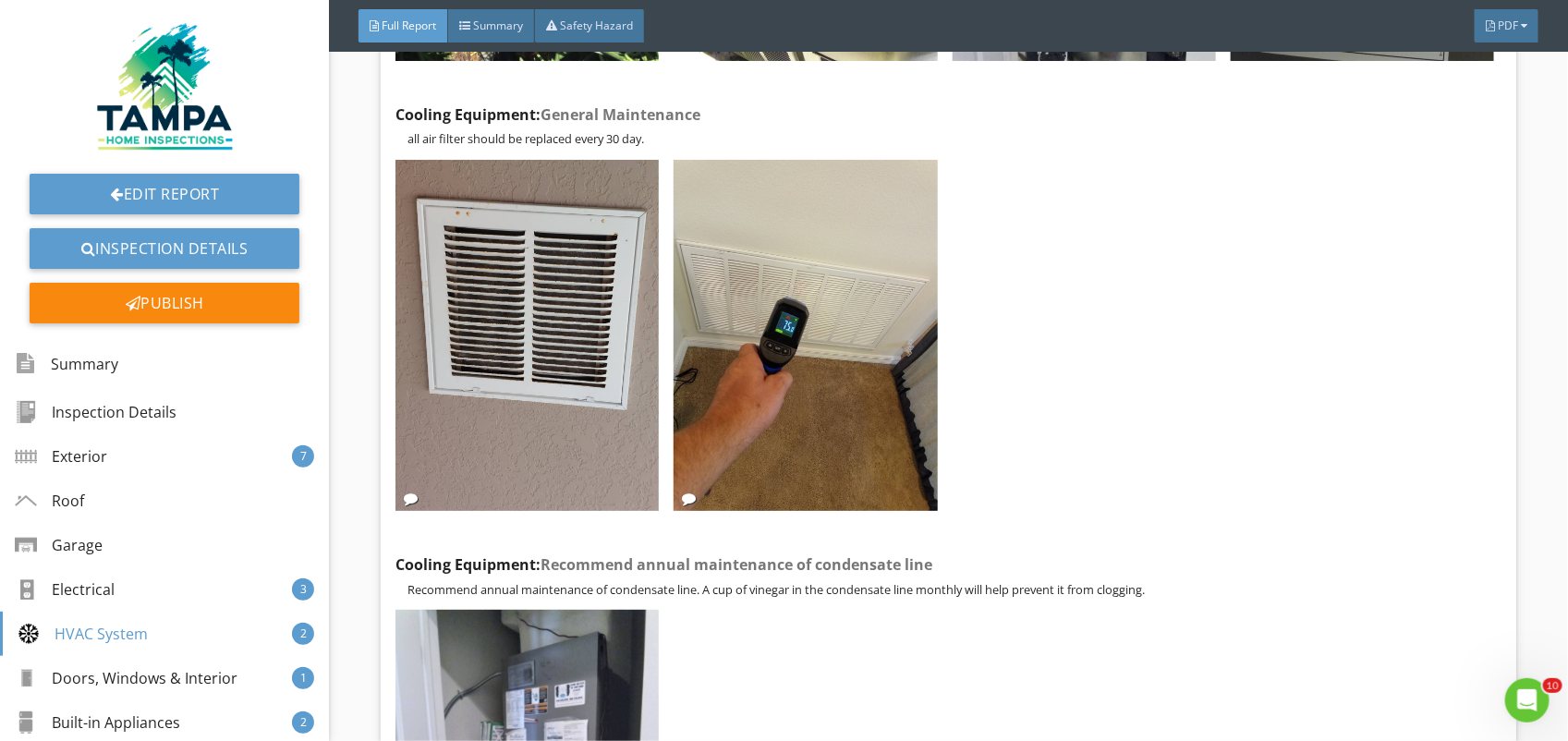 click on "Report Tools
5831 Caldera Ridge Dr
Fish Hawk, FL 33547
07/11/2025 12:00 pm     Inspector   John Sisto     Home Inspector     Agent   Stephanie C. Gavric   Fee Simple Realty             Full Report     Summary     Safety Hazard     PDF           5   Maintenance Item   13   Recommendation   5   Safety Hazard             Maintenance Item   Recommendation   Safety Hazard         GENERAL SCOPE AND COMPLIANCE STATEMENT STATEMENT Orientation For the sake of this inspection the front of the home will be considered as the portion of the home facing the road. References to the "left" or "right" of the home should be construed as standing in the front yard and facing the front of the home. Overview This inspection will not reveal every concern or issue that may be present, but only those significant defects that were visible at the time of inspection. This inspection is NOT intended to be considered as a GUARANTEE OR WARRANTY, EXPRESSED OR IMPLIED, REGARDING THE CONDITIONS OF" at bounding box center [948, 153] 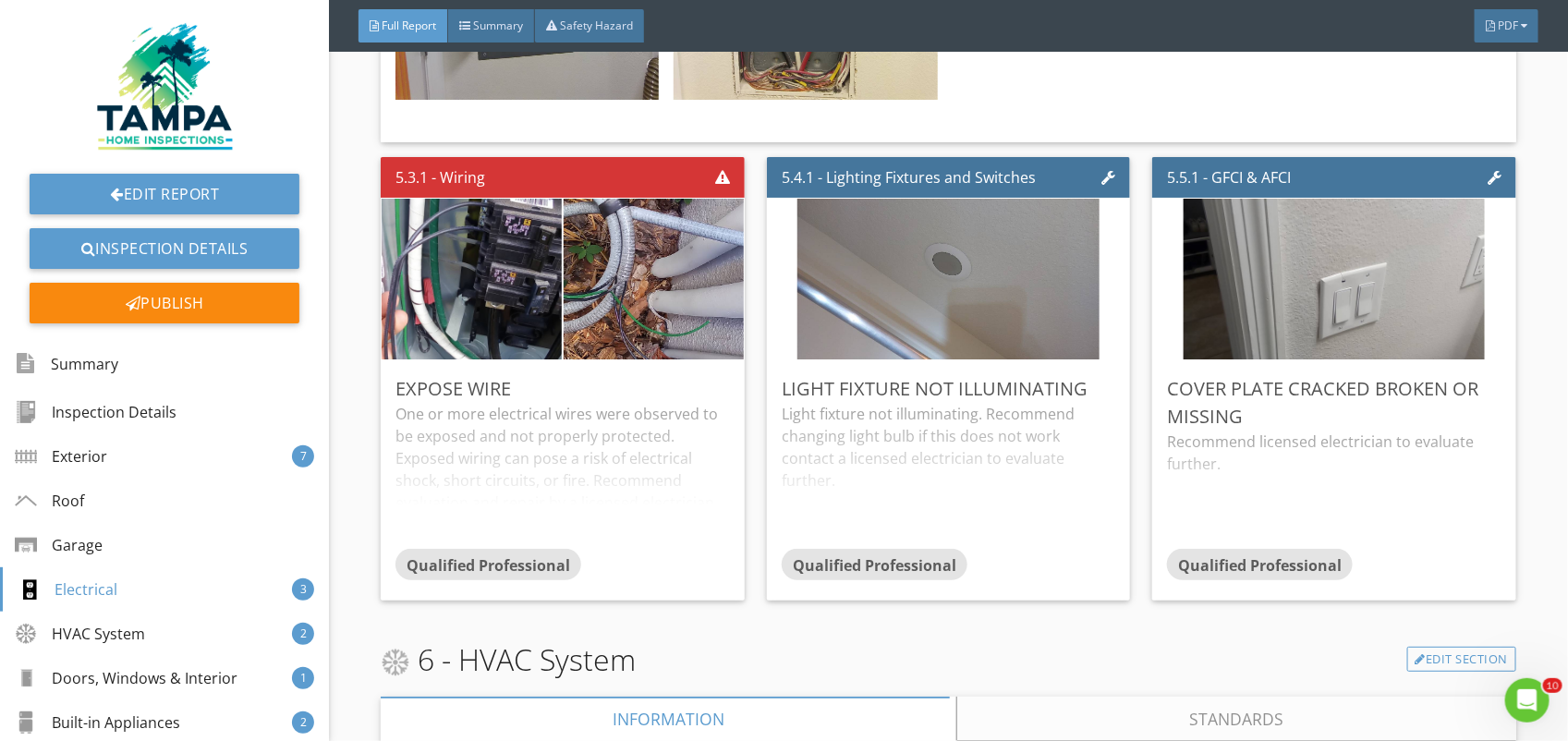 scroll, scrollTop: 8622, scrollLeft: 0, axis: vertical 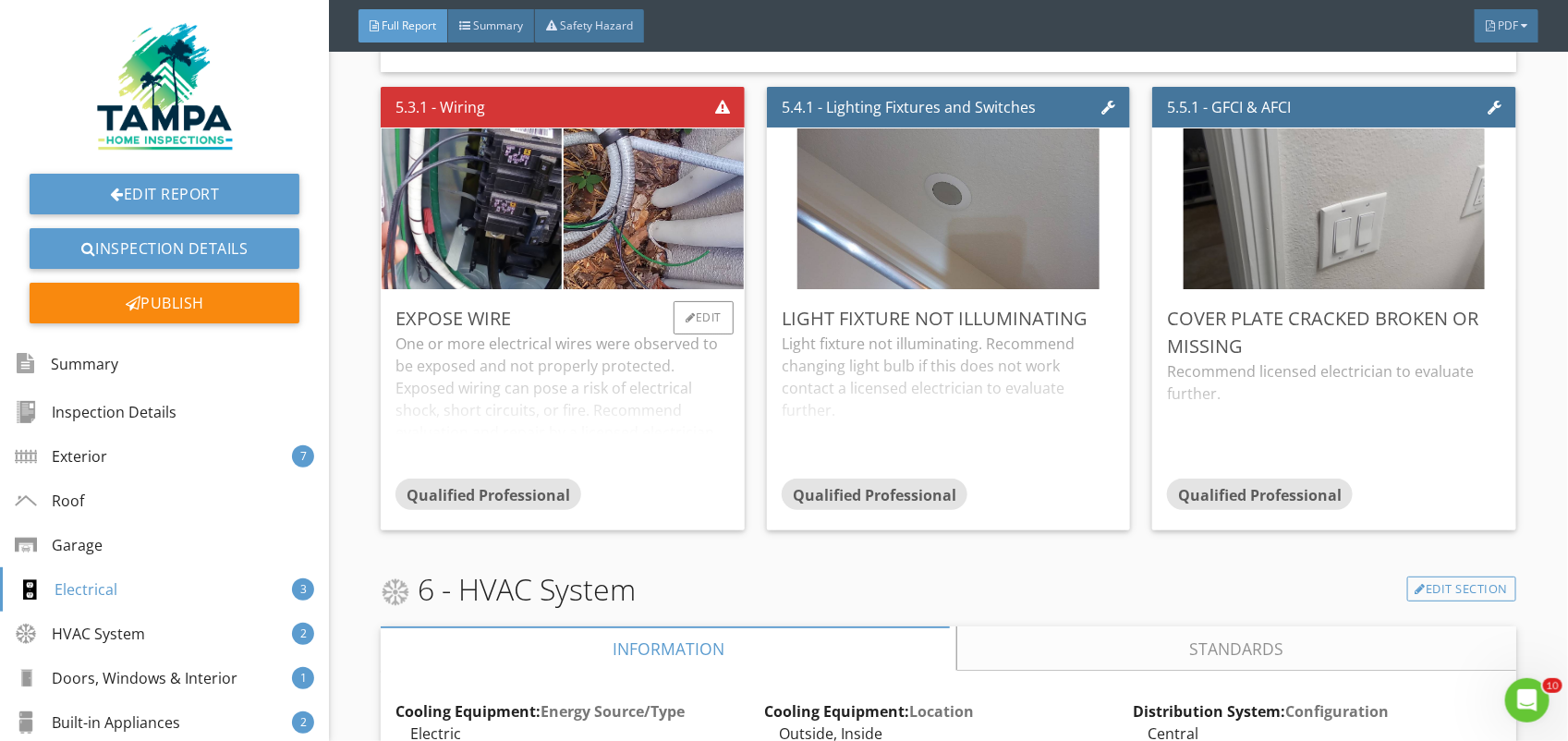 click on "One or more electrical wires were observed to be exposed and not properly protected. Exposed wiring can pose a risk of electrical shock, short circuits, or fire. Recommend evaluation and repair by a licensed electrician to ensure all wiring is properly enclosed and meets current safety standards." at bounding box center [563, 406] 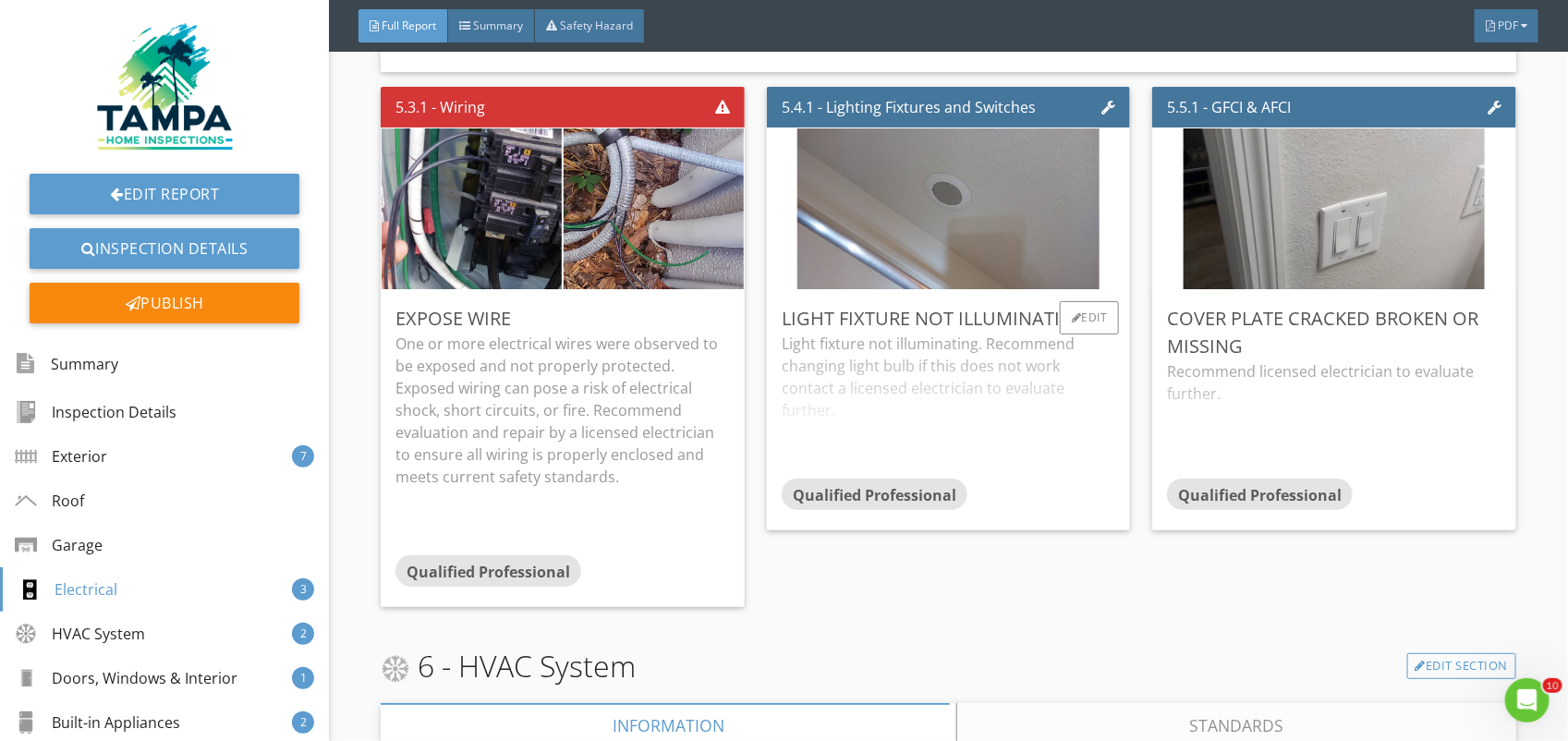 click on "Light fixture not illuminating. Recommend changing light bulb if this does not work contact a licensed electrician to evaluate further." at bounding box center [949, 406] 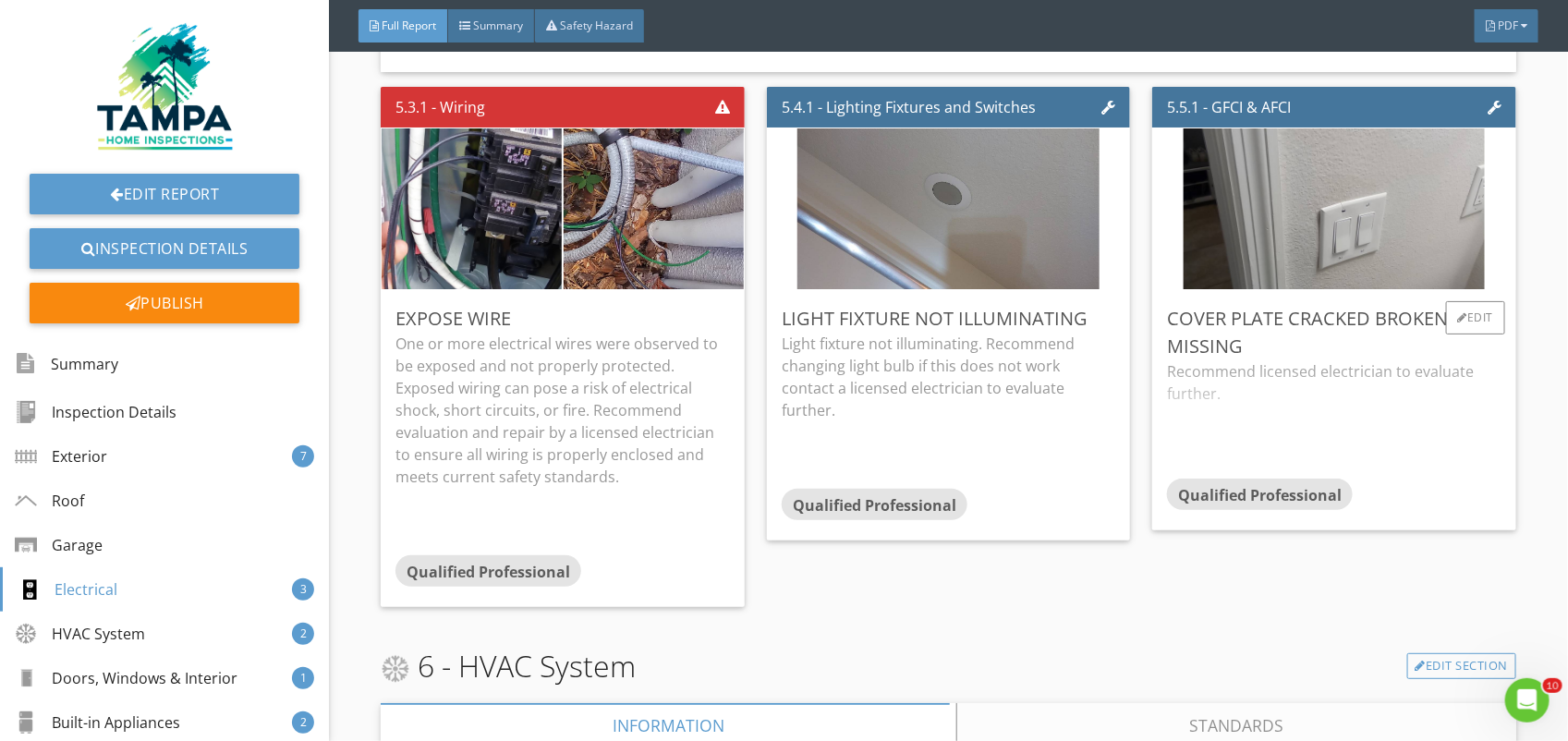 click on "Recommend licensed electrician to evaluate further." at bounding box center [1334, 419] 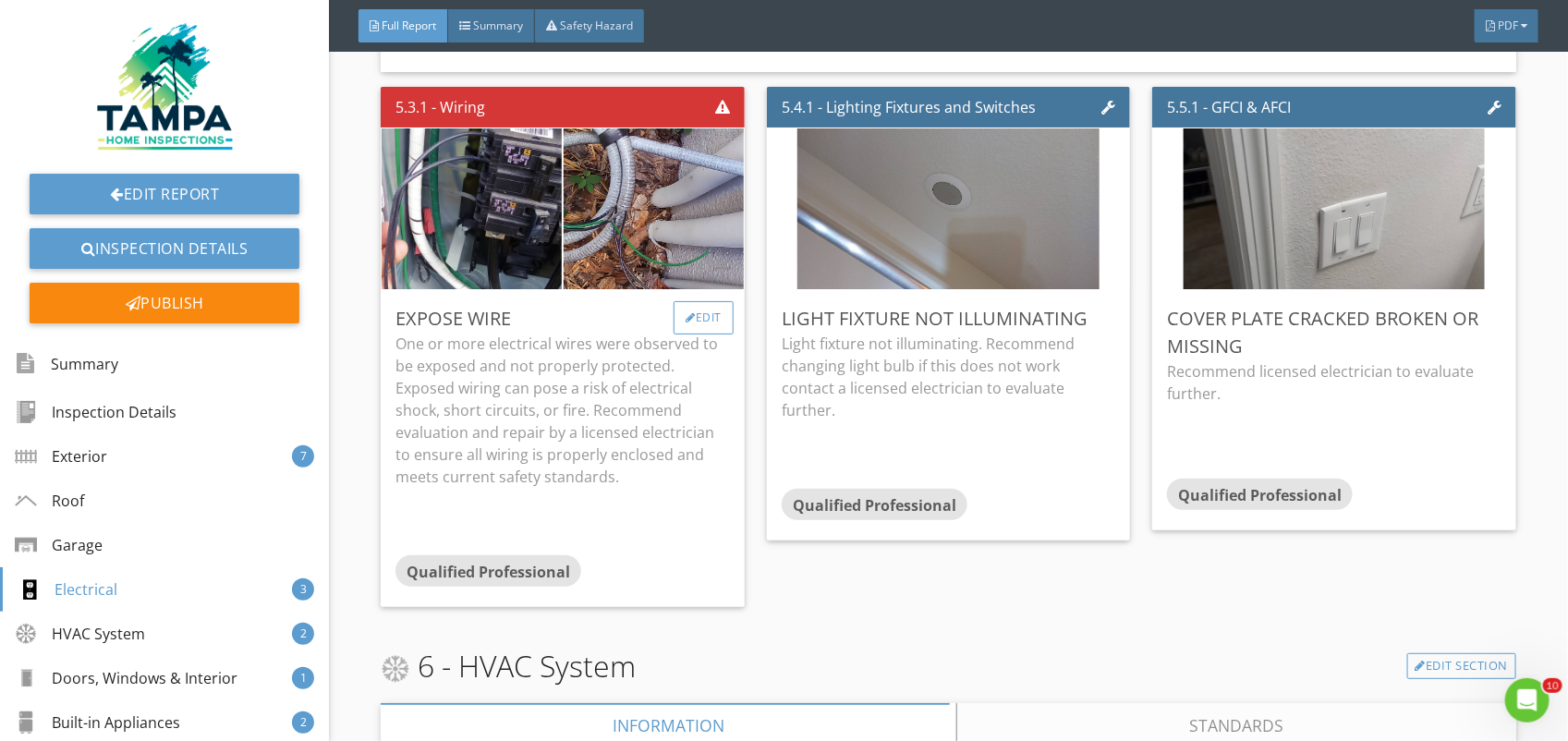 click on "Edit" at bounding box center (703, 318) 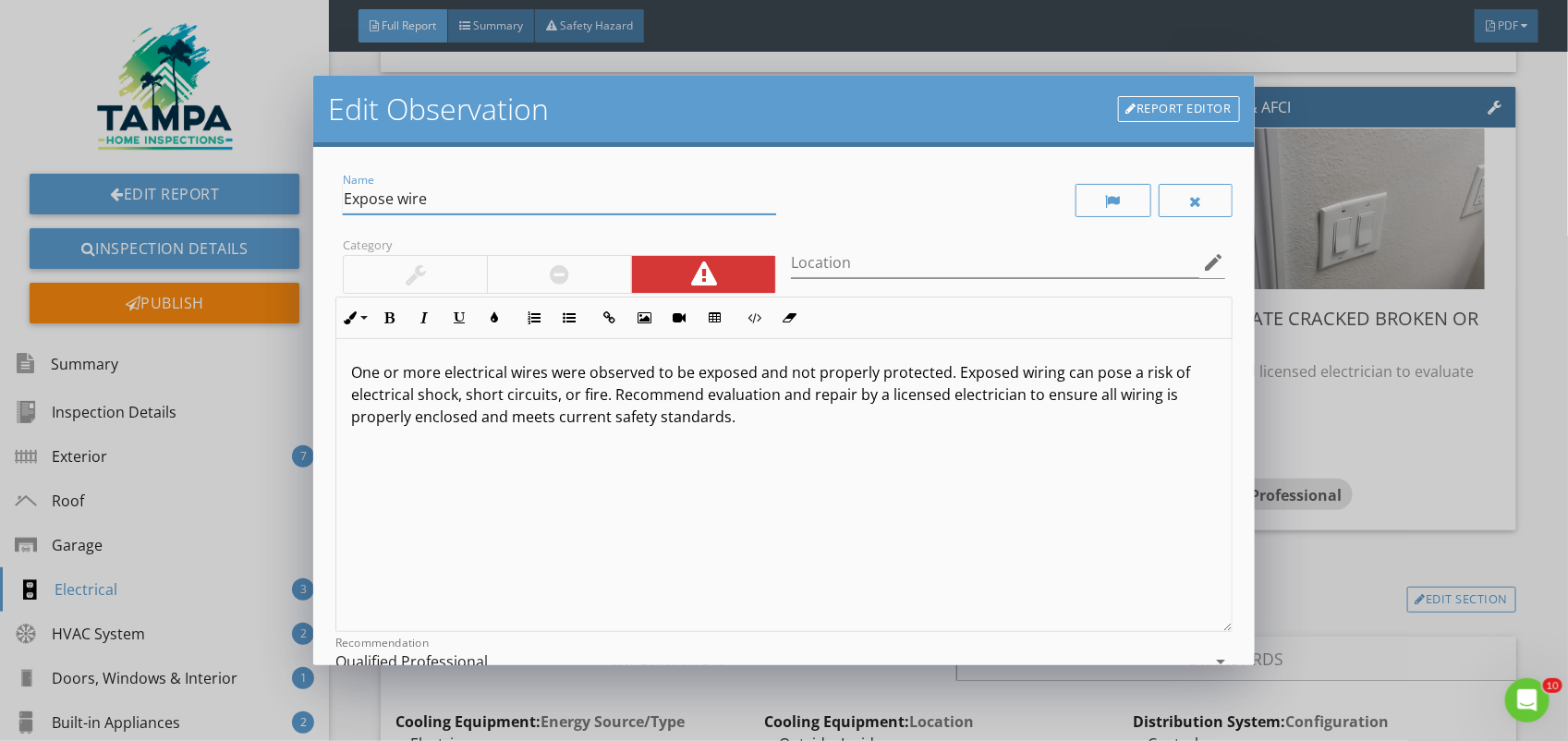 click on "Expose wire" at bounding box center (559, 199) 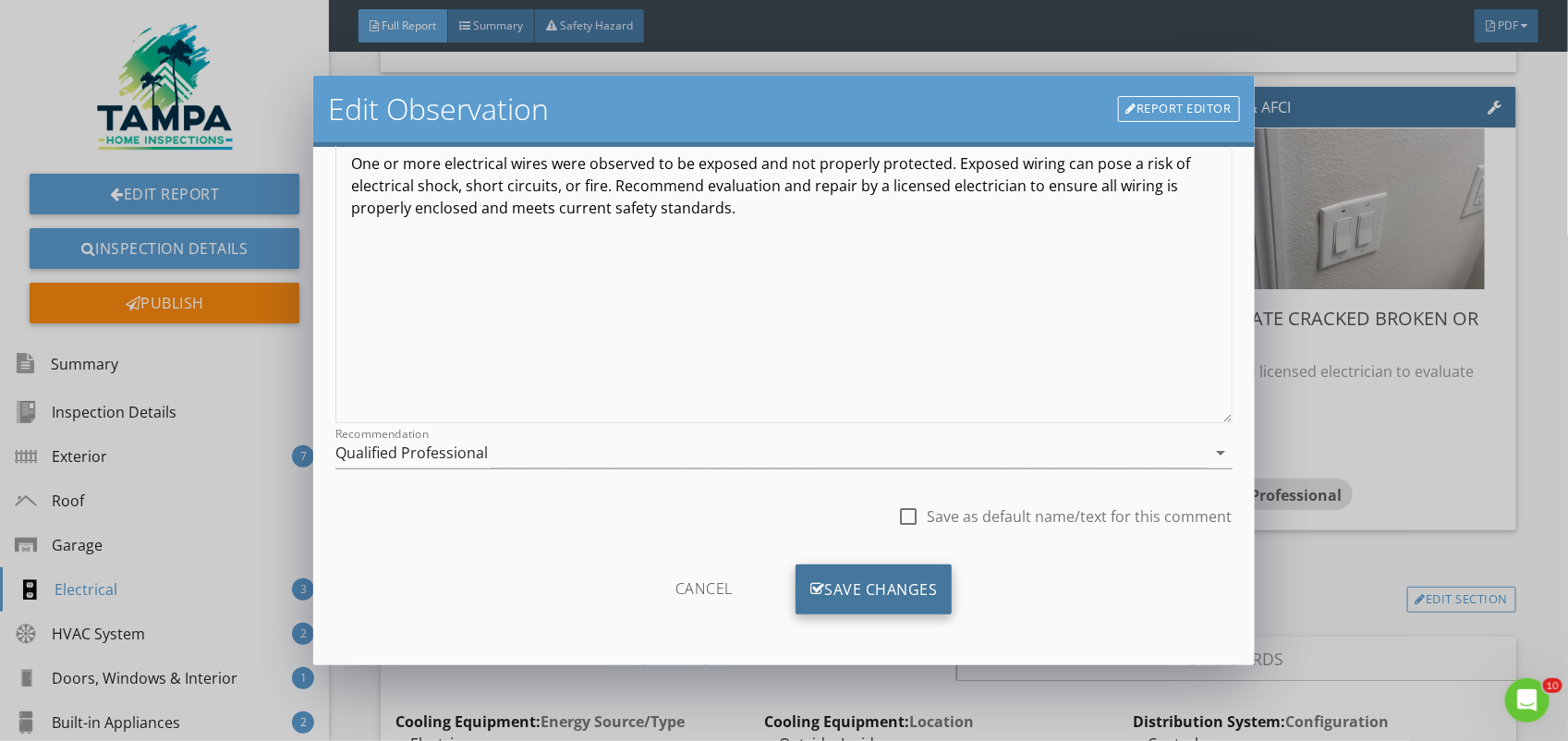 type on "Exposed wire" 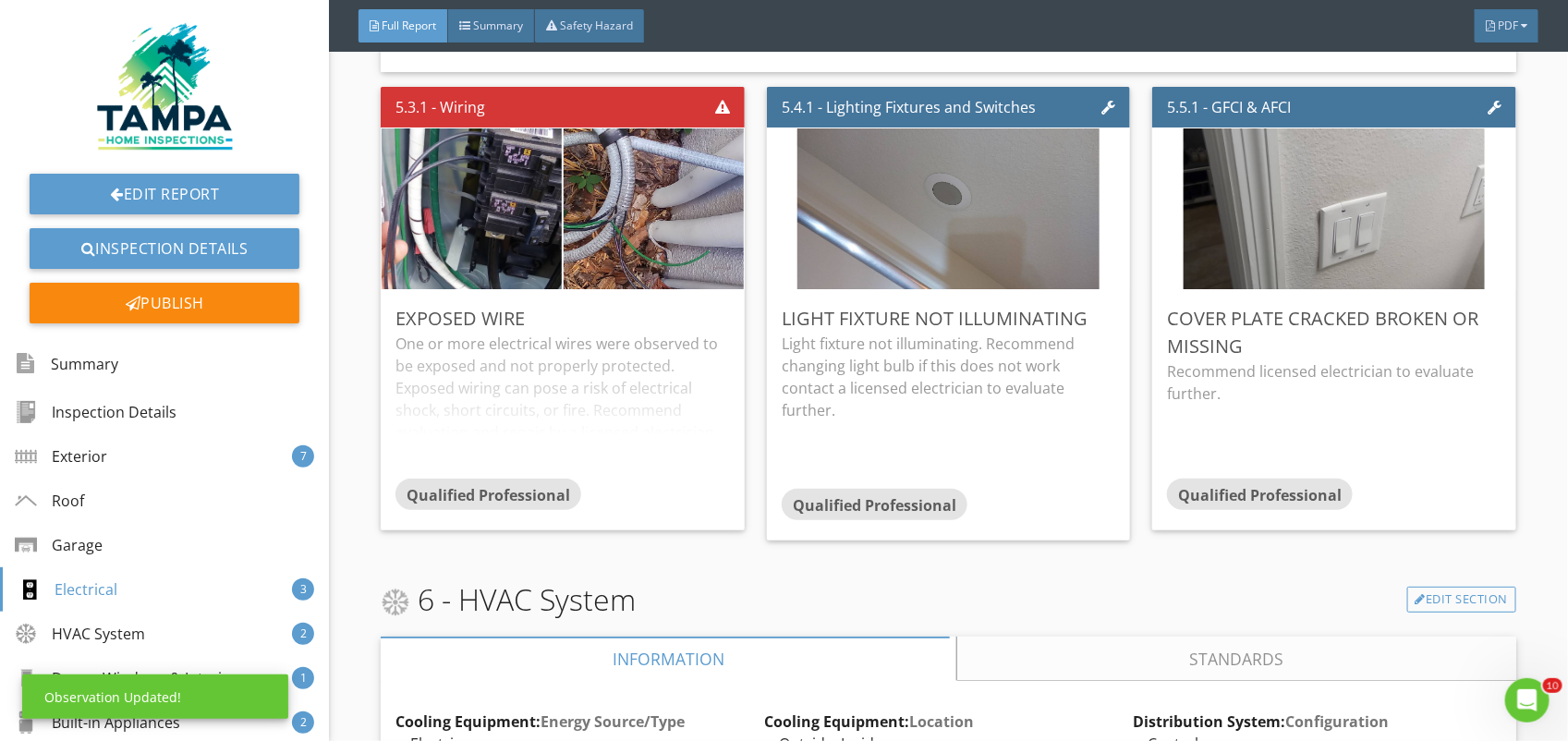 scroll, scrollTop: 0, scrollLeft: 0, axis: both 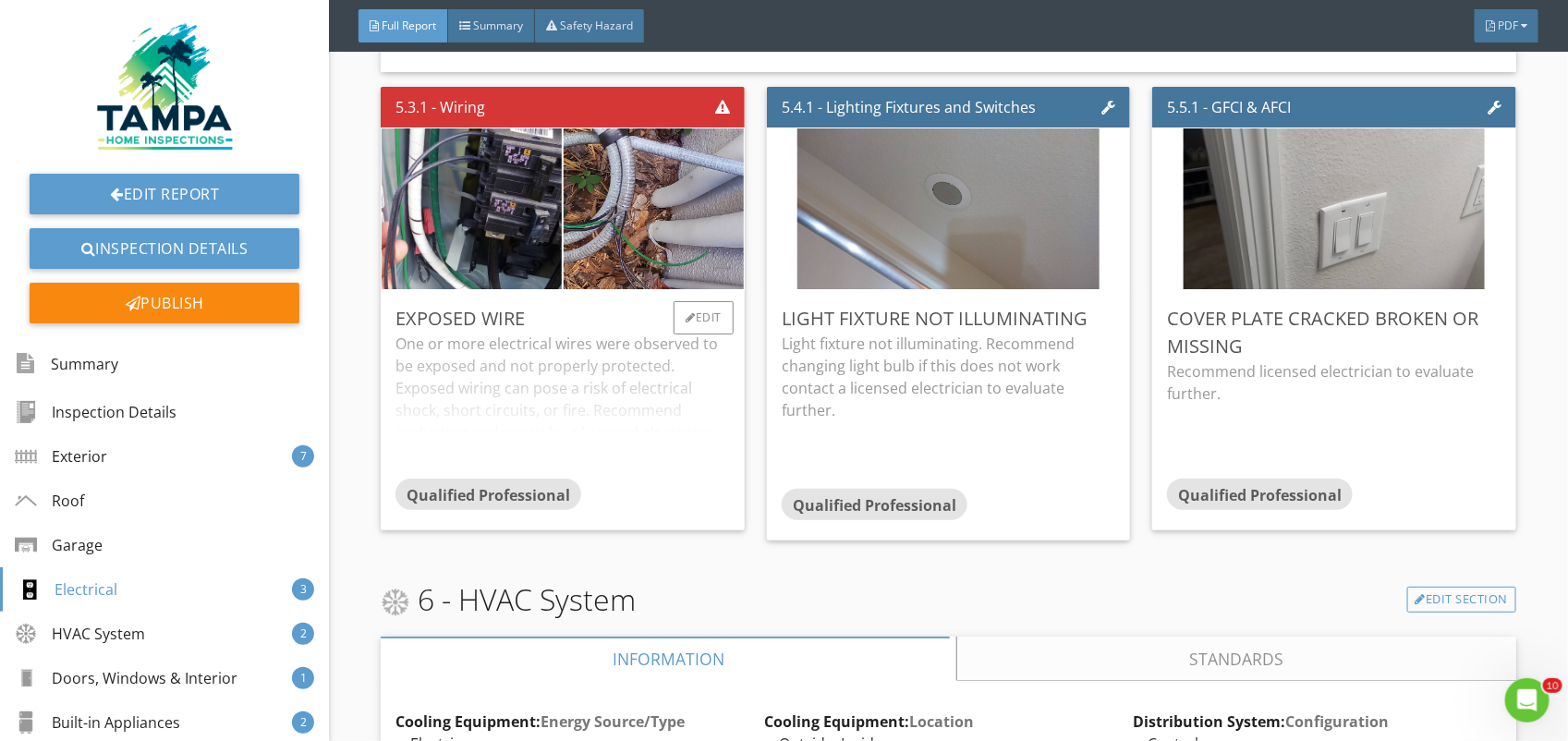 click on "One or more electrical wires were observed to be exposed and not properly protected. Exposed wiring can pose a risk of electrical shock, short circuits, or fire. Recommend evaluation and repair by a licensed electrician to ensure all wiring is properly enclosed and meets current safety standards." at bounding box center [563, 406] 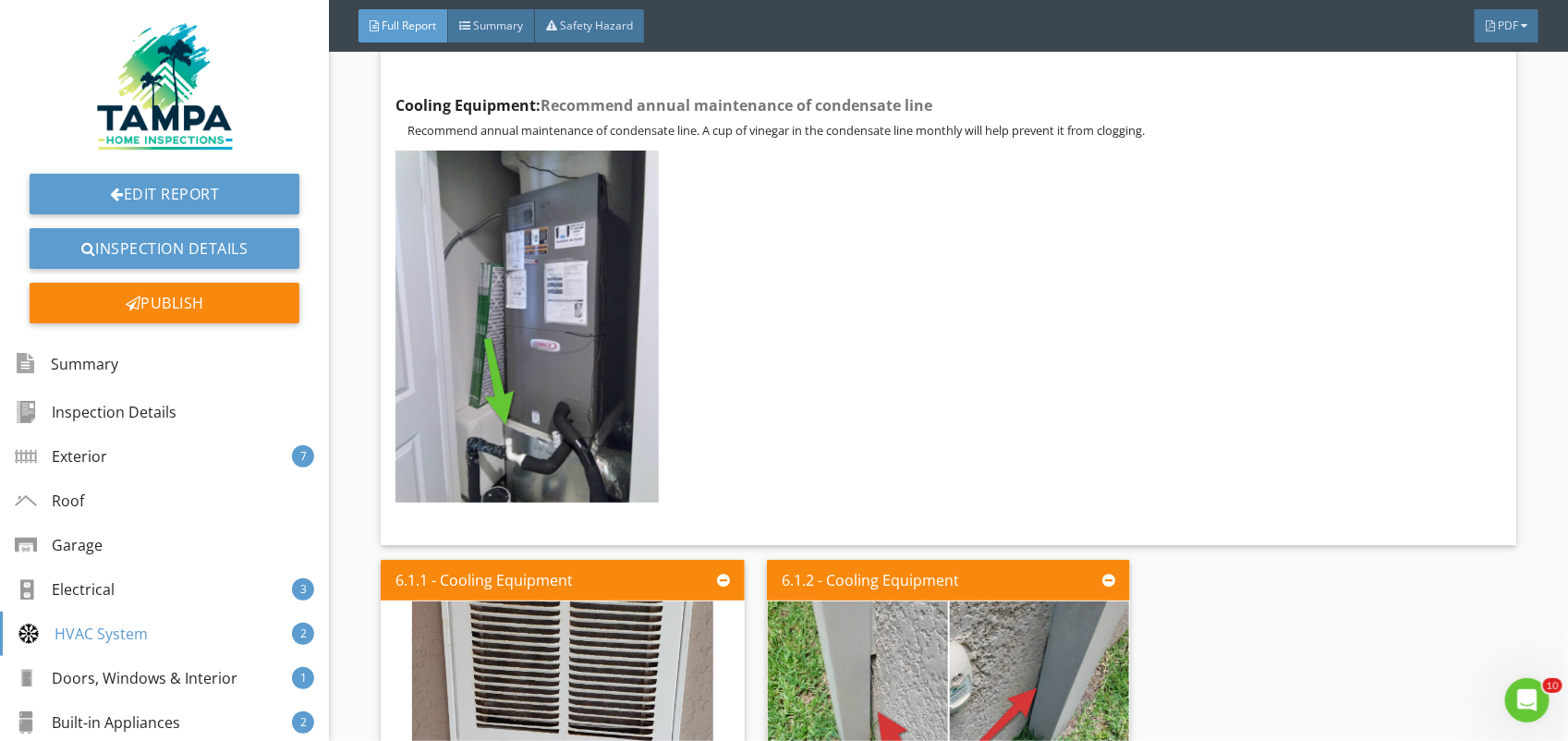 scroll, scrollTop: 10896, scrollLeft: 0, axis: vertical 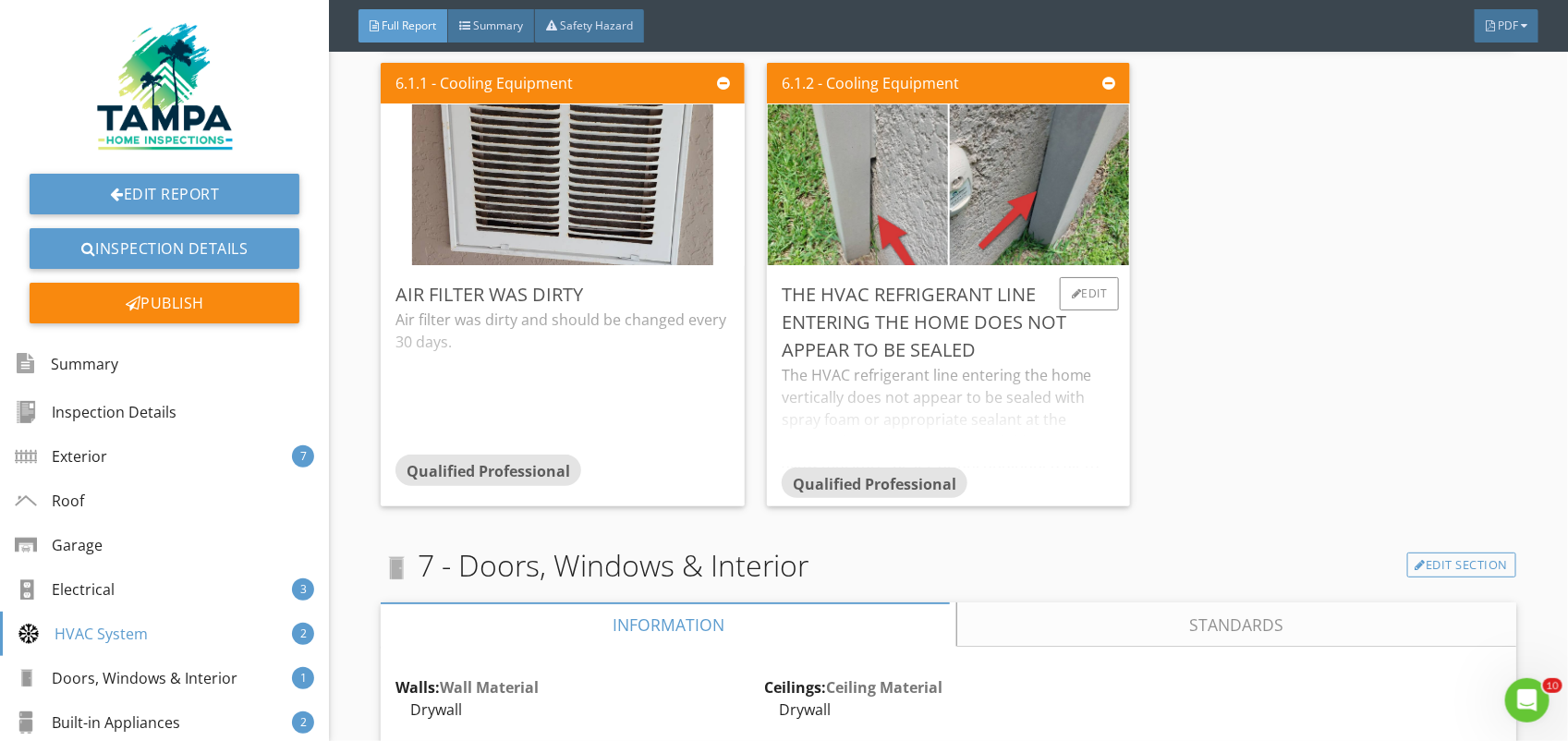 click on "The HVAC refrigerant line entering the home vertically does not appear to be sealed with spray foam or appropriate sealant at the penetration point. Gaps around this area can allow moisture, pests, or unconditioned air to enter the building envelope.  Recommend a qualified contractor apply spray foam or an appropriate sealant to fully seal the line penetration to improve energy efficiency and help prevent potential pest or moisture intrusion." at bounding box center [949, 416] 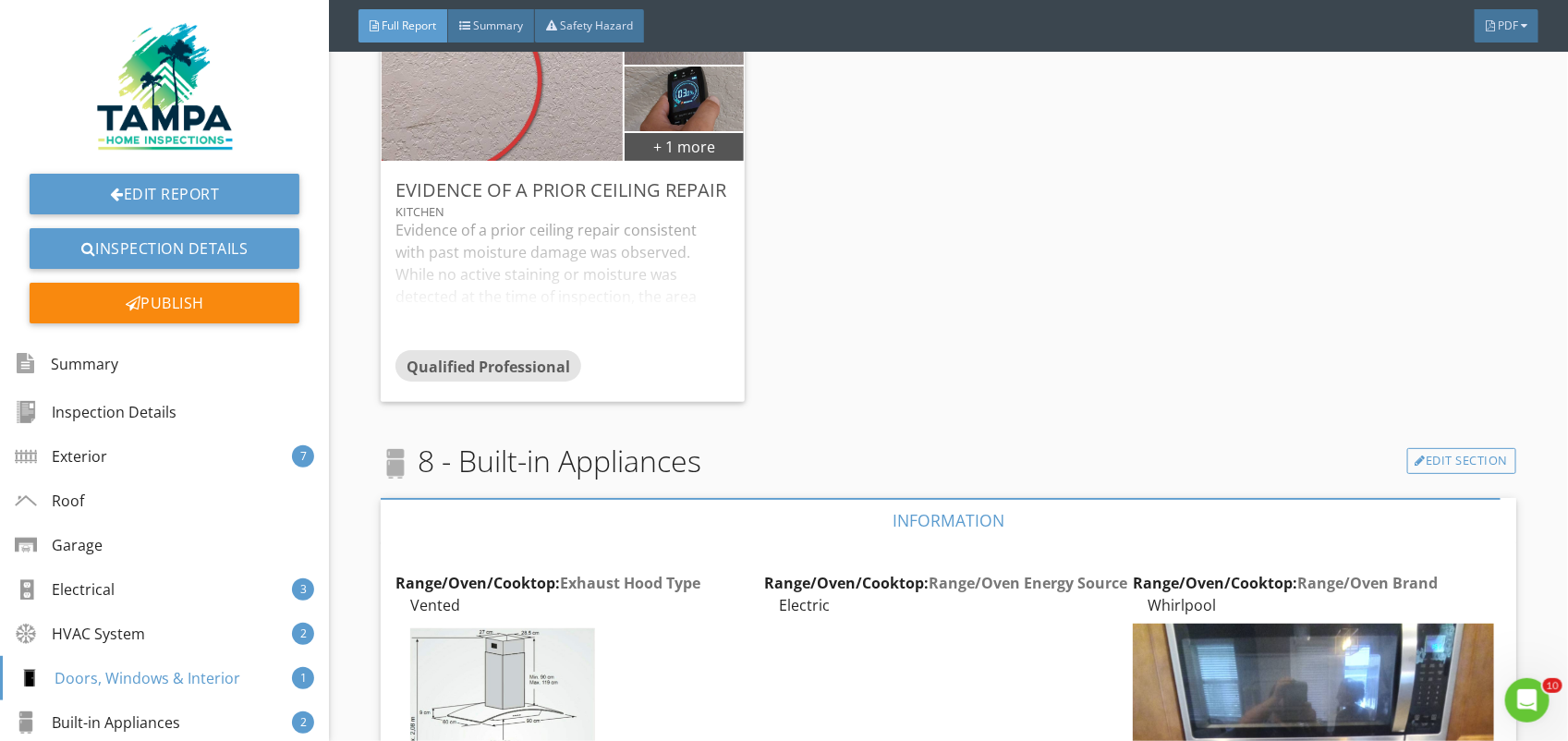 scroll, scrollTop: 12152, scrollLeft: 0, axis: vertical 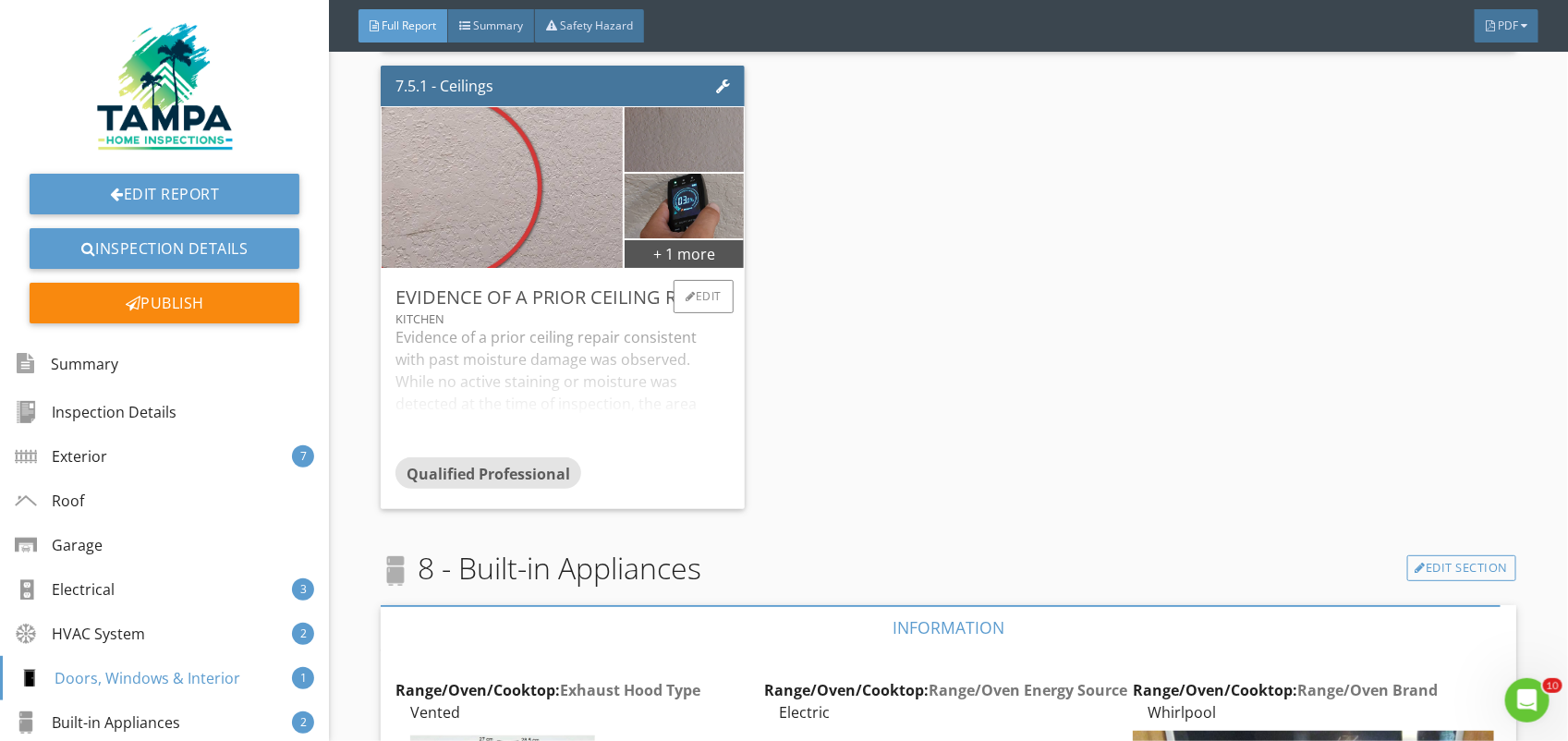 click on "Evidence of a prior ceiling repair consistent with past moisture damage was observed. While no active staining or moisture was detected at the time of inspection, the area shows signs of patching or repainting.  Recommend inquiring with the seller or builder for more information regarding the cause of the previous damage and to verify that the underlying issue has been properly addressed. Further evaluation may be warranted if documentation is not available." at bounding box center (563, 392) 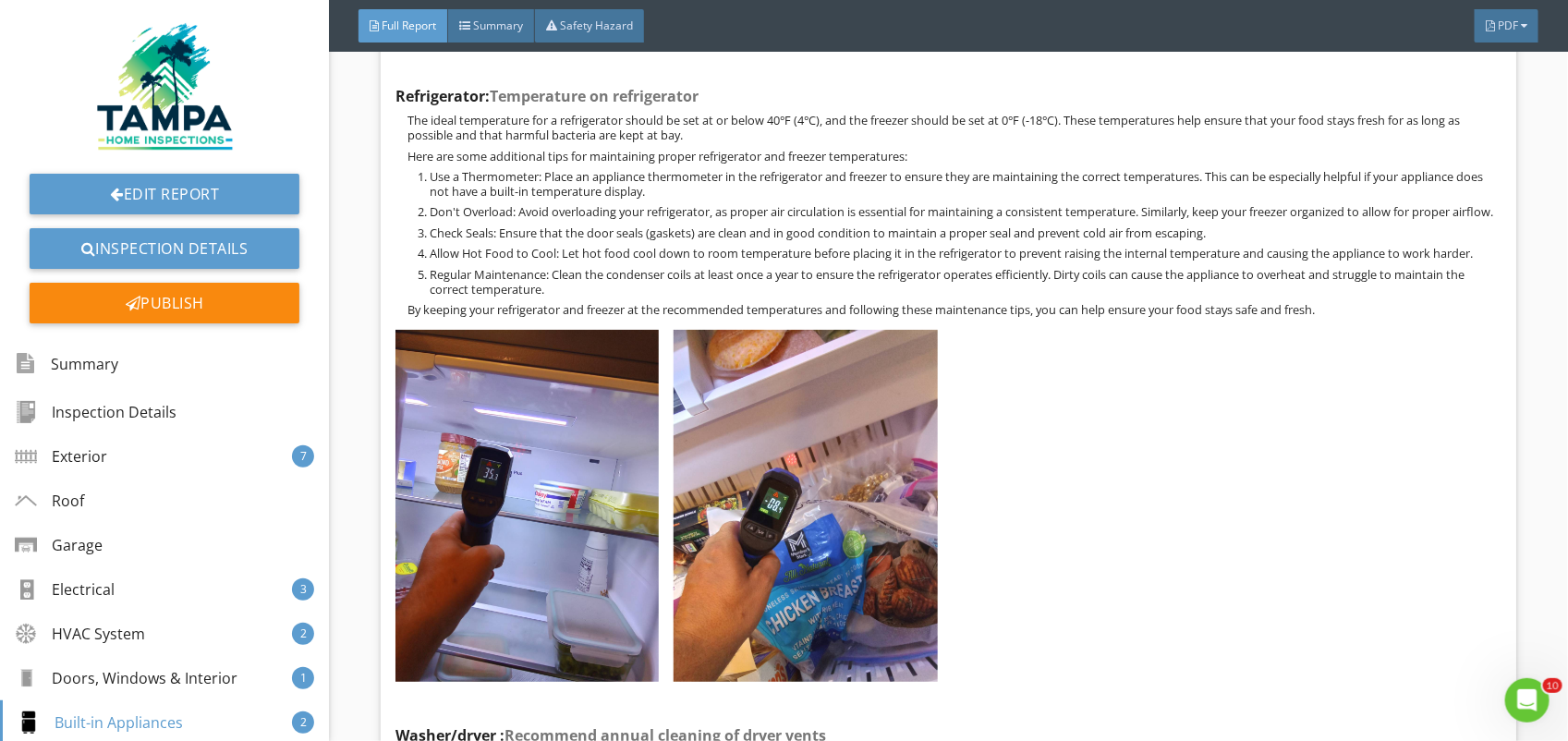 scroll, scrollTop: 14369, scrollLeft: 0, axis: vertical 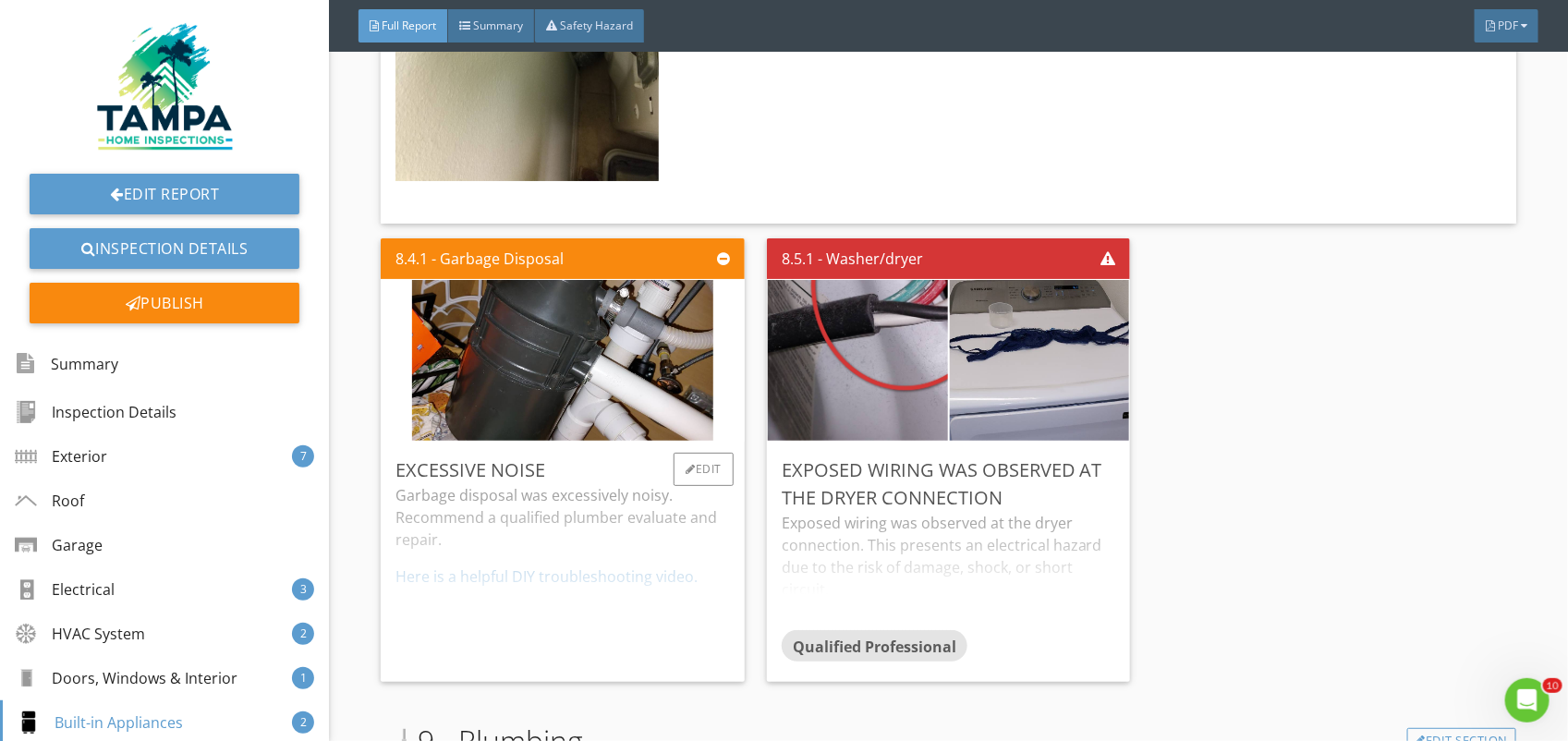 click on "Garbage disposal was excessively noisy. Recommend a qualified plumber evaluate and repair.
Here is a helpful DIY troubleshooting video." at bounding box center (563, 576) 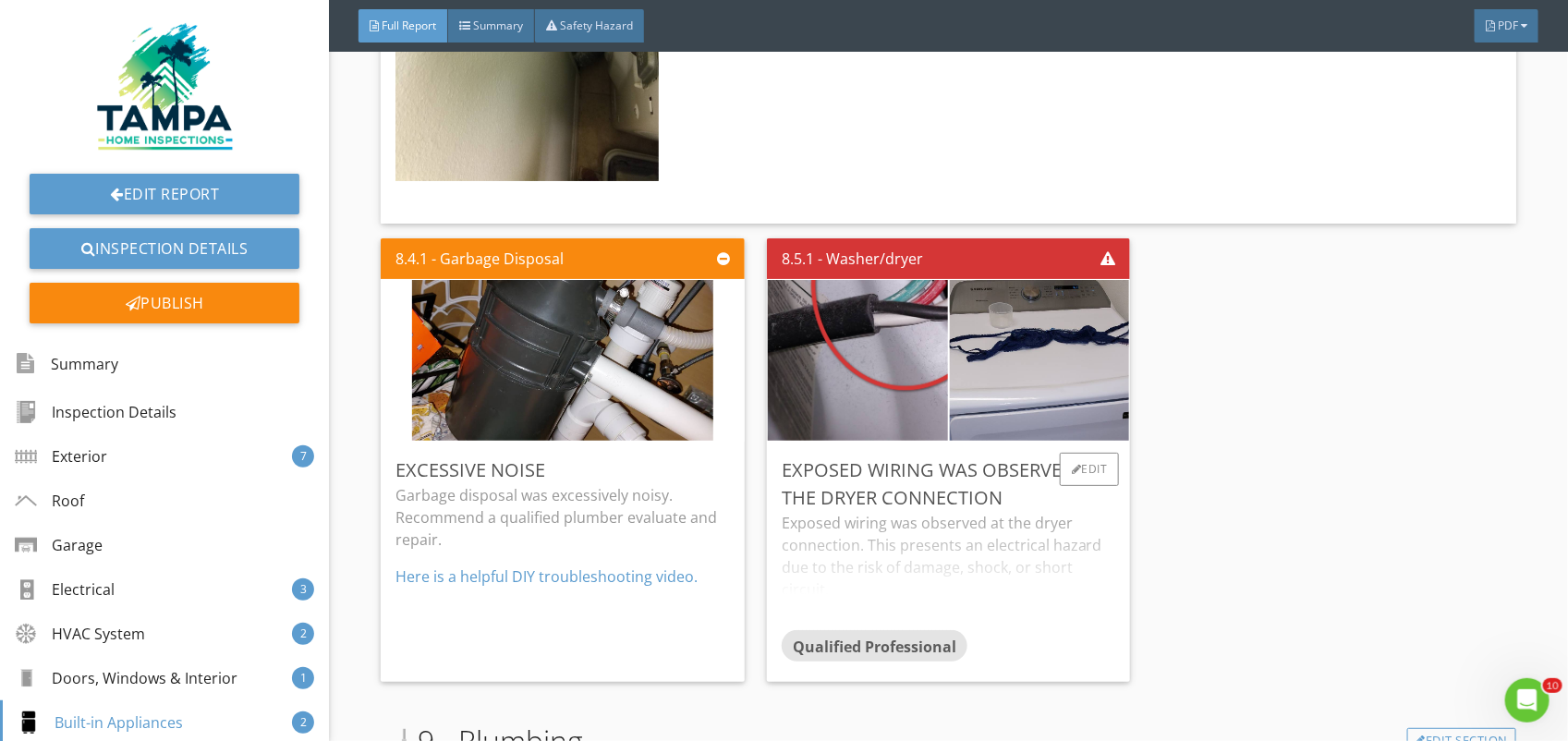 click on "Exposed wiring was observed at the dryer connection. This presents an electrical hazard due to the risk of damage, shock, or short circuit.  Recommend a licensed electrician evaluate and properly secure or enclose the wiring to ensure compliance with electrical safety standards and reduce risk of injury or damage." at bounding box center (949, 571) 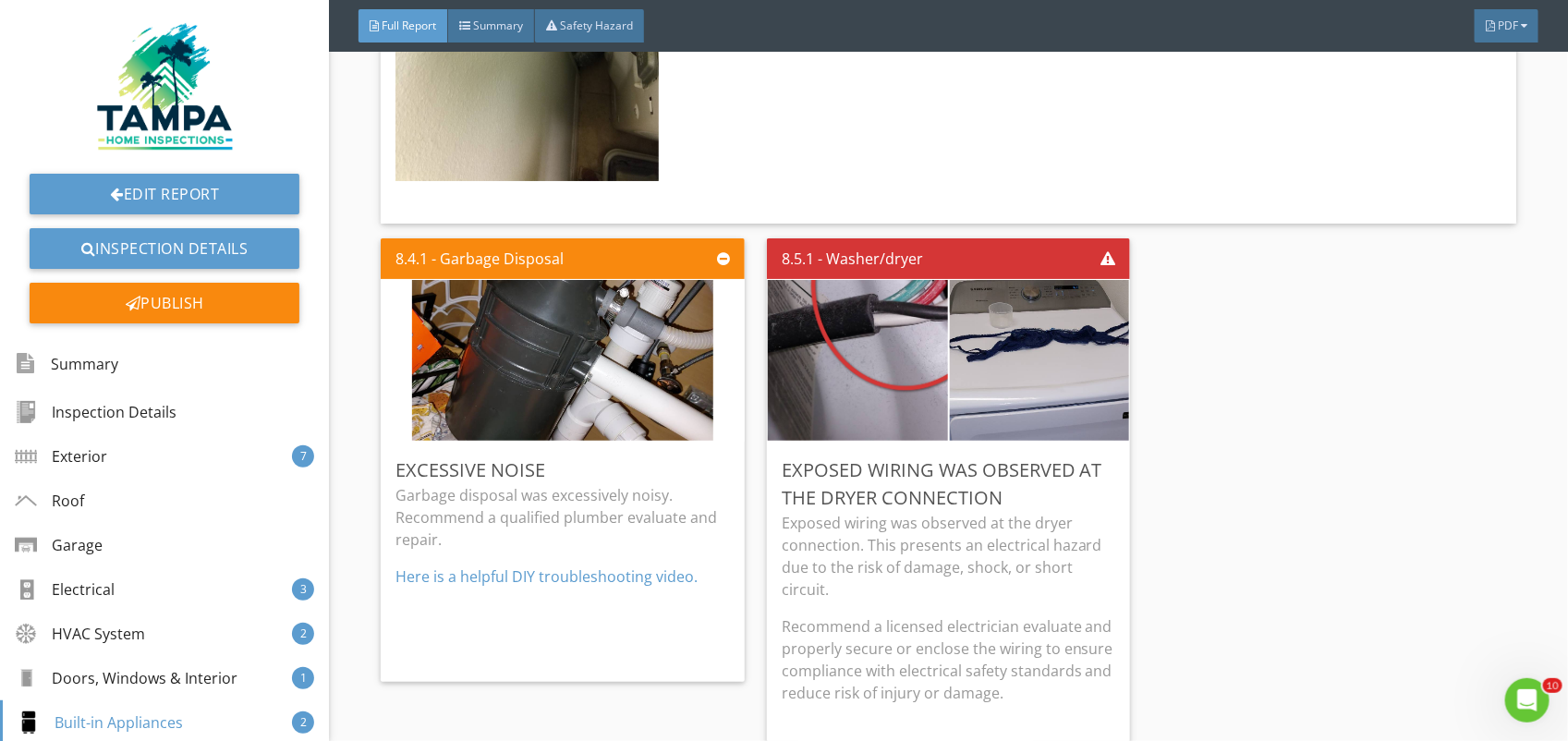 scroll, scrollTop: 15500, scrollLeft: 0, axis: vertical 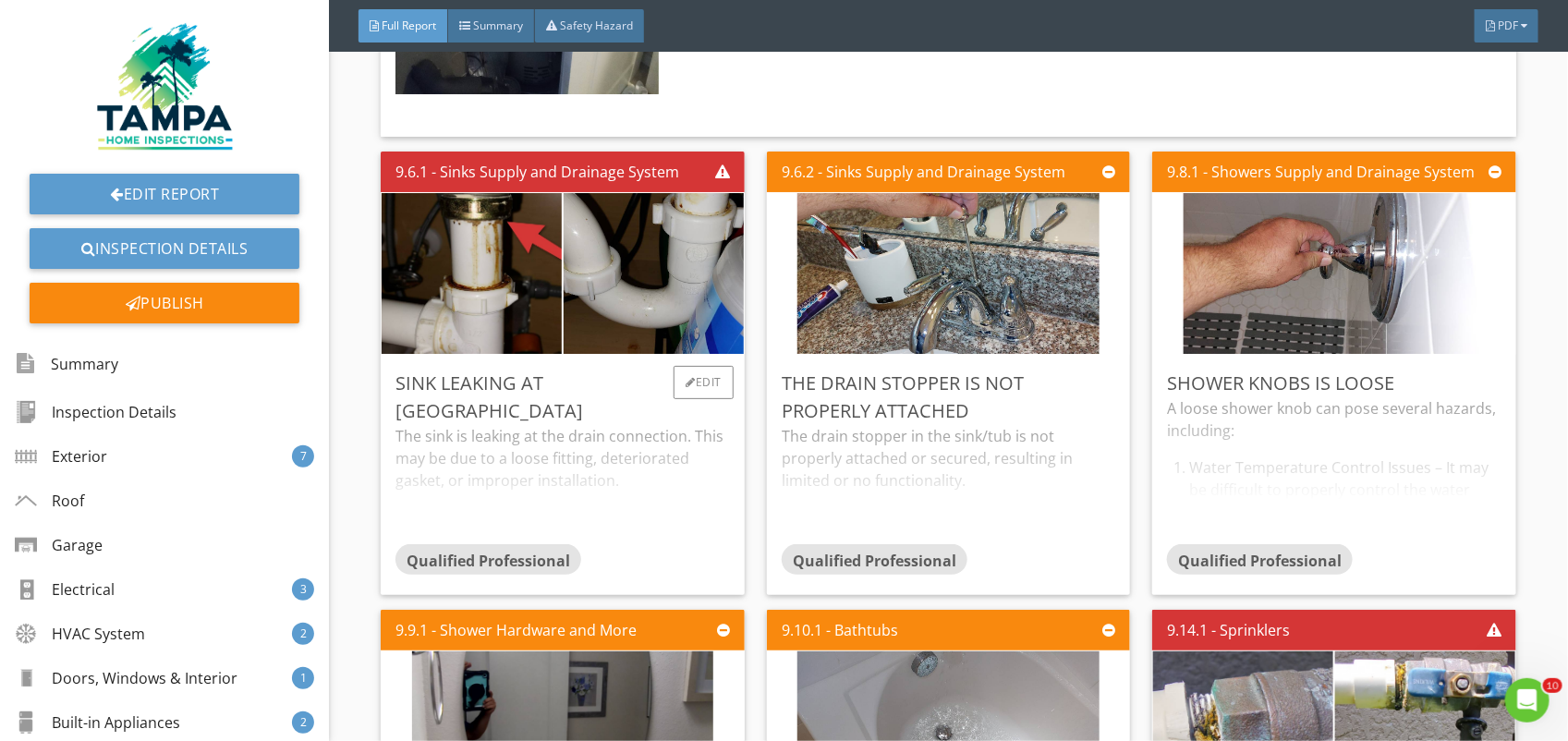 click on "The sink is leaking at the drain connection. This may be due to a loose fitting, deteriorated gasket, or improper installation.  Recommend a qualified plumber inspect and repair the drain assembly to prevent water damage to surrounding materials." at bounding box center (563, 484) 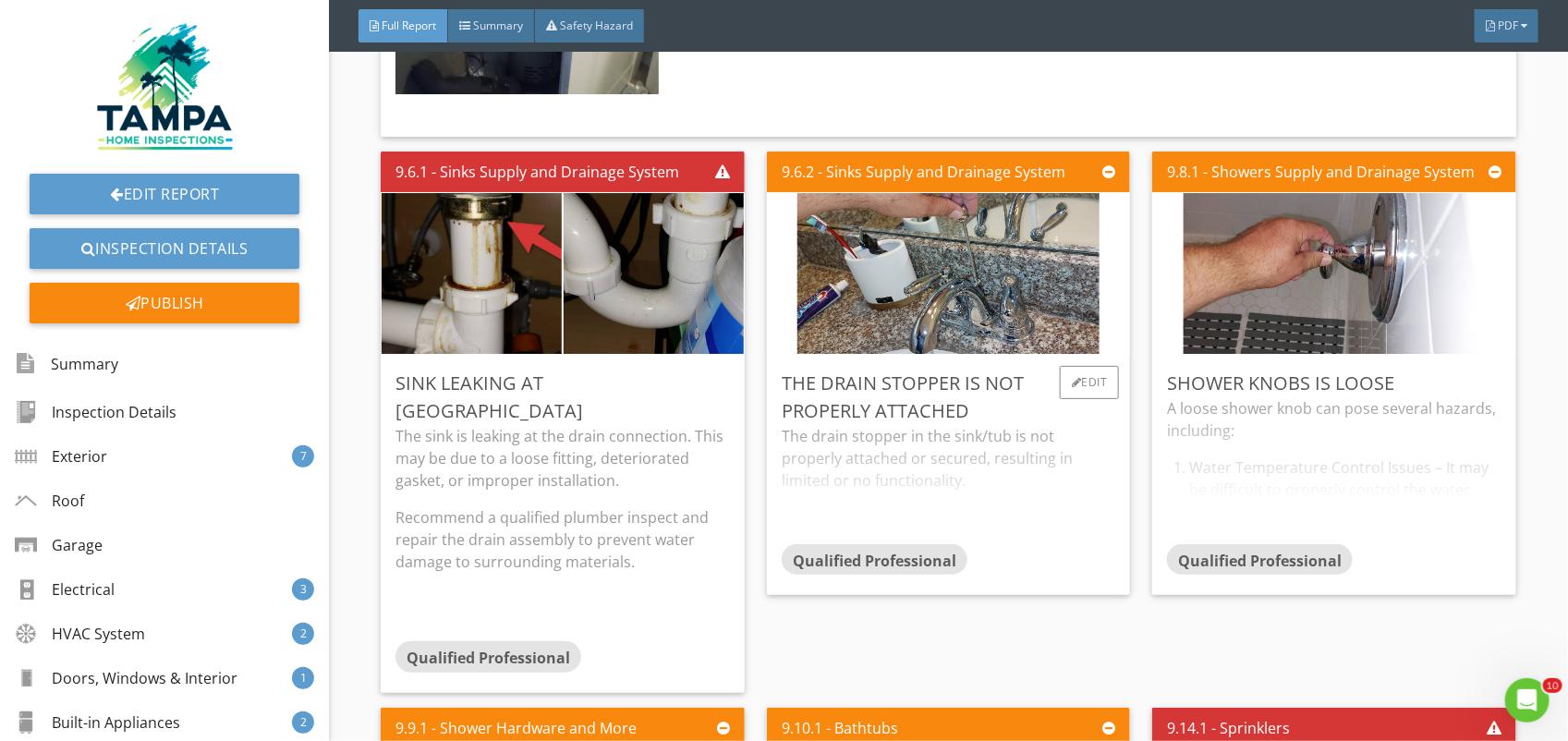 click on "The drain stopper in the sink/tub is not properly attached or secured, resulting in limited or no functionality.  Recommend a qualified plumber or contractor adjust or reattach the drain stopper to ensure proper operation and sealing." at bounding box center [949, 484] 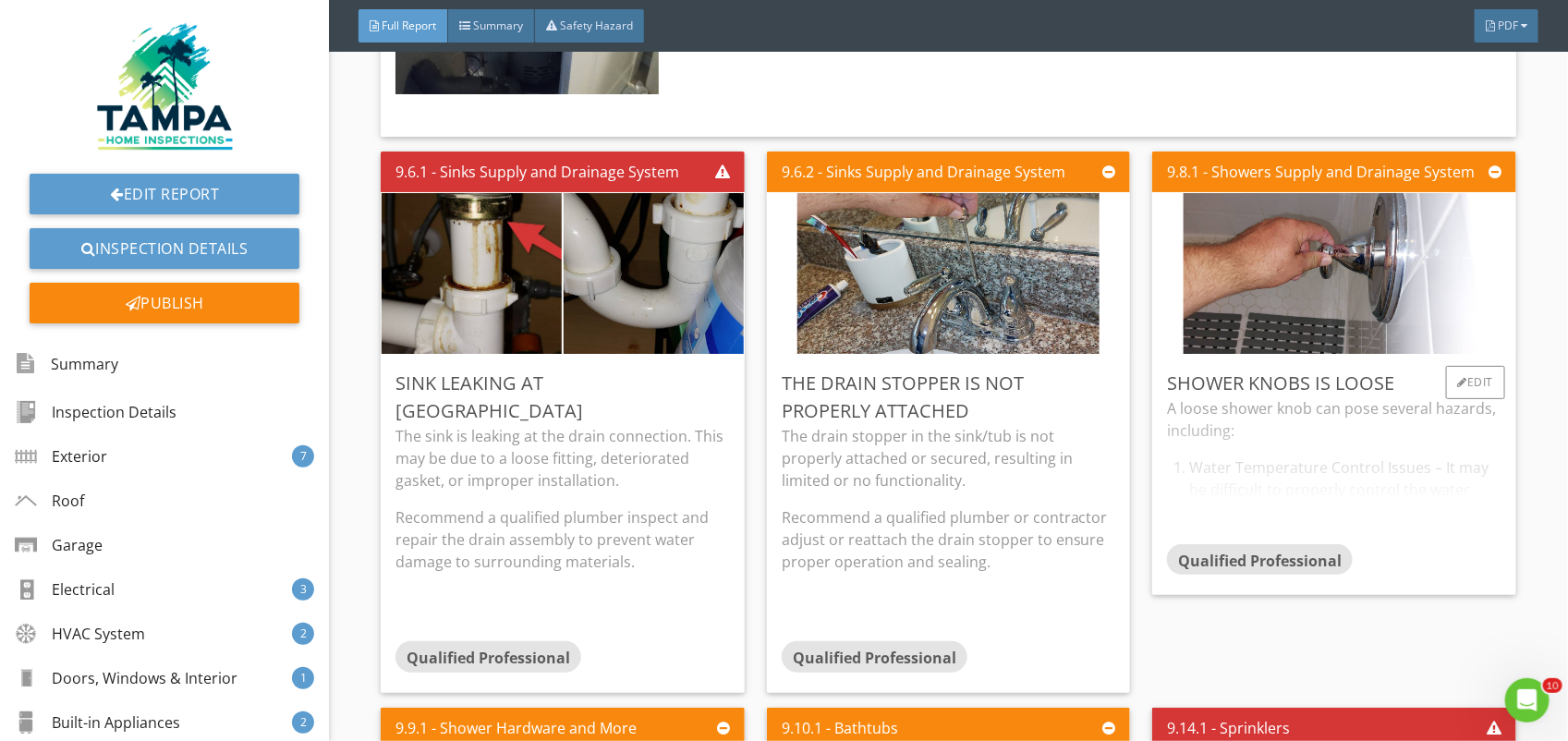 click on "A loose shower knob can pose several hazards, including: Water Temperature Control Issues – It may be difficult to properly control the water temperature, increasing the risk of burns or sudden cold shocks. Water Leaks – A loose knob can lead to internal leaks, potentially causing water damage behind the wall. Complete Knob Failure – If the knob comes off completely, you may lose control over the water supply, leading to possible flooding. Injury Risk – A loose knob could come off unexpectedly while being turned, causing a person to lose balance in the shower and fall. It’s best to fix a loose shower knob as soon as possible by tightening the screw holding it in place or replacing worn-out parts." at bounding box center [1334, 470] 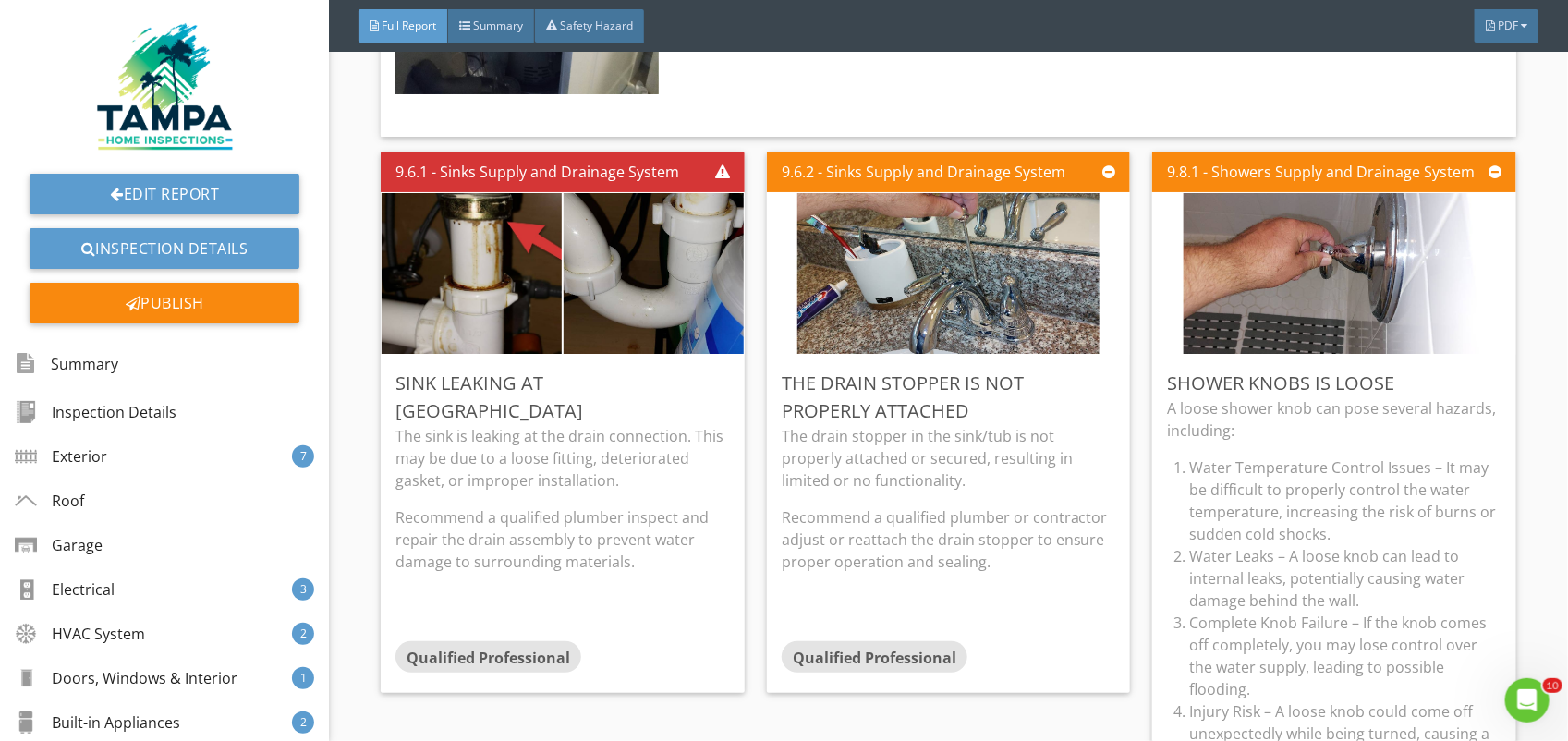 drag, startPoint x: 1550, startPoint y: 573, endPoint x: 1552, endPoint y: 584, distance: 11.18034 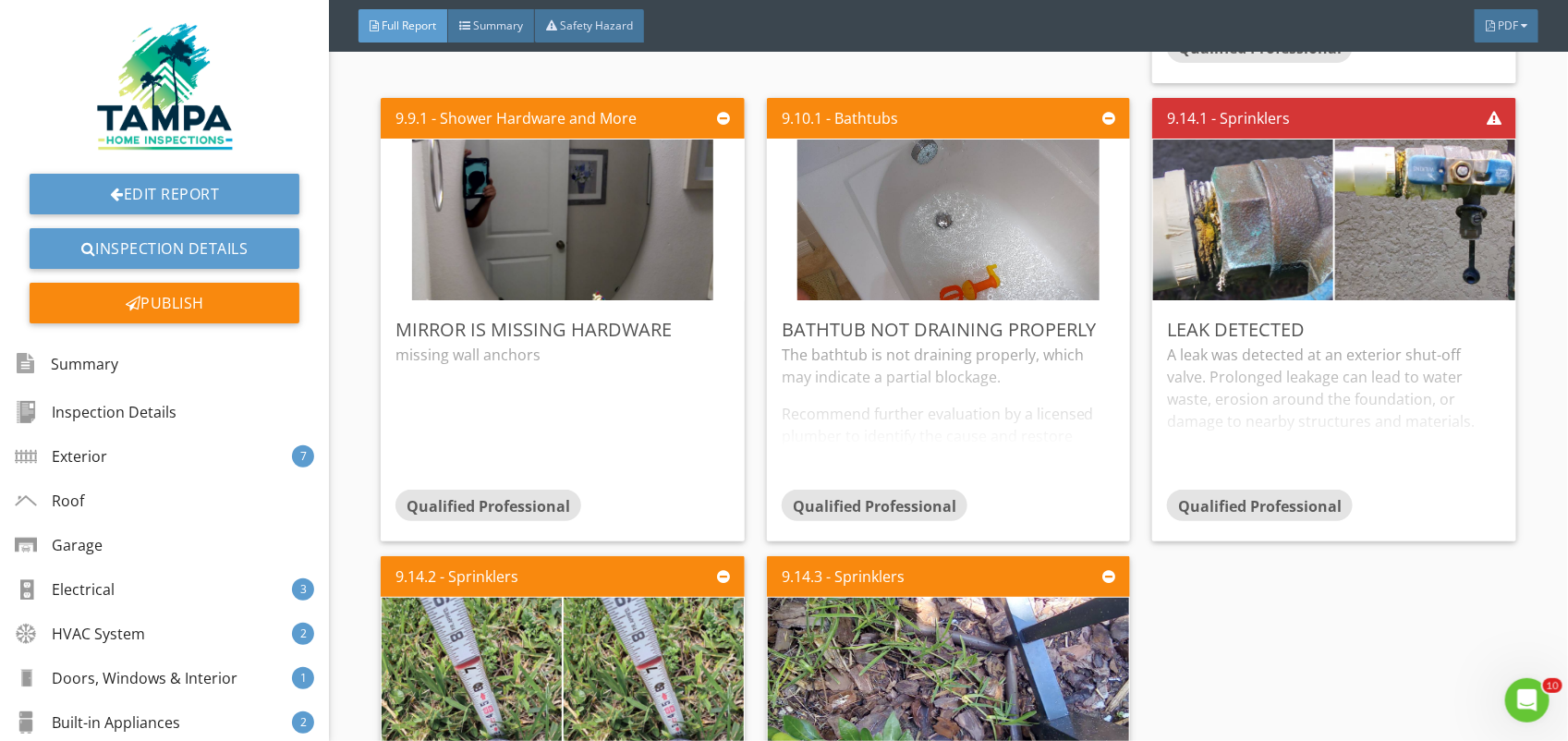 scroll, scrollTop: 18407, scrollLeft: 0, axis: vertical 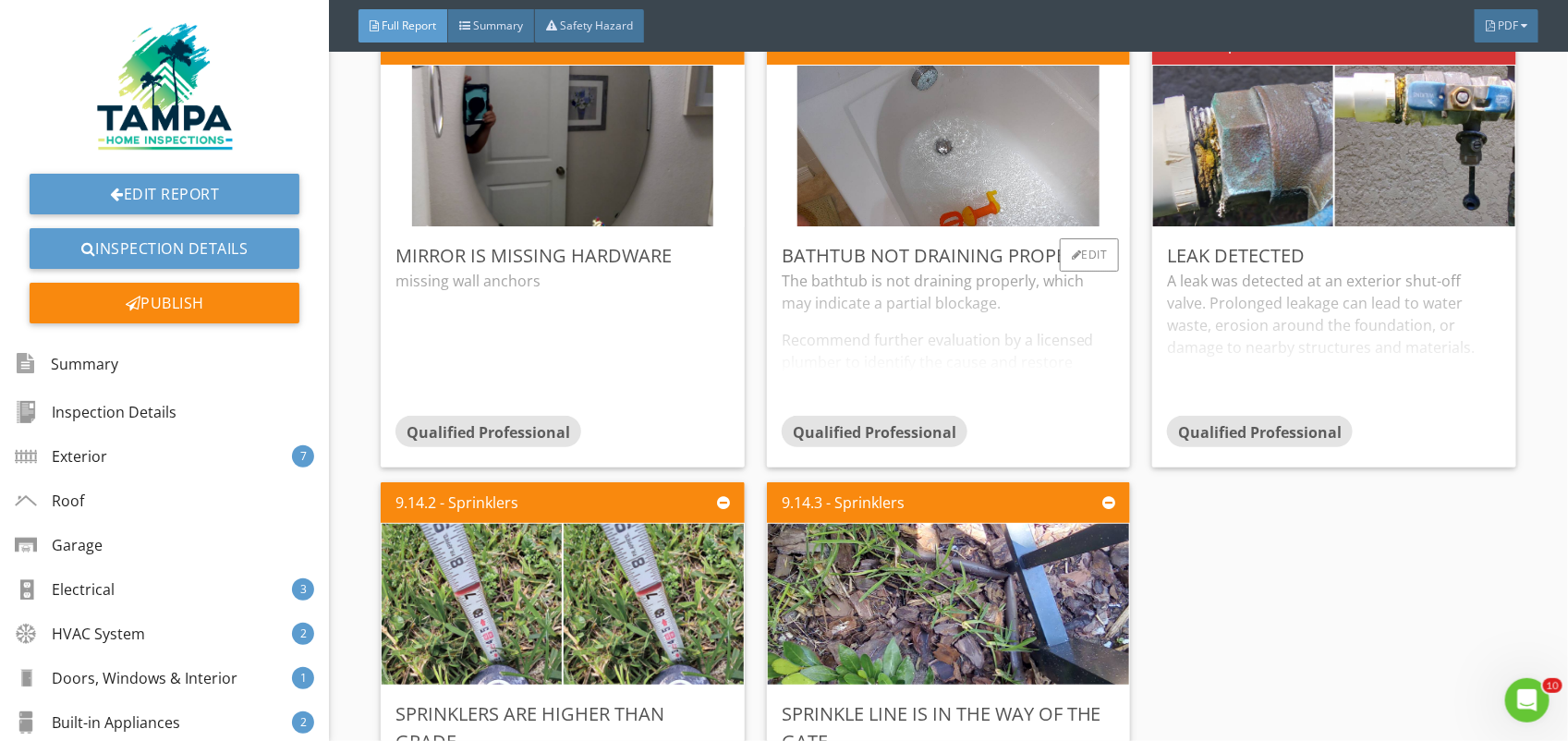 click on "The bathtub is not draining properly, which may indicate a partial blockage.  Recommend further evaluation by a licensed plumber to identify the cause and restore proper drainage to prevent standing water and potential damage." at bounding box center [949, 343] 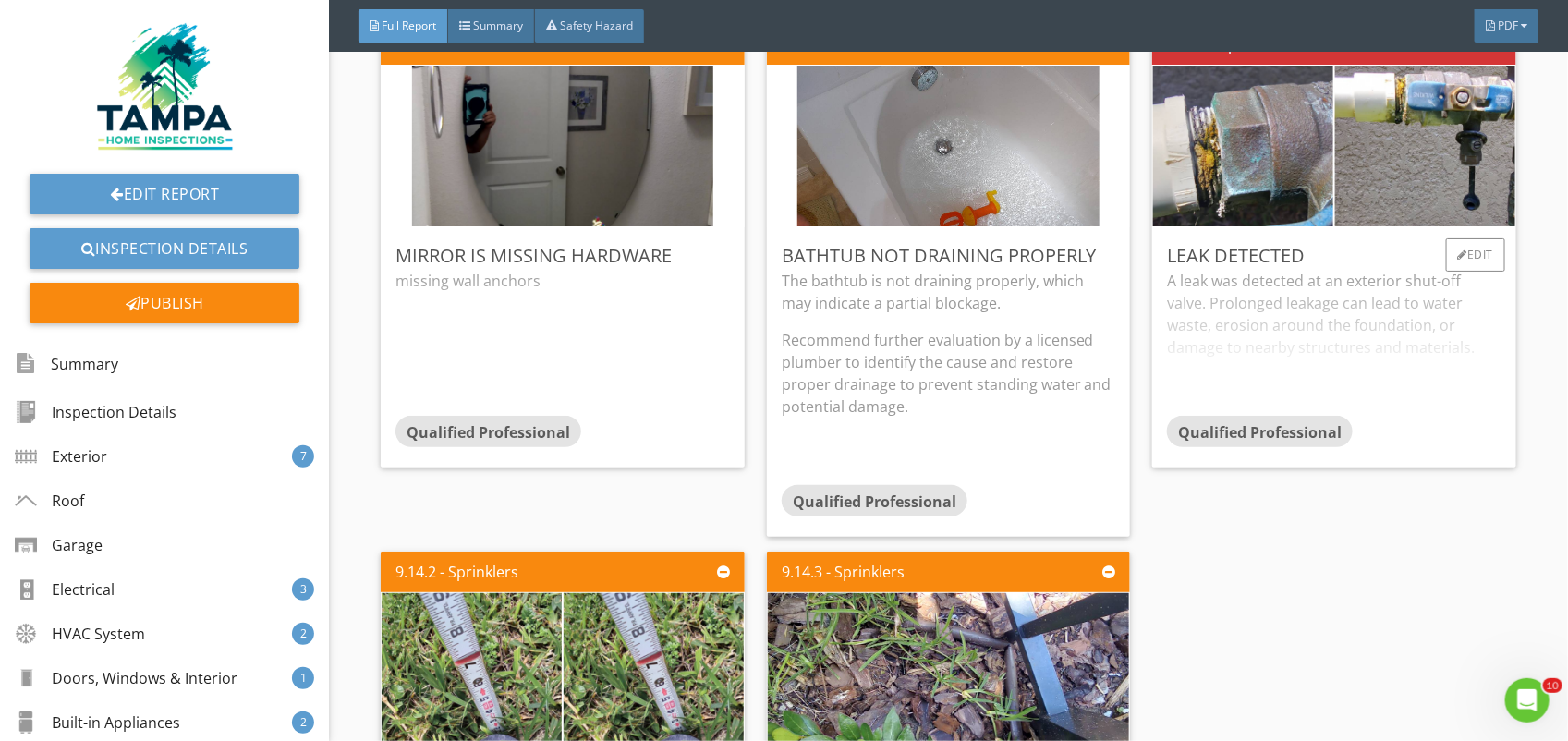 click on "A leak was detected at an exterior shut-off valve. Prolonged leakage can lead to water waste, erosion around the foundation, or damage to nearby structures and materials. Recommend a licensed plumber evaluate and repair or replace the leaking exterior shut-off valve to prevent further deterioration and water loss." at bounding box center (1334, 343) 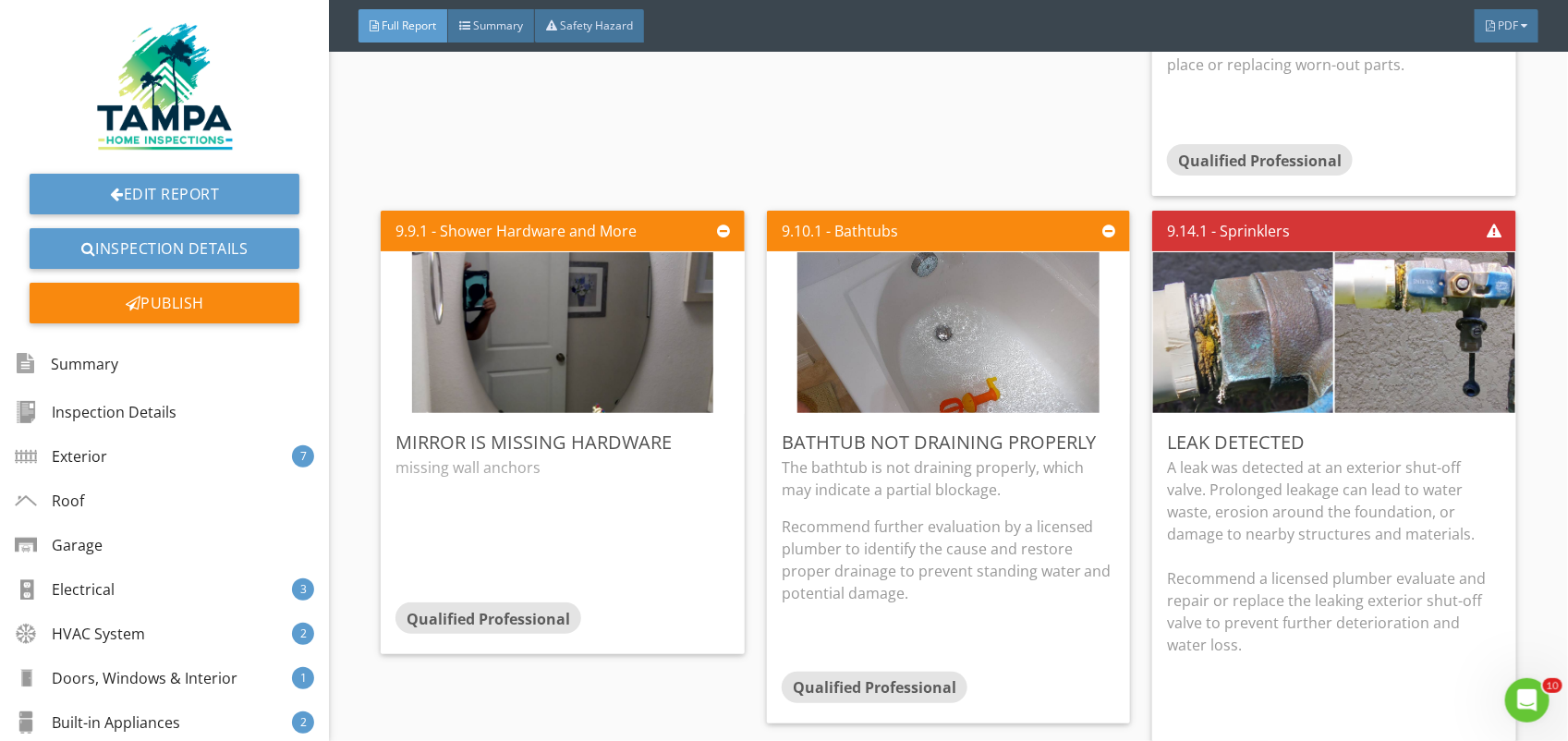 scroll, scrollTop: 18932, scrollLeft: 0, axis: vertical 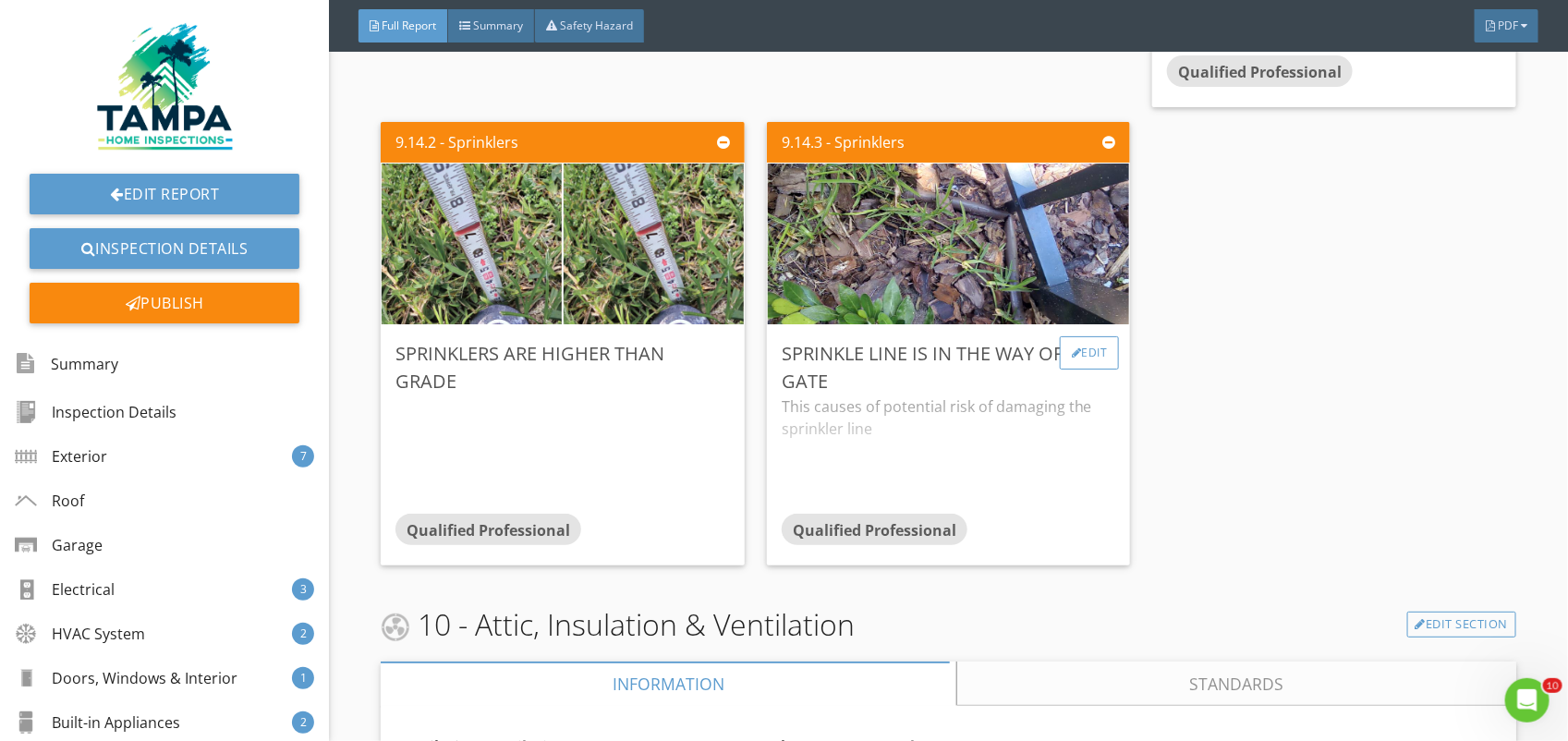 click on "Edit" at bounding box center [1089, 353] 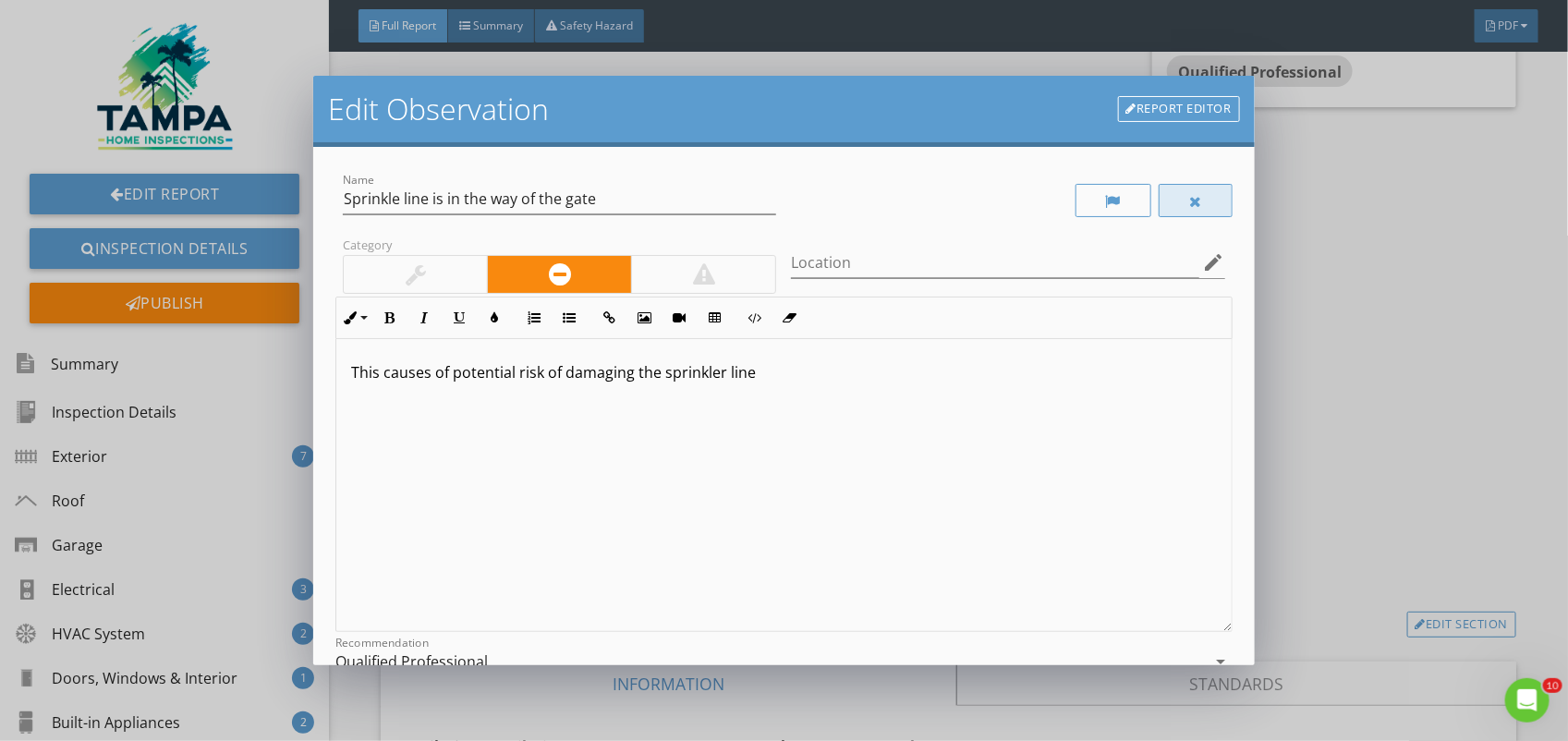 click at bounding box center (1196, 200) 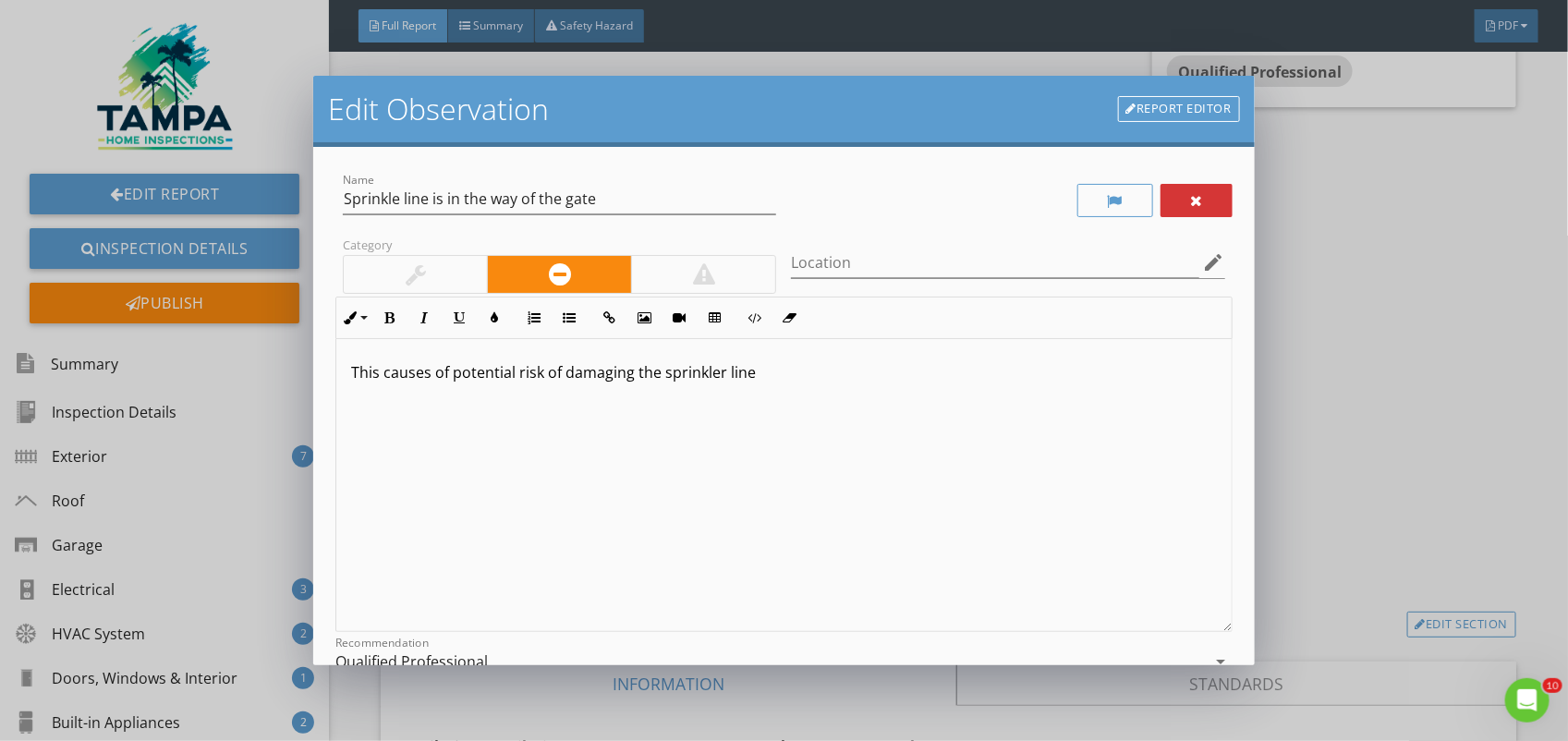 click on "This causes of potential risk of damaging the sprinkler line" at bounding box center (784, 485) 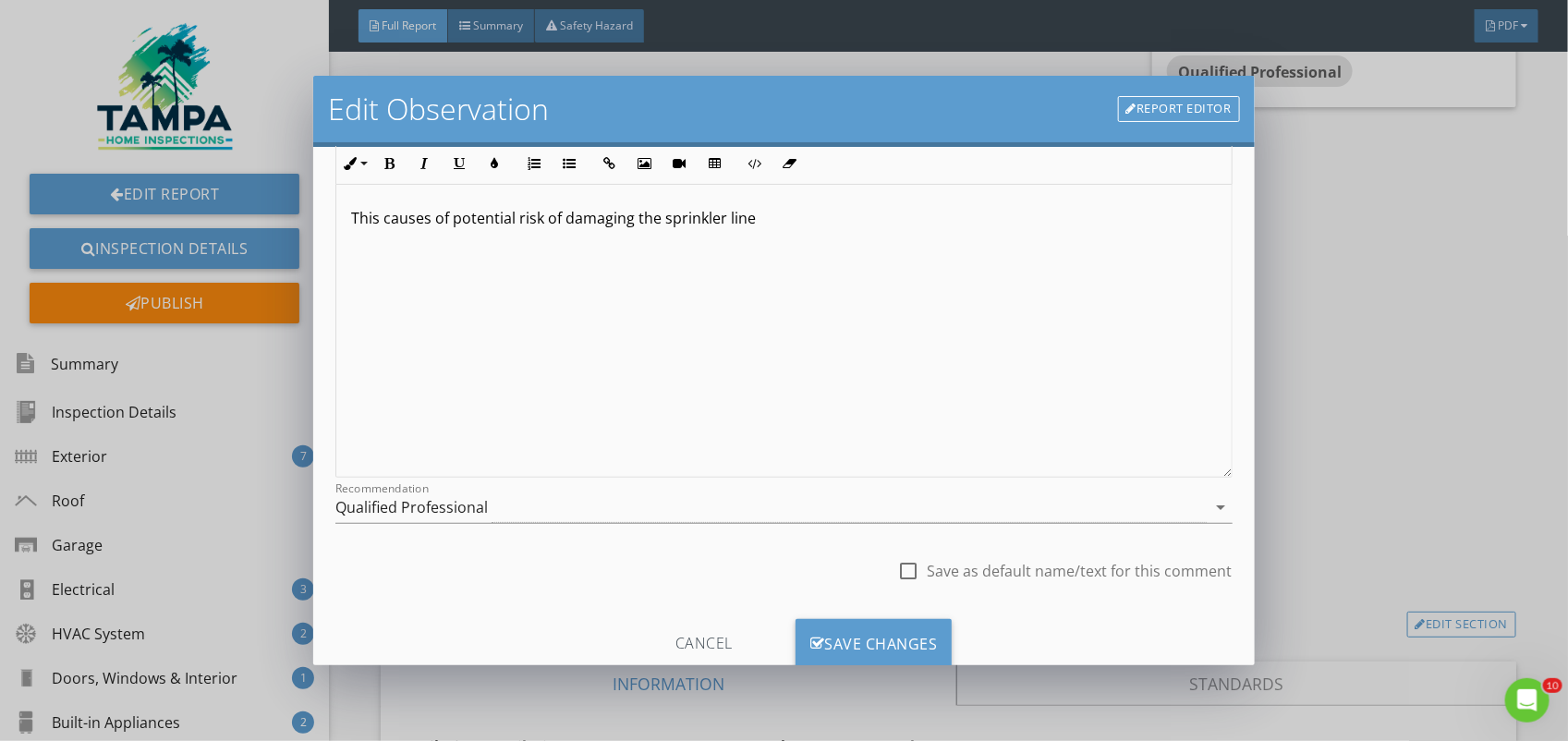 scroll, scrollTop: 209, scrollLeft: 0, axis: vertical 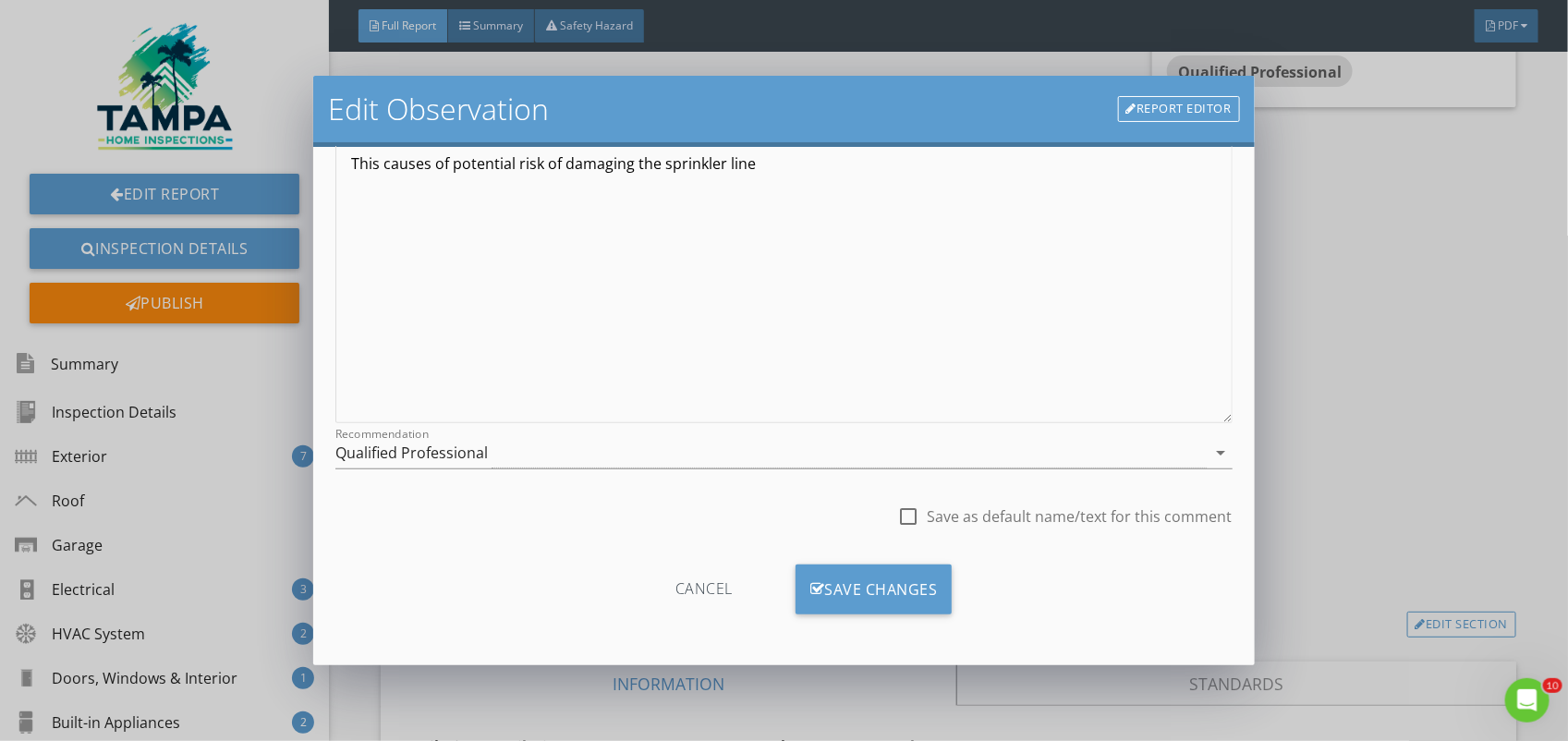 click on "Cancel" at bounding box center [704, 589] 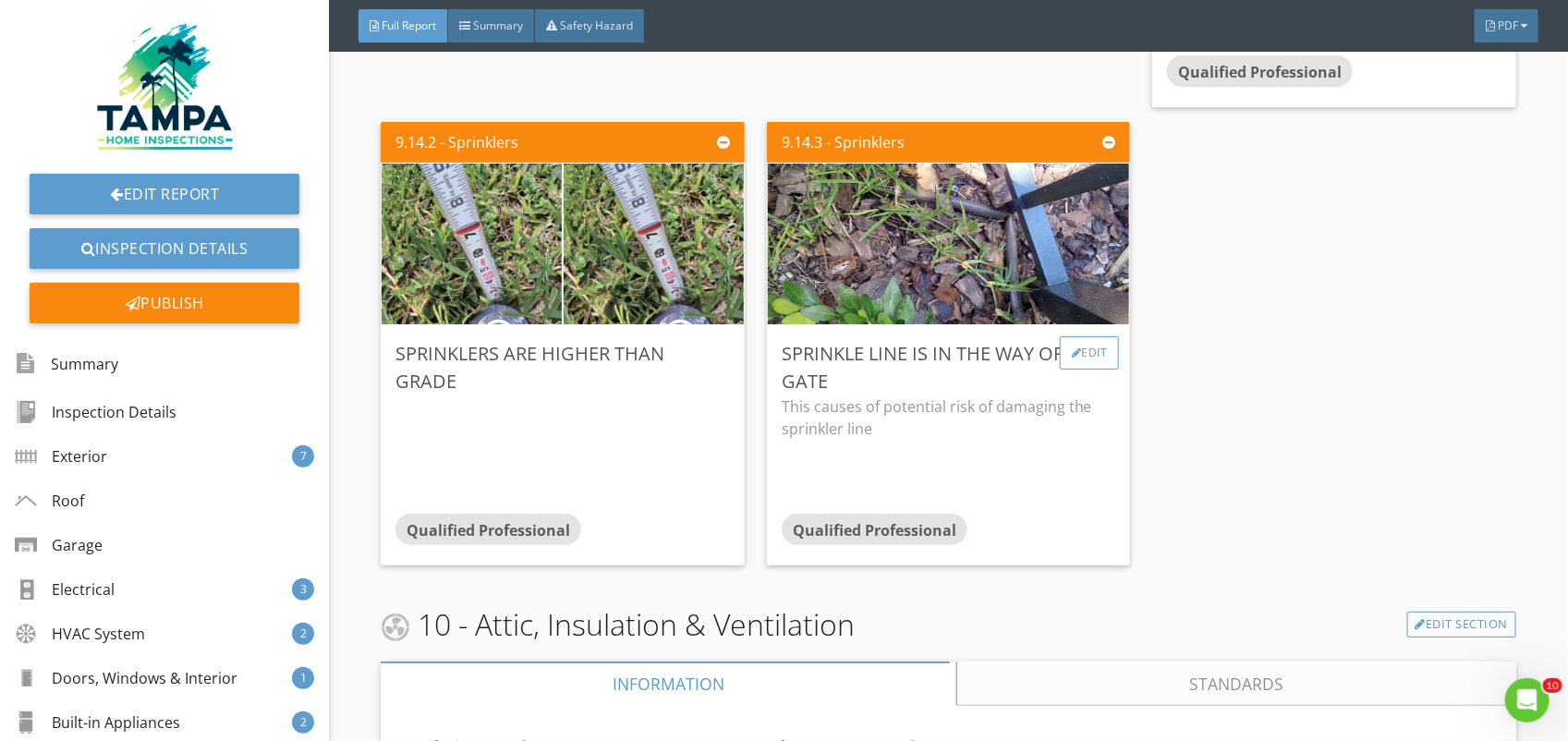 click on "Edit" at bounding box center [1089, 353] 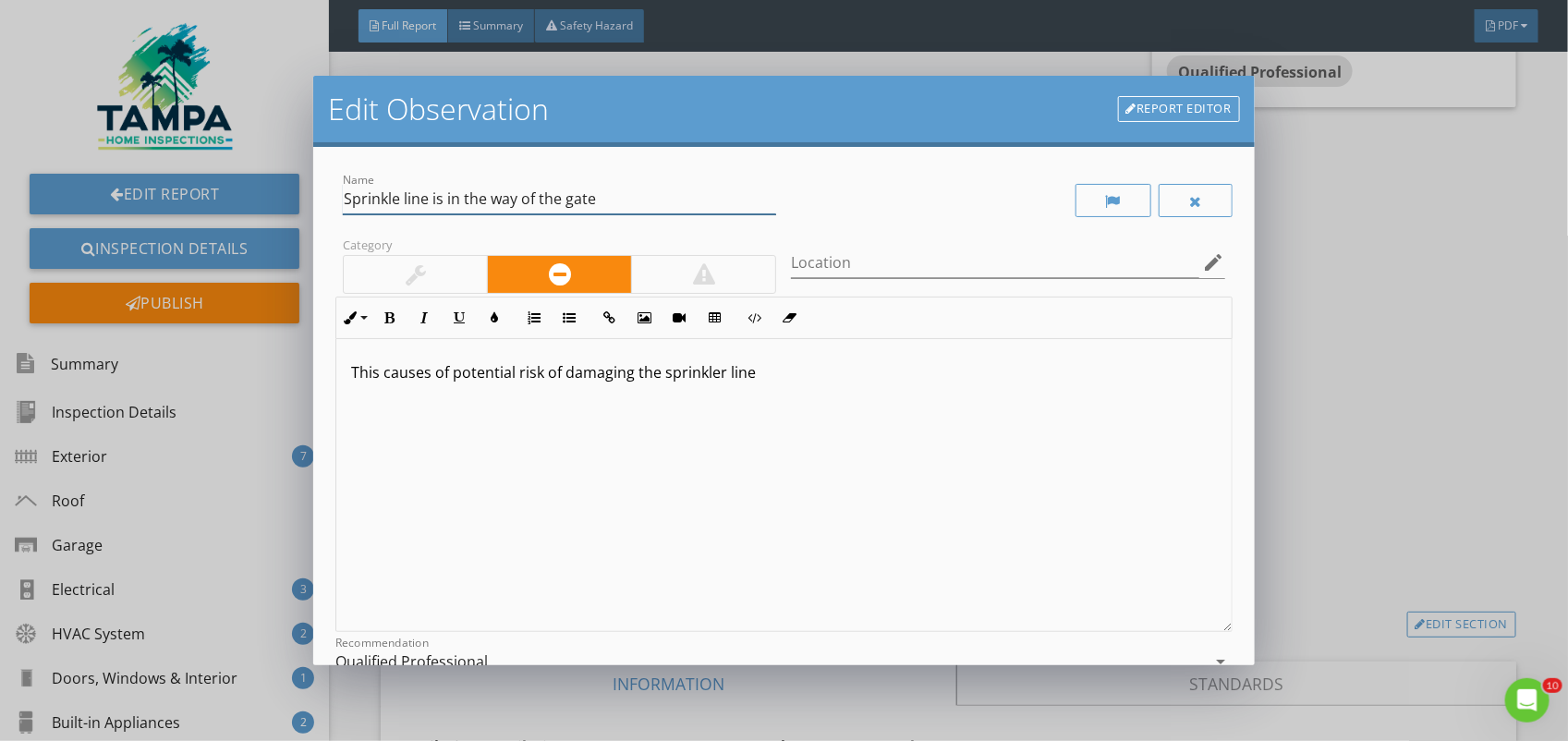 click on "Sprinkle line is in the way of the gate" at bounding box center (559, 199) 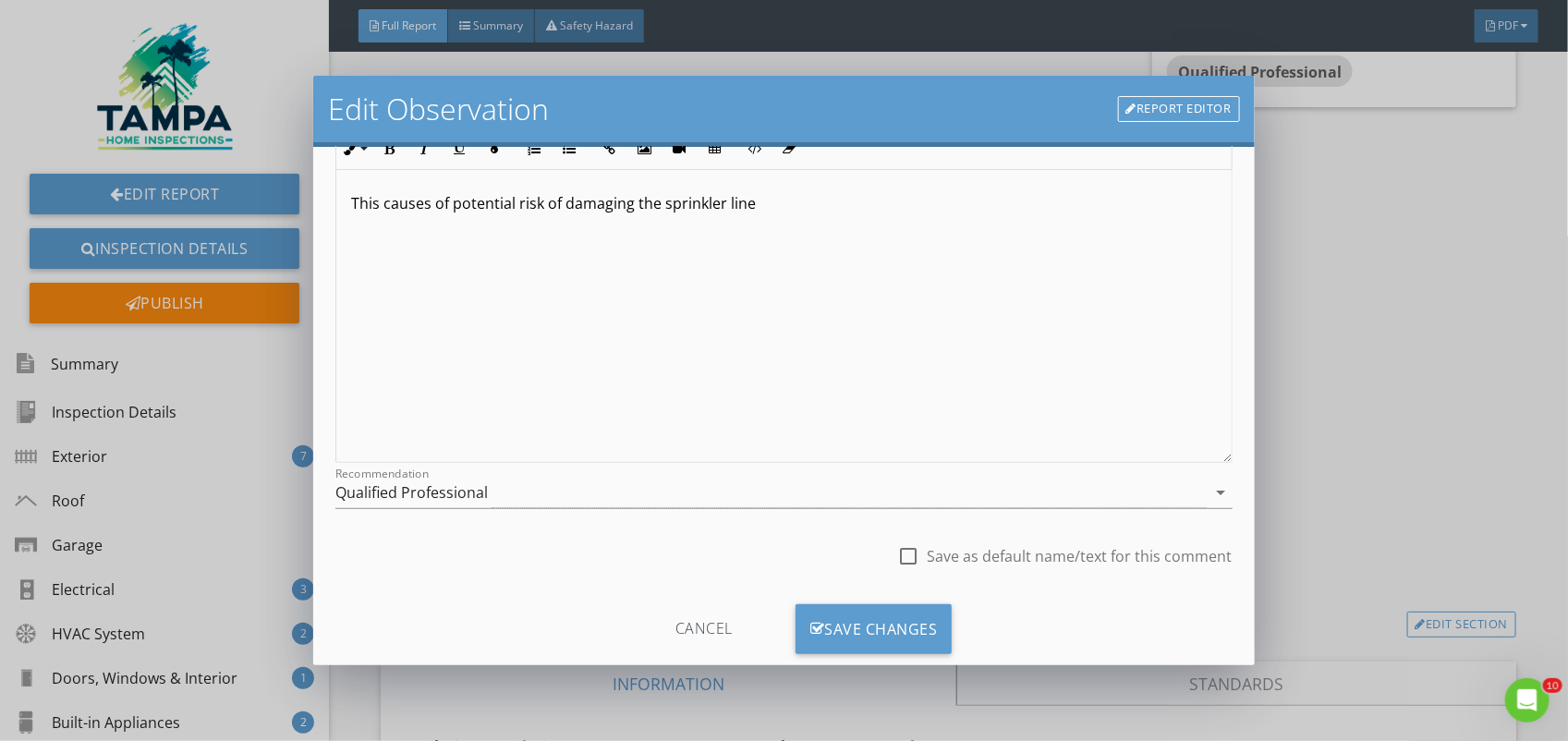 scroll, scrollTop: 209, scrollLeft: 0, axis: vertical 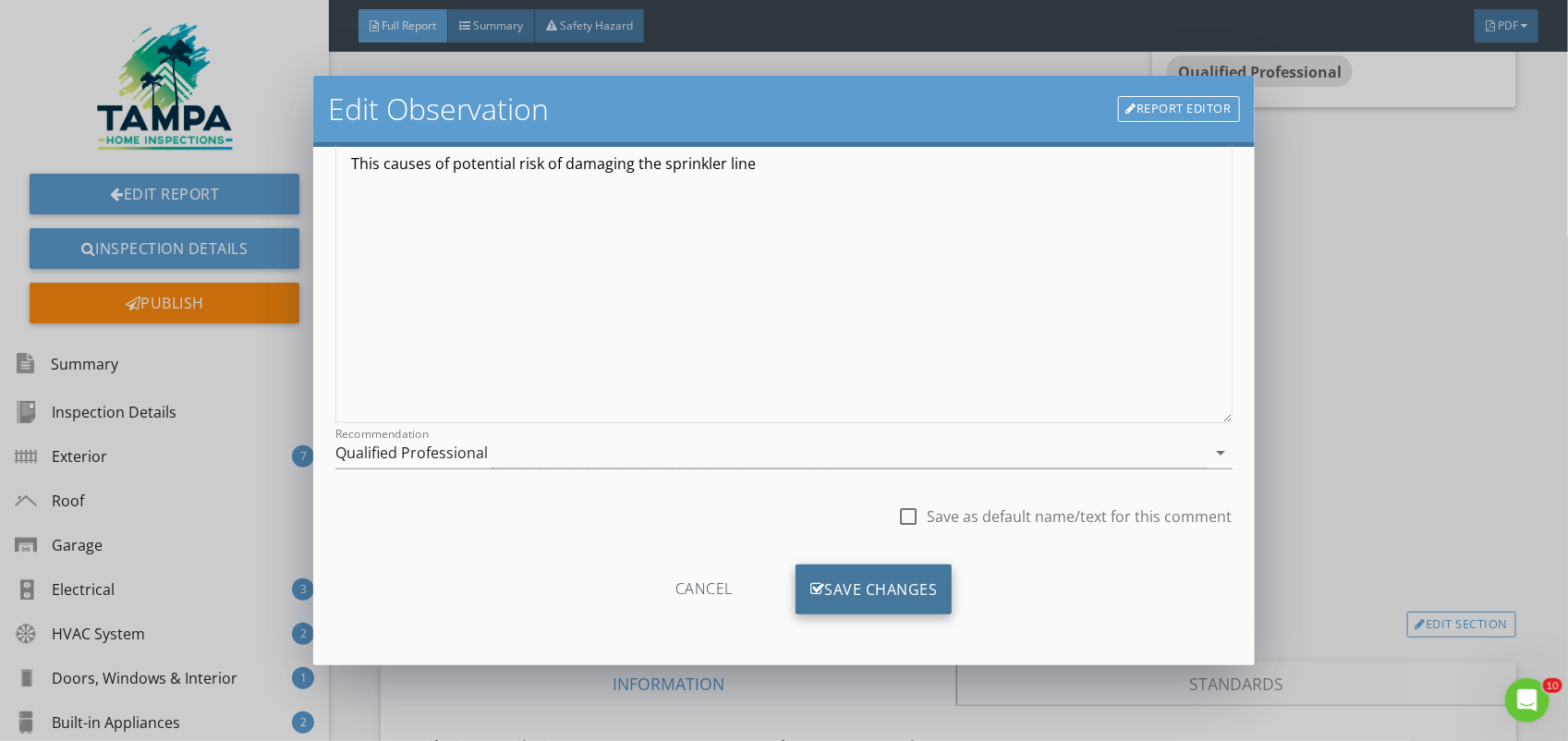 type on "Sprinkler line is in the way of the gate" 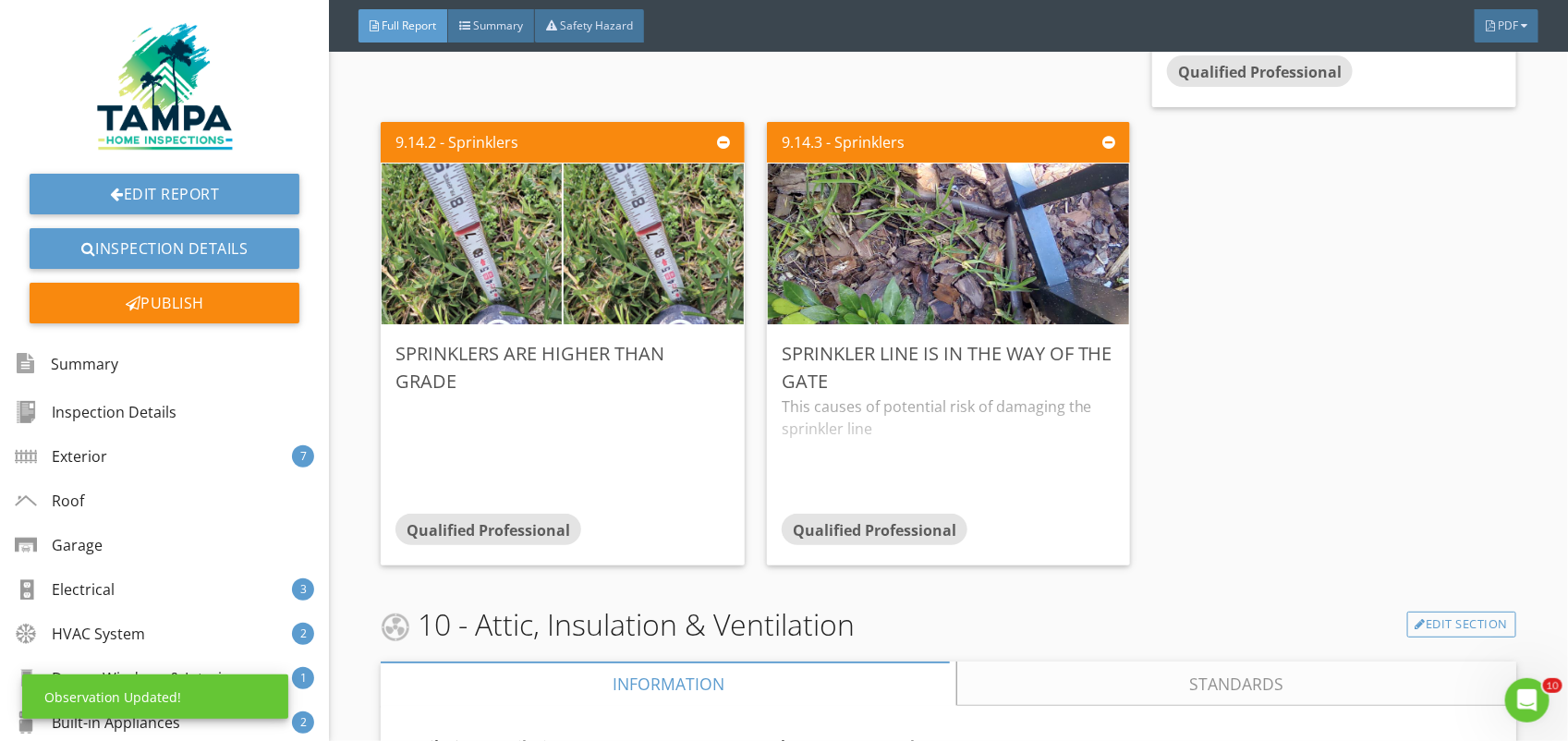 scroll, scrollTop: 0, scrollLeft: 0, axis: both 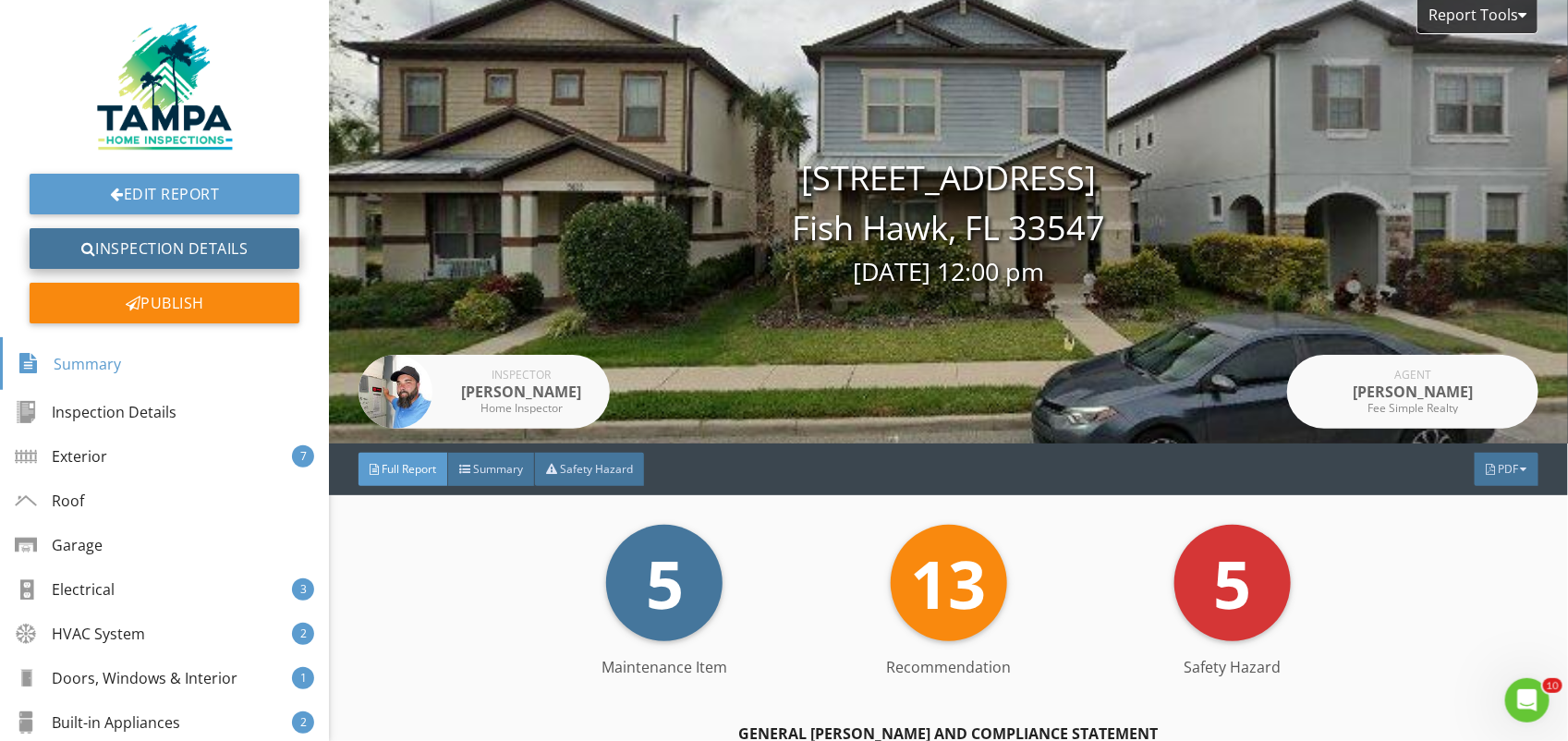 click on "Inspection Details" at bounding box center [164, 249] 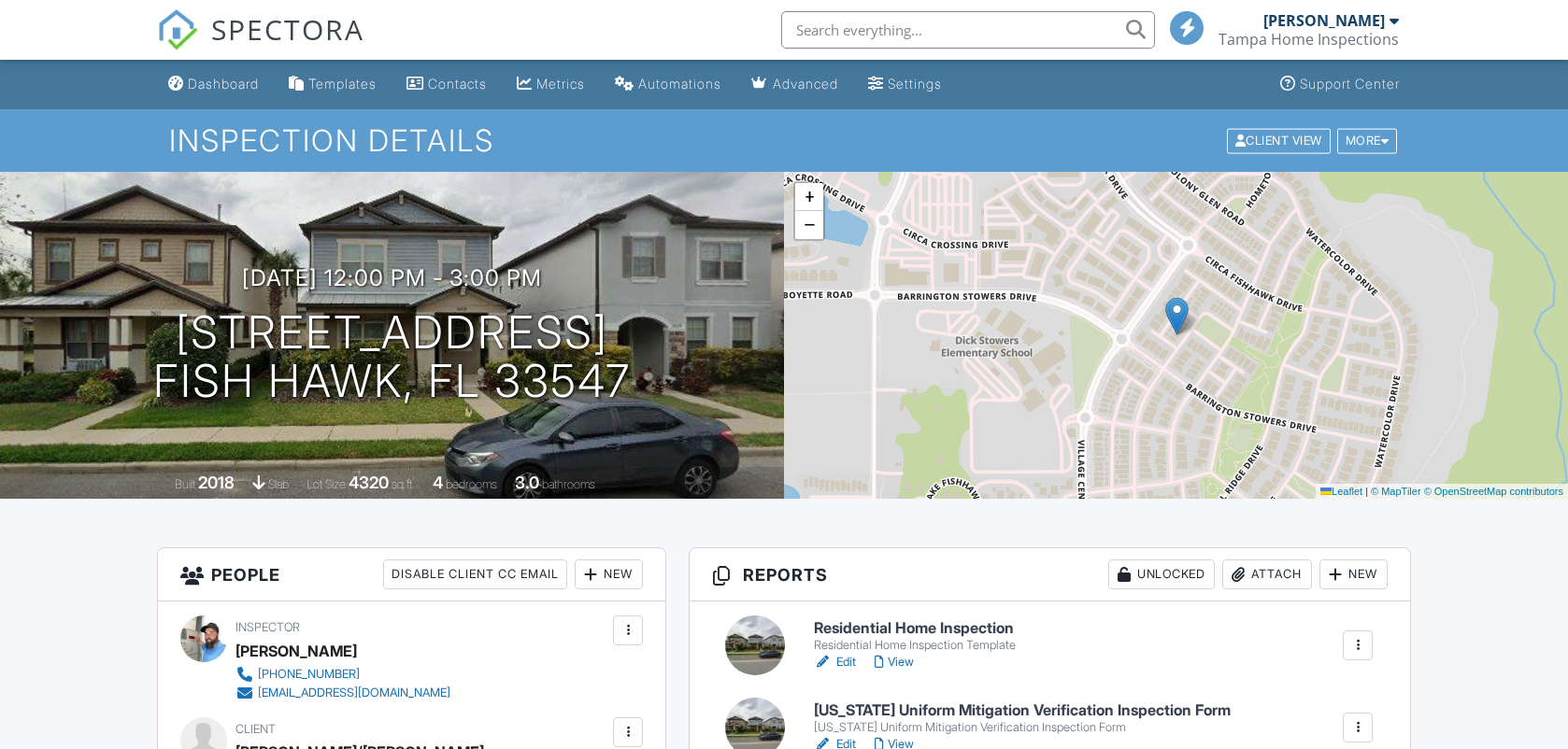 scroll, scrollTop: 0, scrollLeft: 0, axis: both 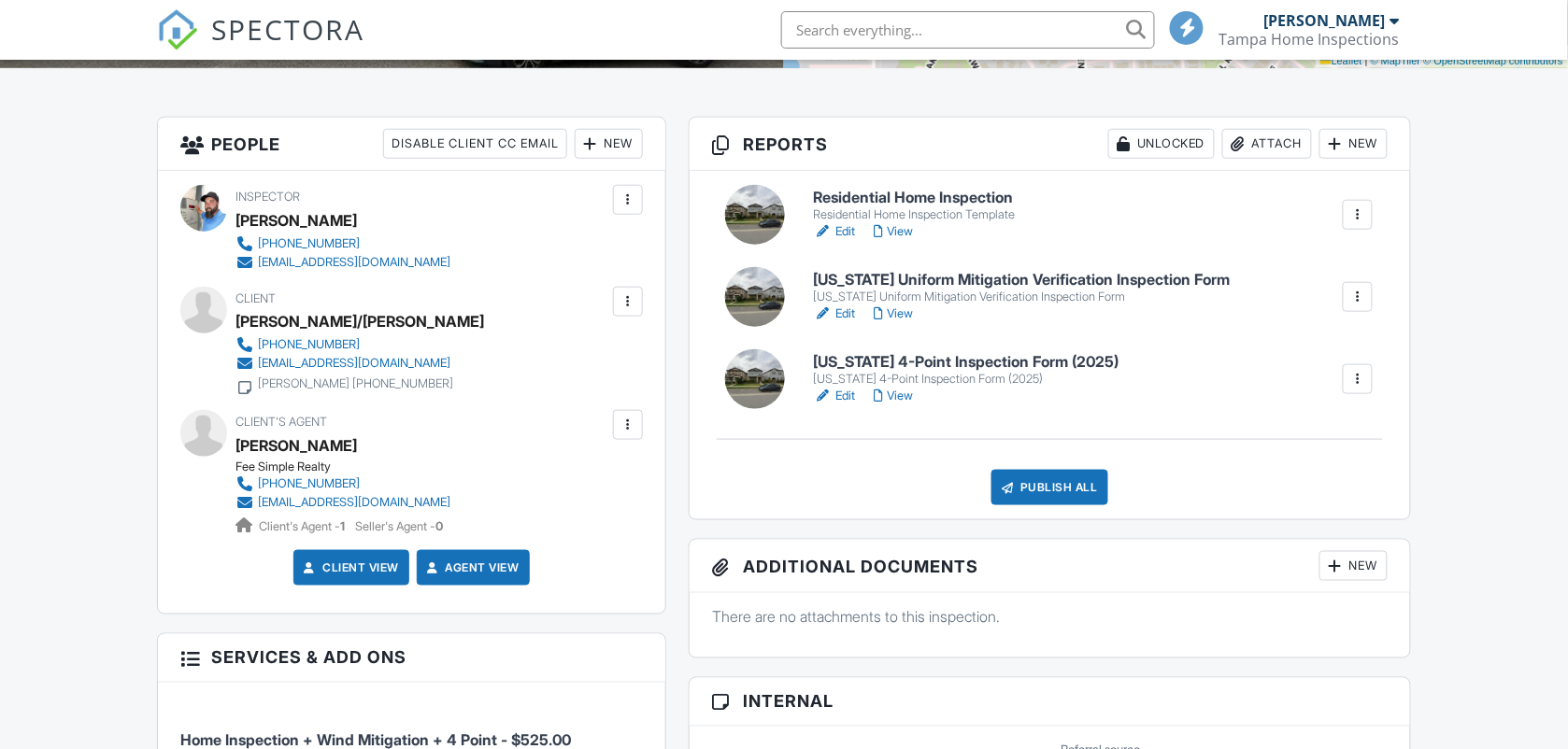 click on "View" at bounding box center [894, 314] 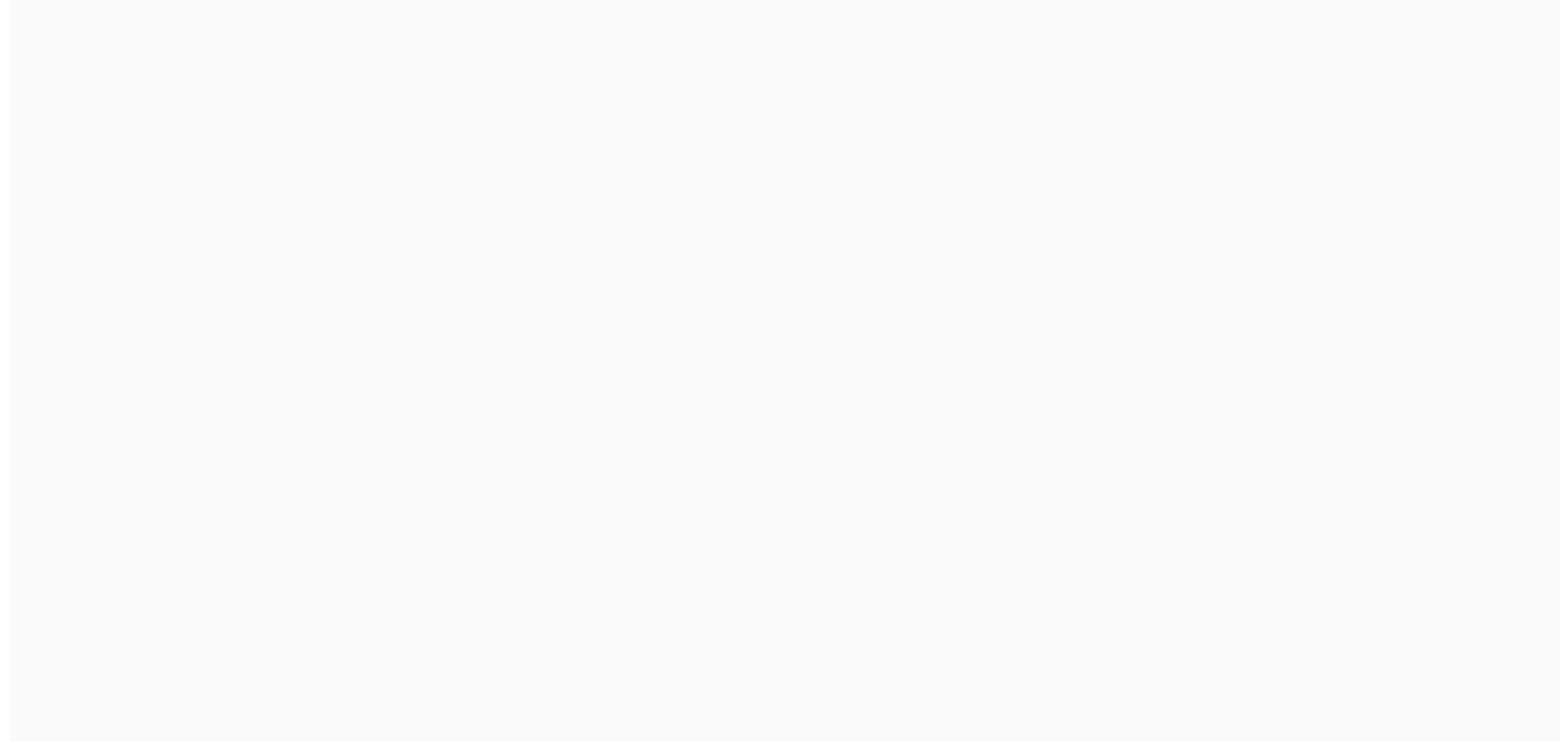scroll, scrollTop: 0, scrollLeft: 0, axis: both 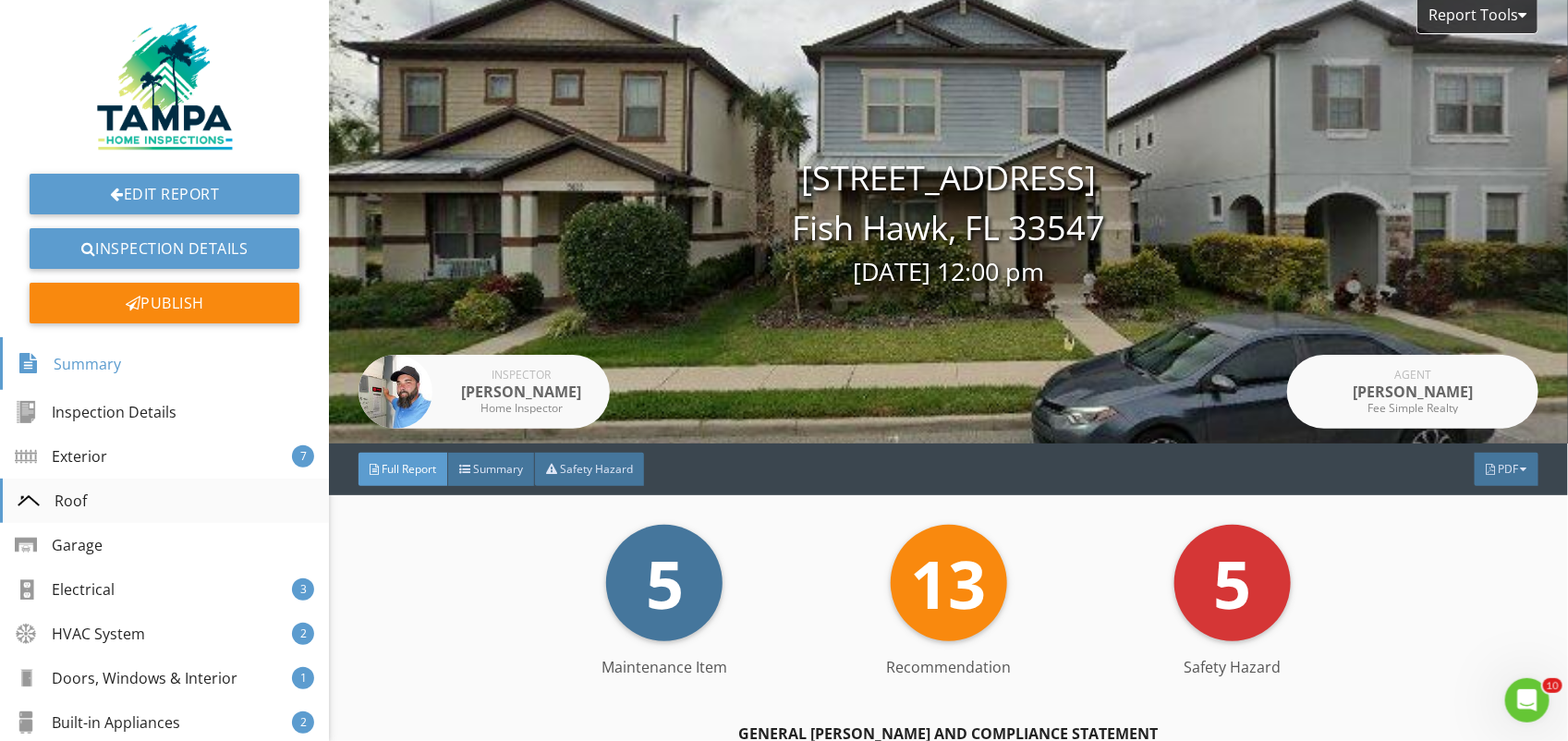 click on "Roof" at bounding box center (52, 501) 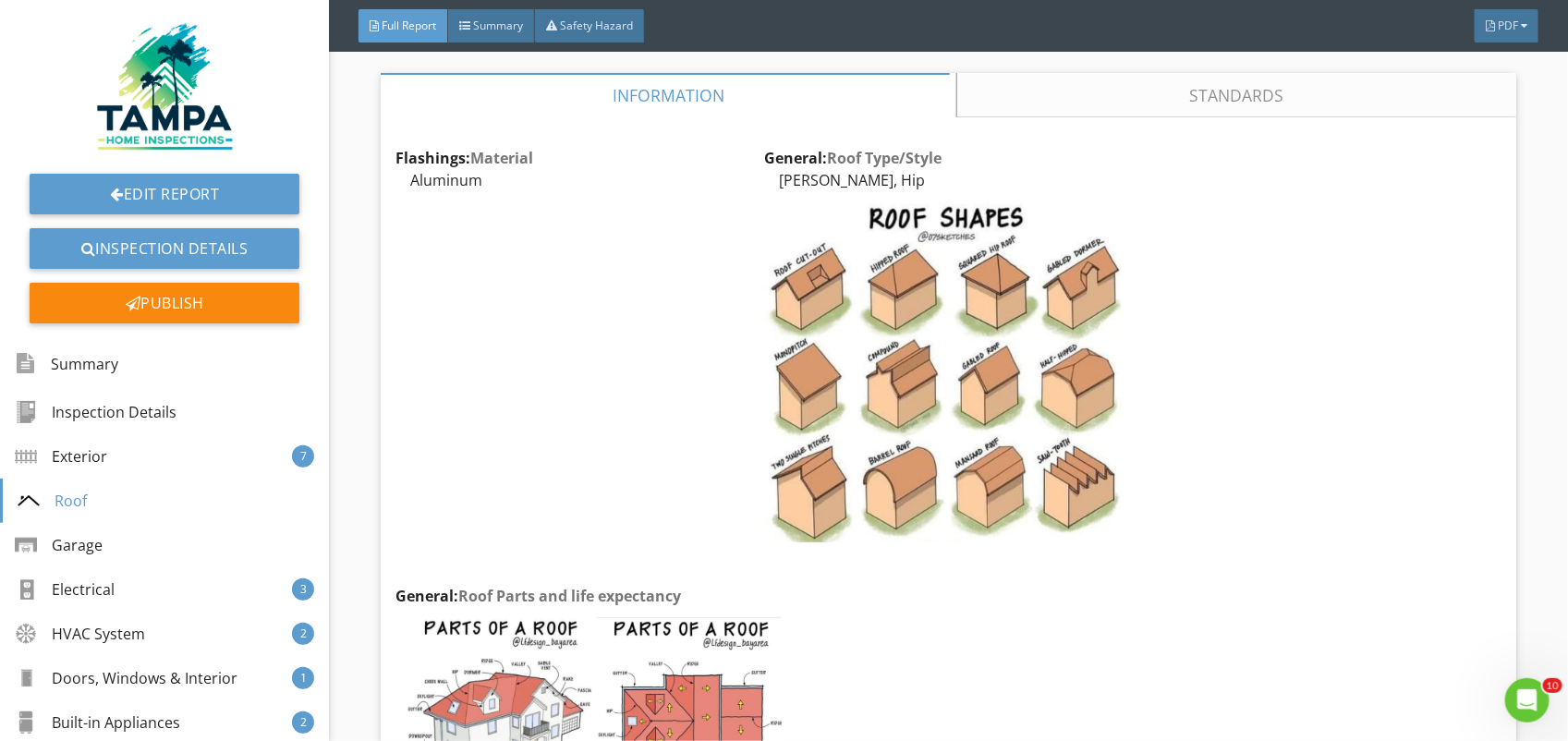 scroll, scrollTop: 5146, scrollLeft: 0, axis: vertical 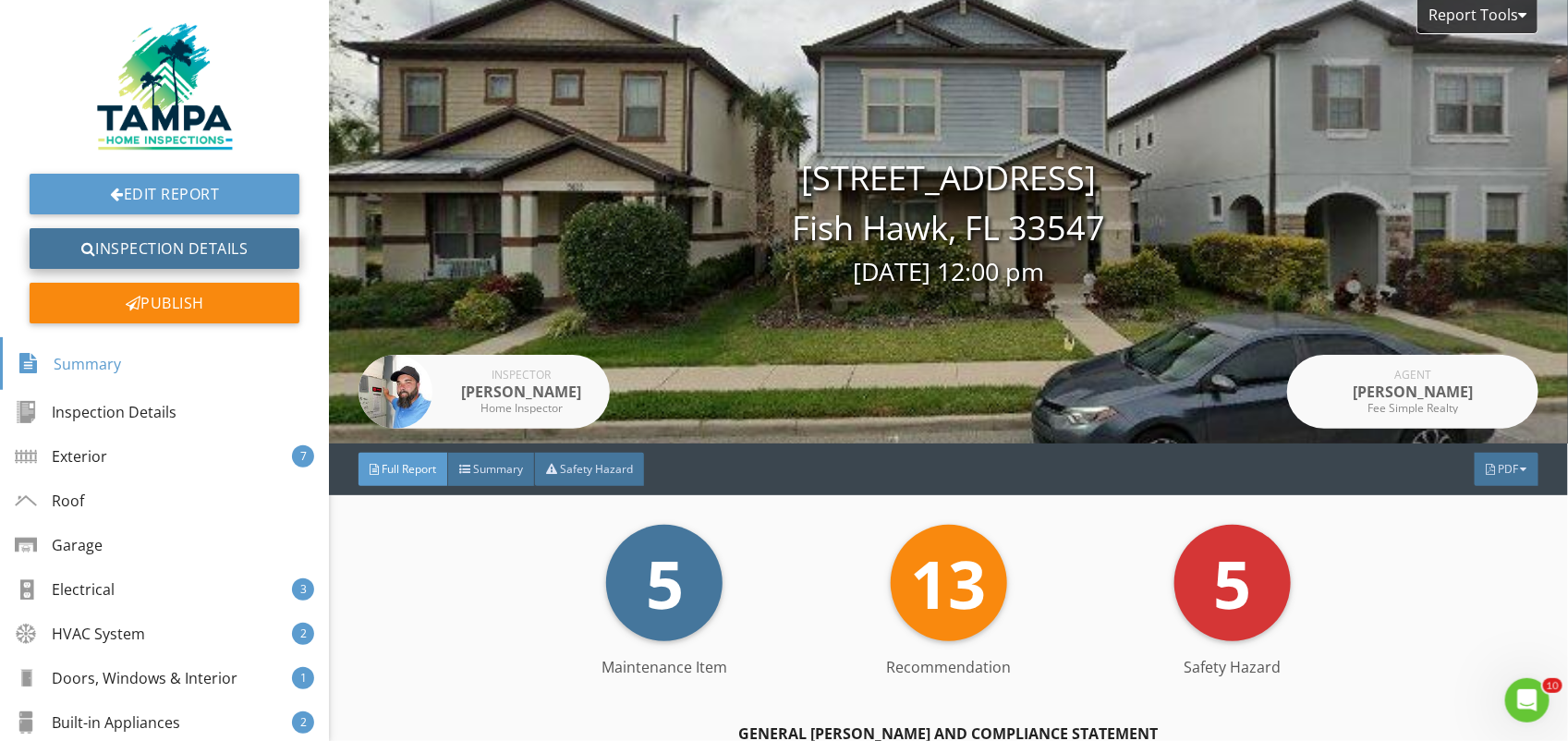 click on "Inspection Details" at bounding box center [164, 249] 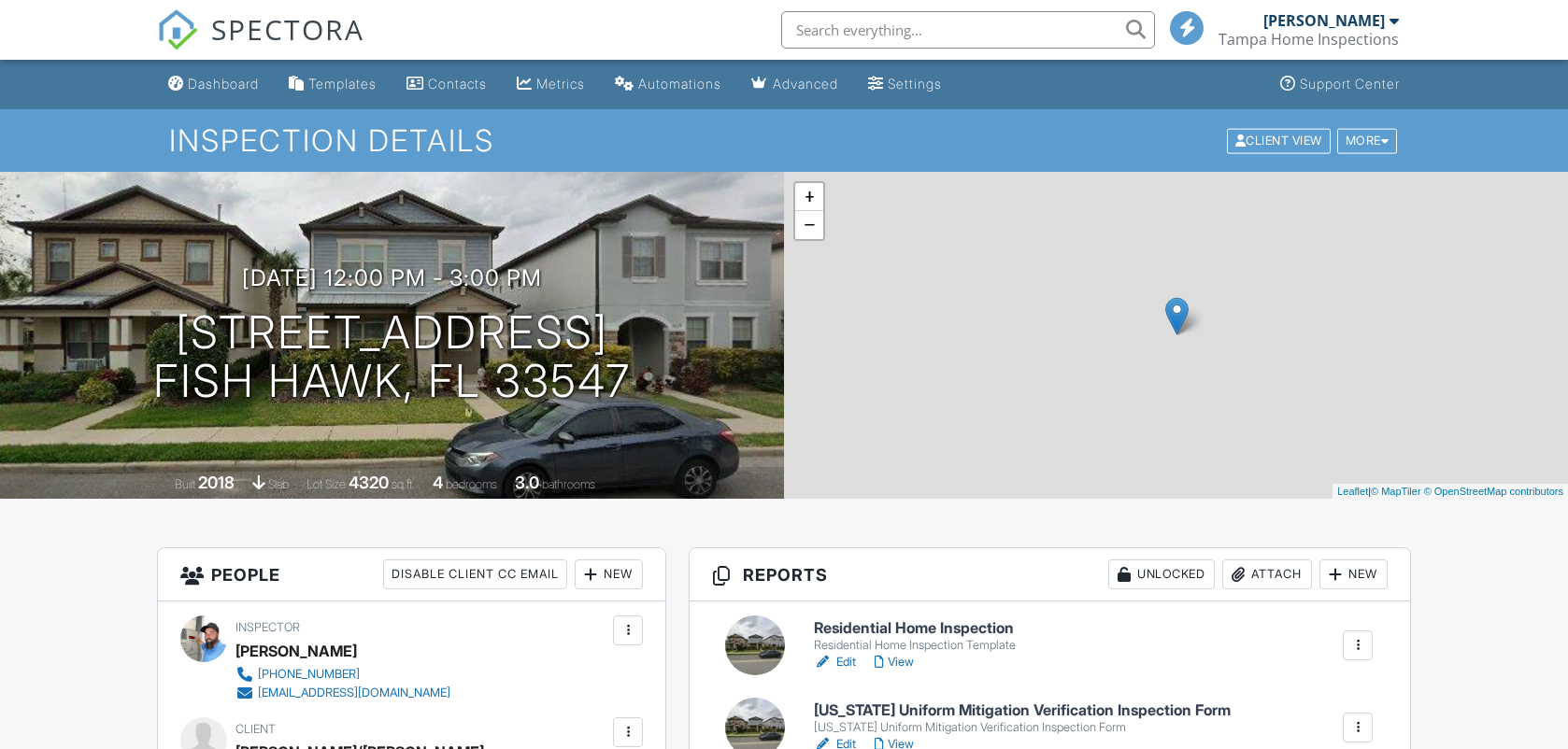 scroll, scrollTop: 0, scrollLeft: 0, axis: both 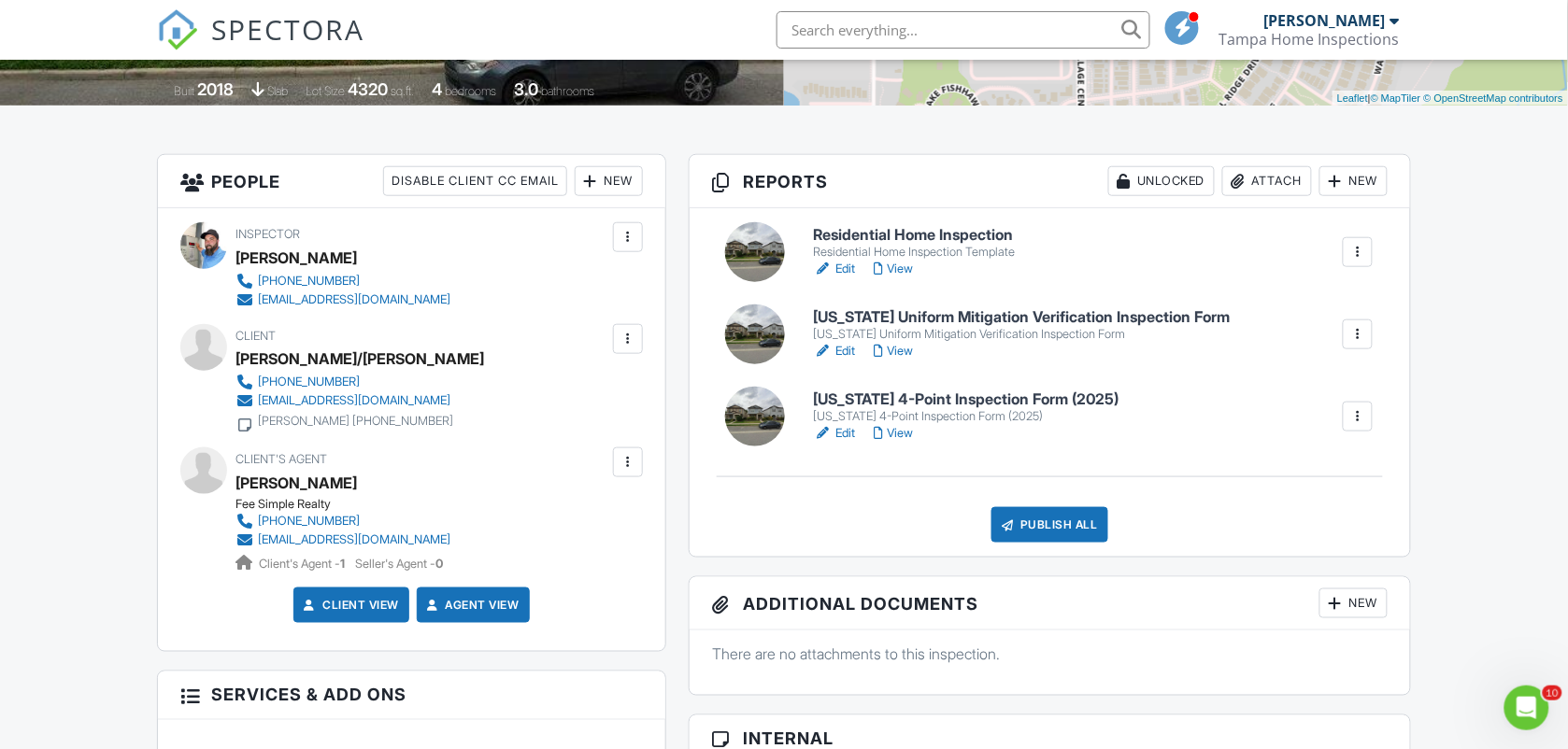 click at bounding box center (879, 433) 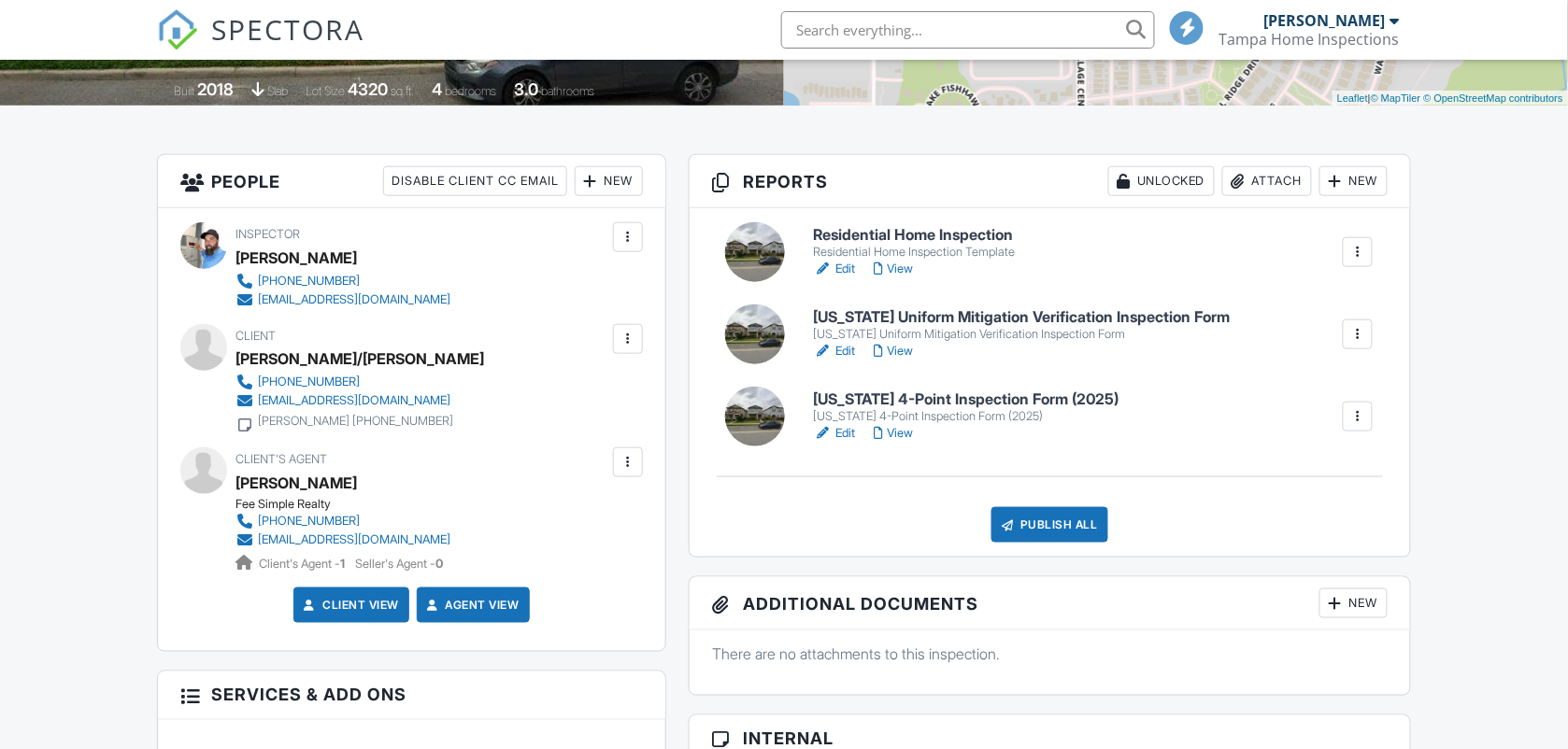 scroll, scrollTop: 393, scrollLeft: 0, axis: vertical 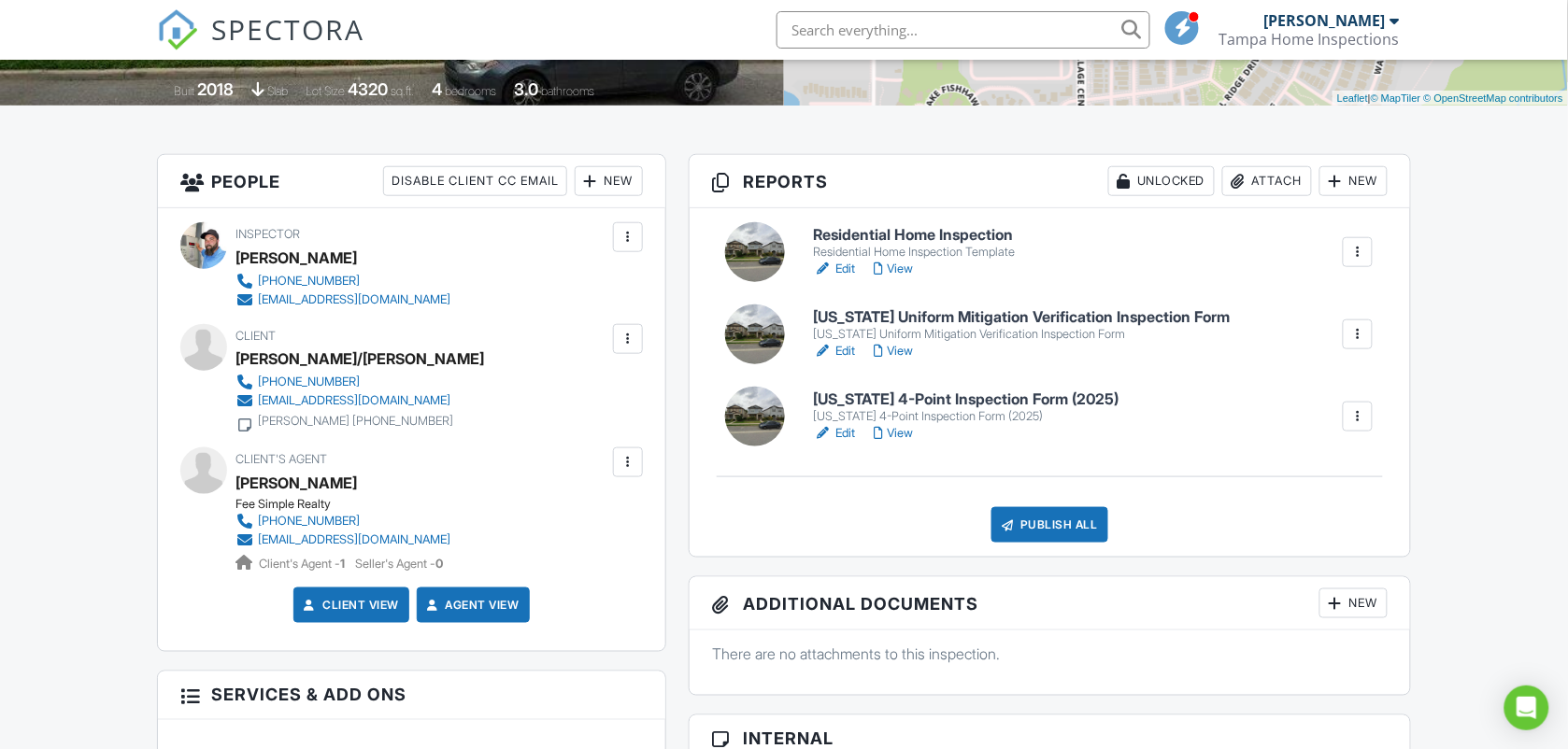 click on "Edit" at bounding box center [834, 433] 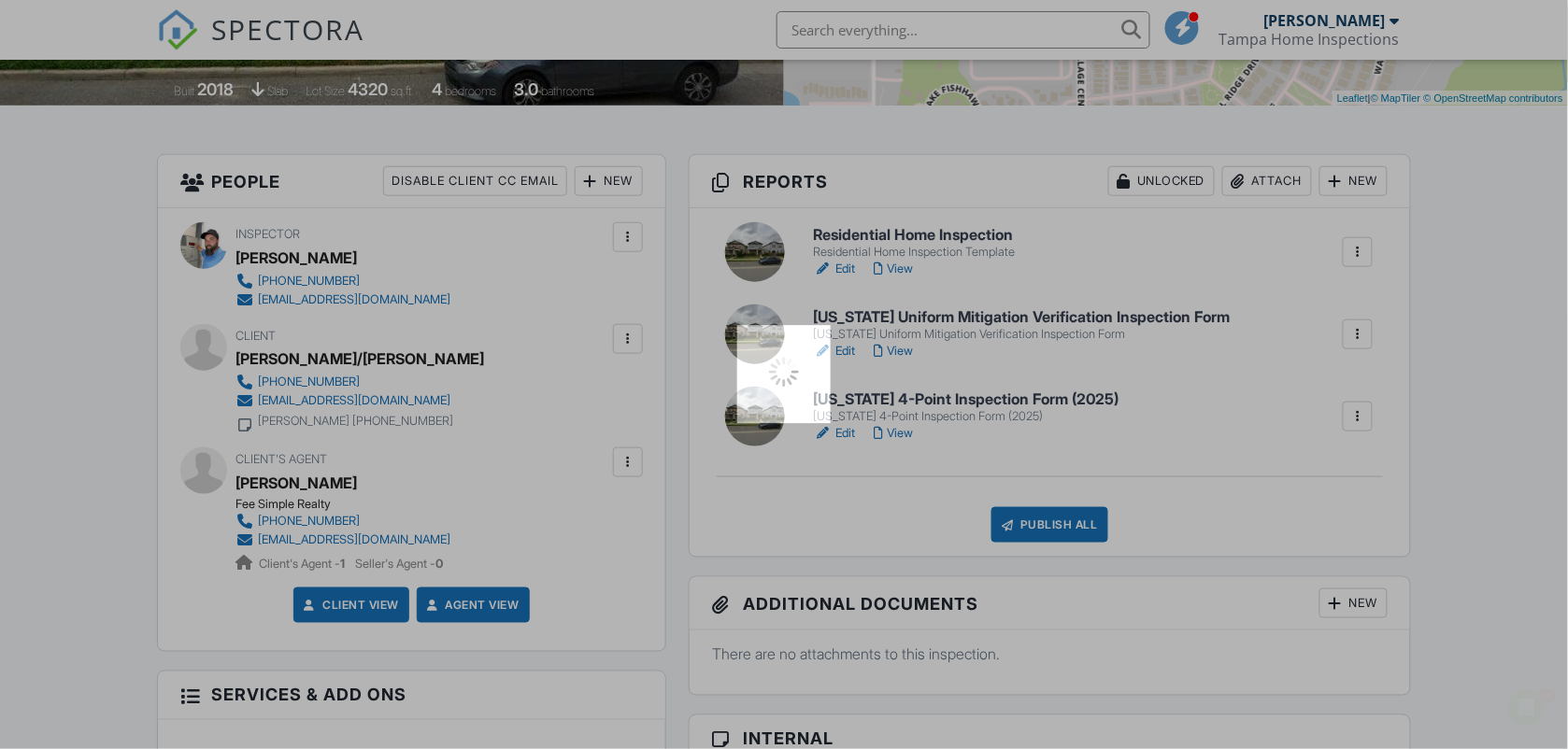 scroll, scrollTop: 0, scrollLeft: 0, axis: both 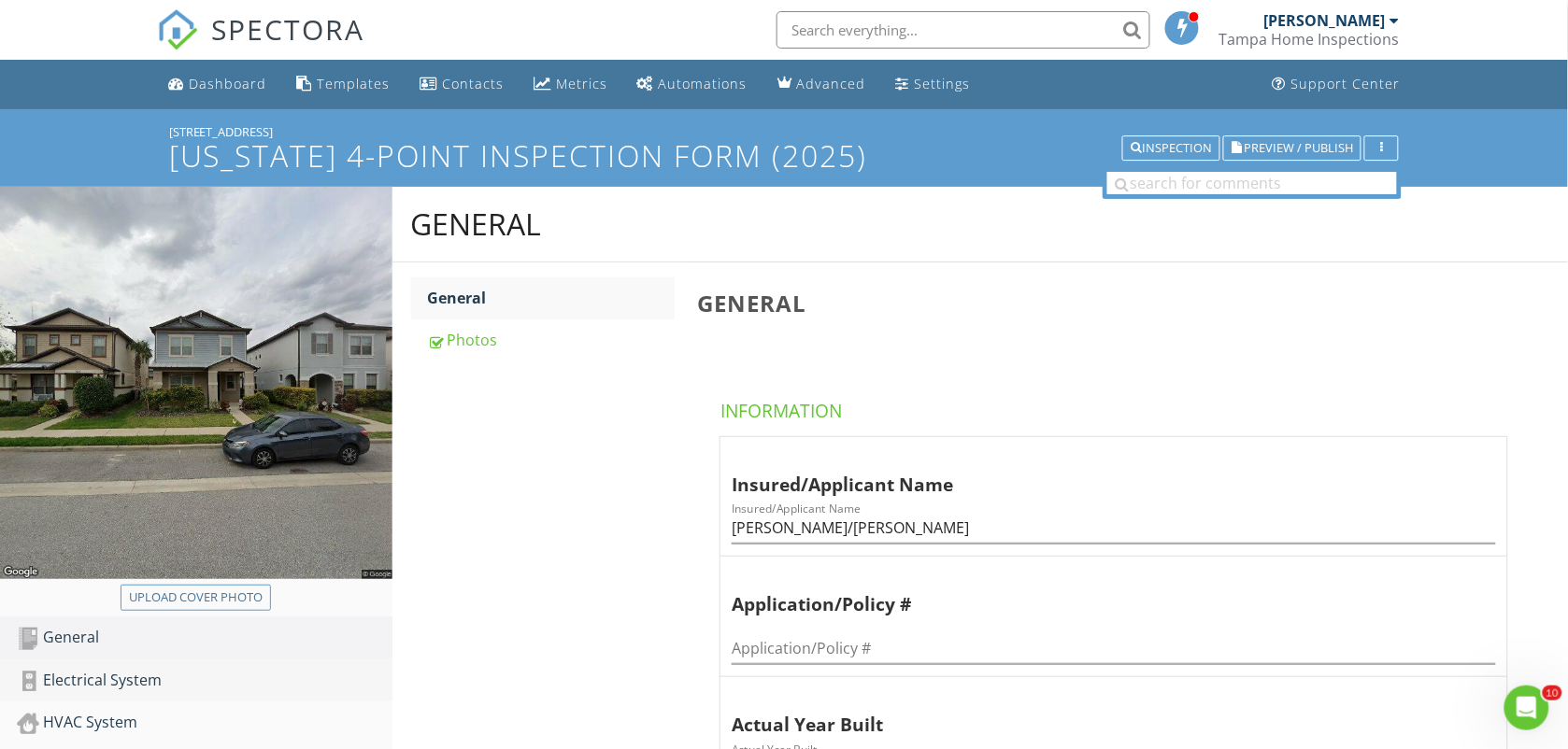 click on "Electrical System" at bounding box center (205, 681) 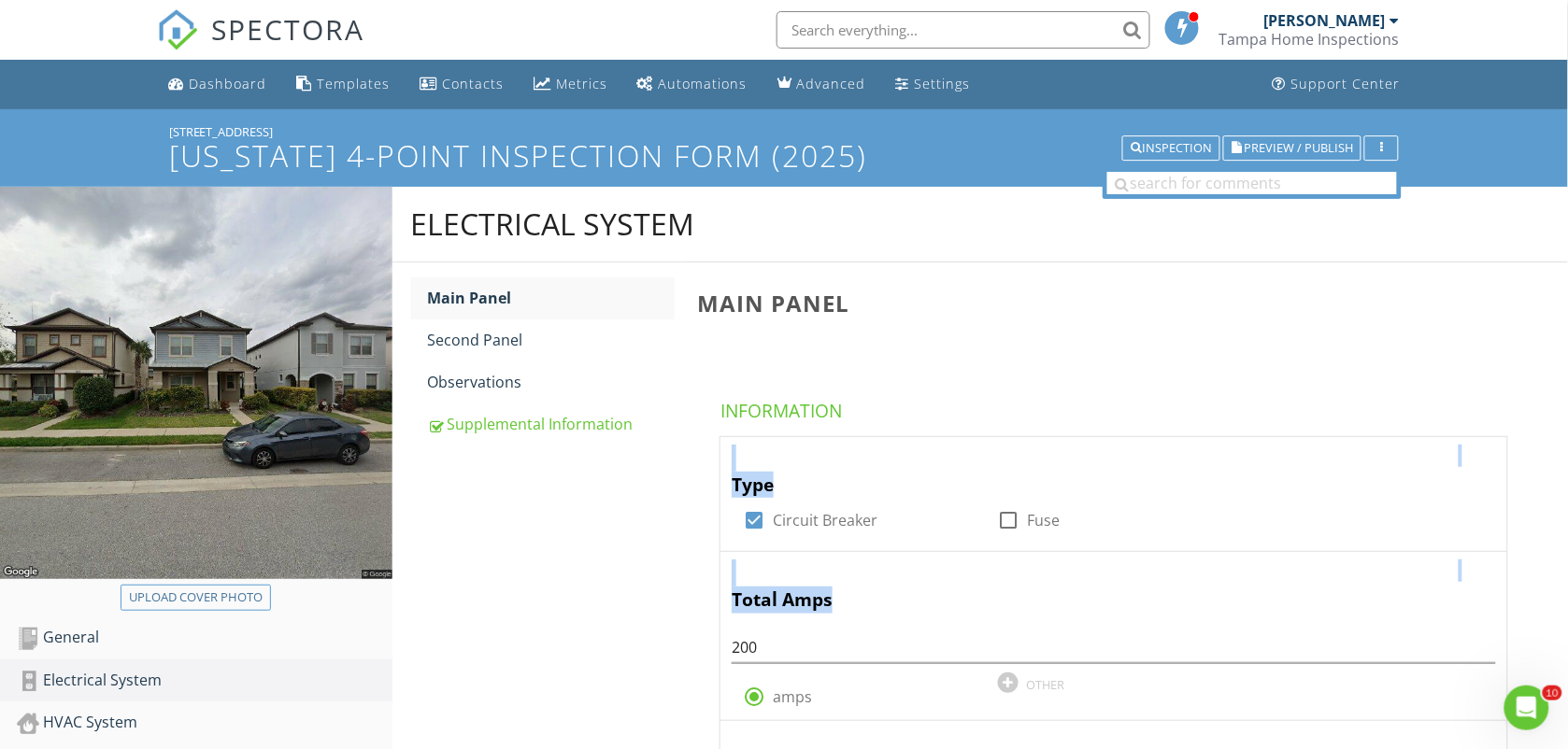 drag, startPoint x: 1098, startPoint y: 699, endPoint x: 1505, endPoint y: 316, distance: 558.87208 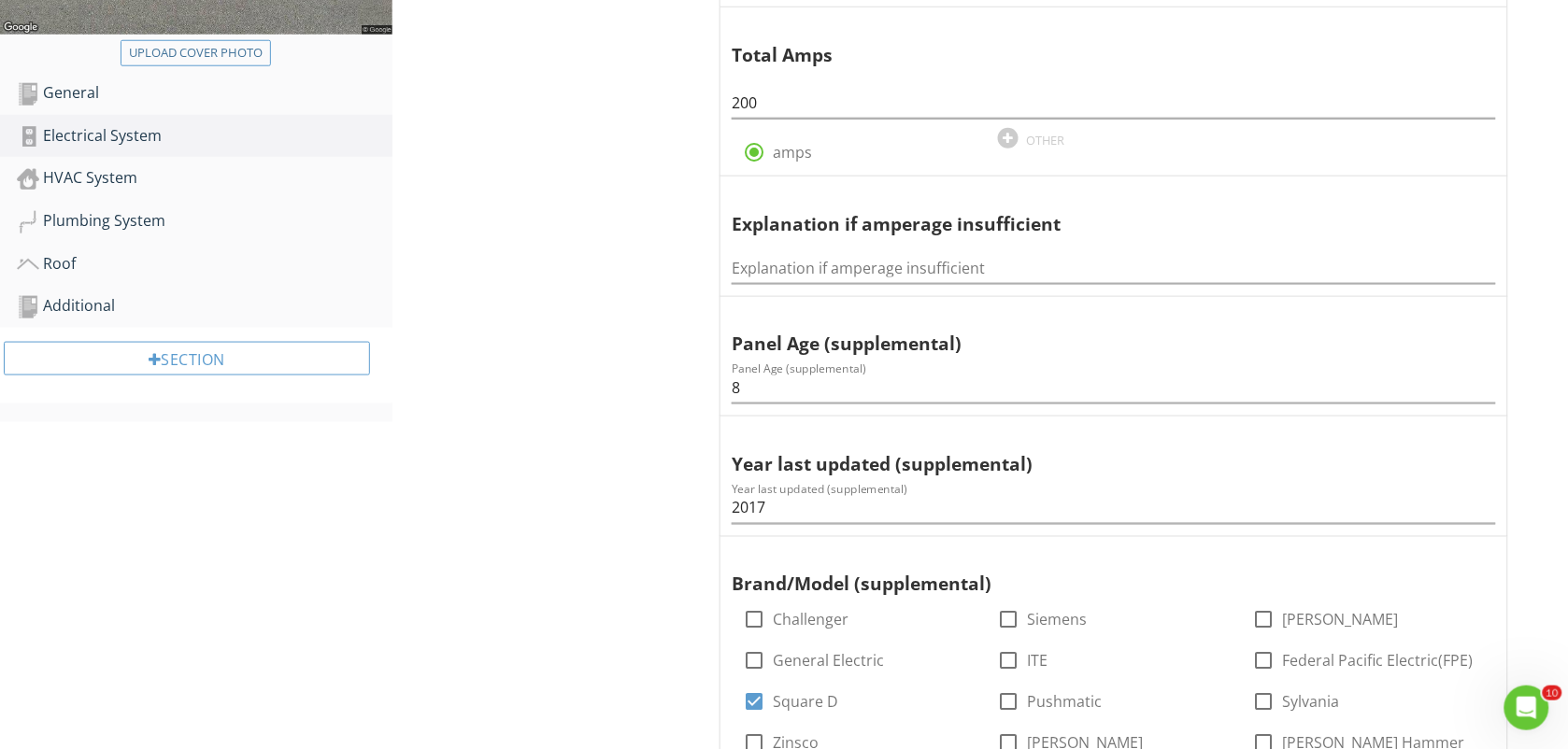 scroll, scrollTop: 551, scrollLeft: 0, axis: vertical 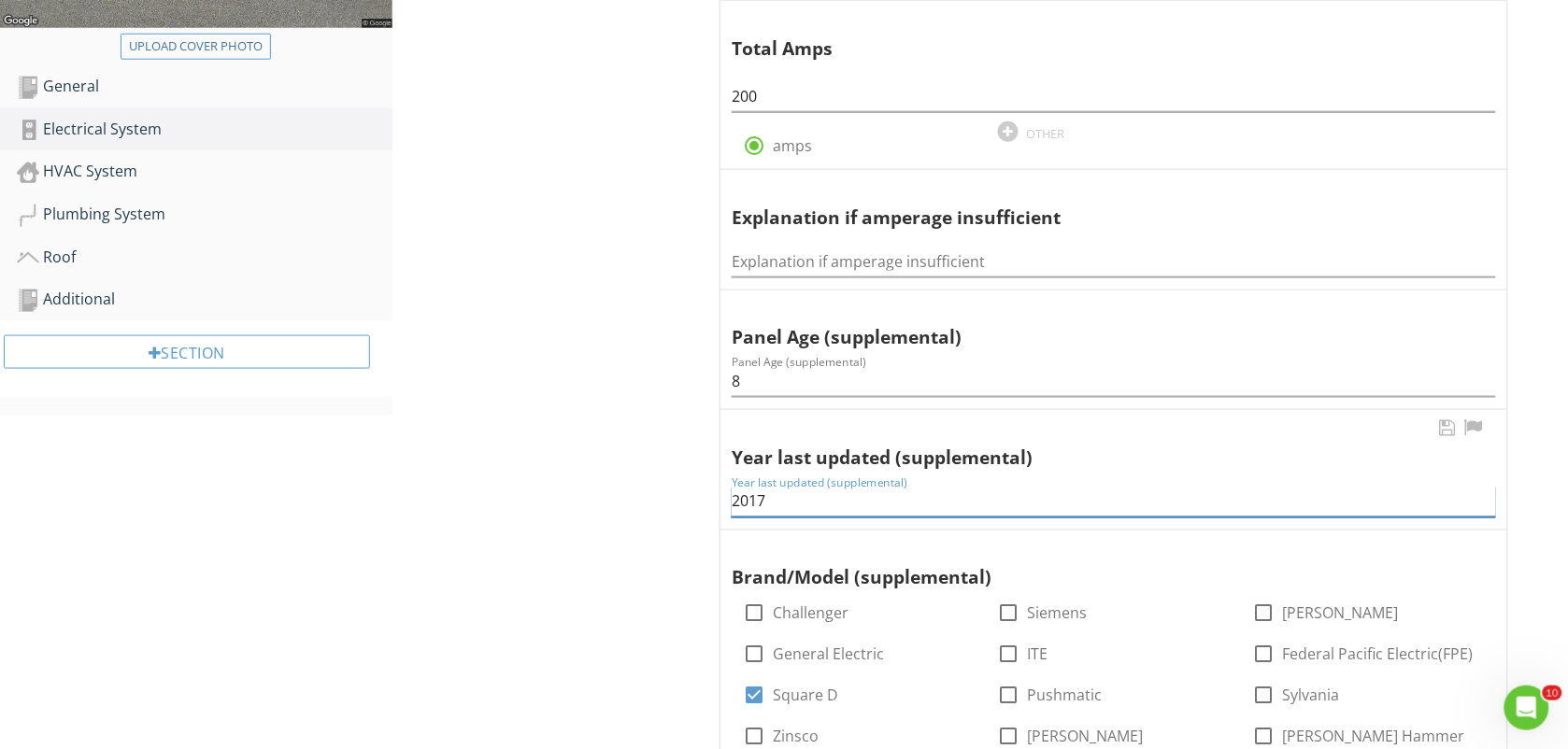 click on "2017" at bounding box center [1114, 502] 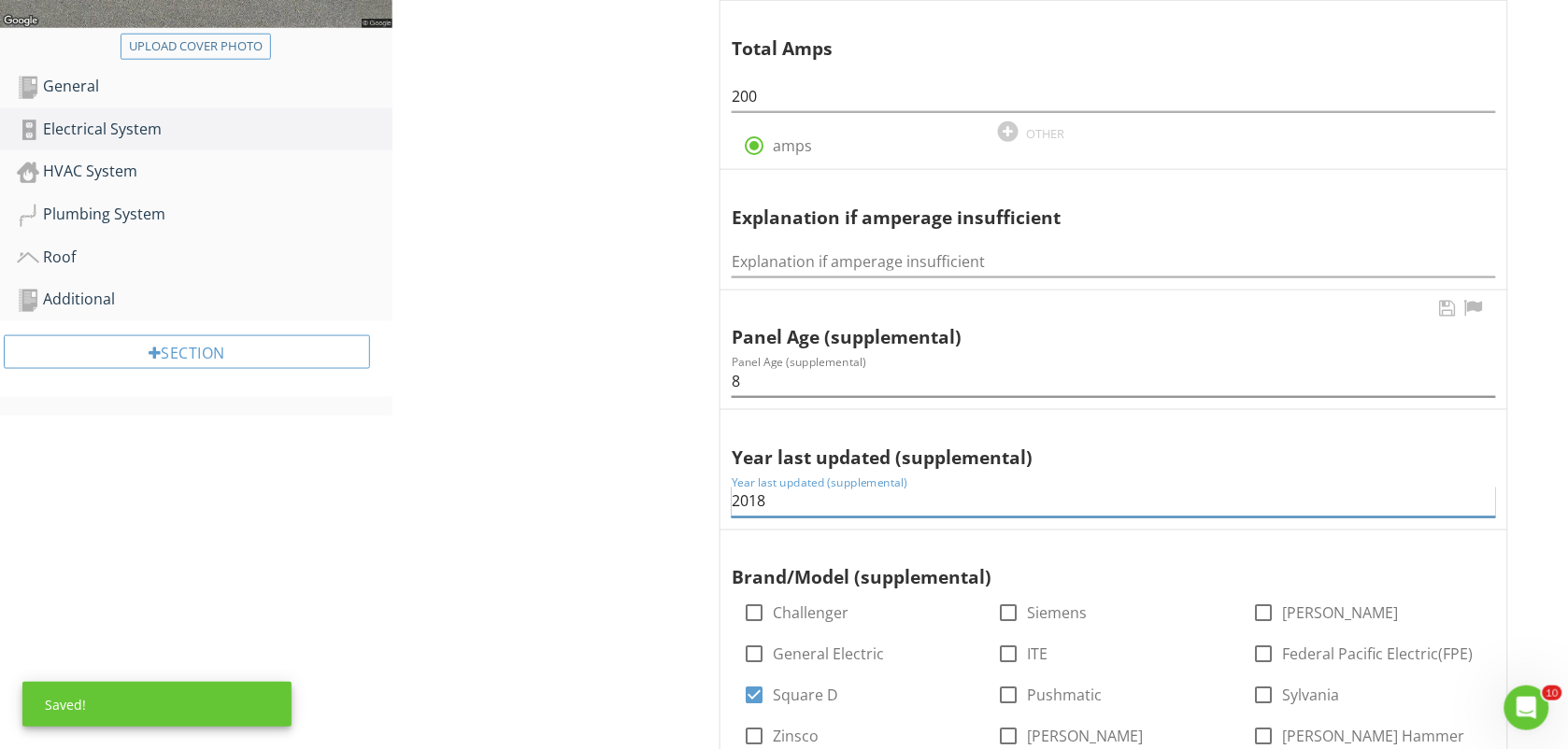 type on "2018" 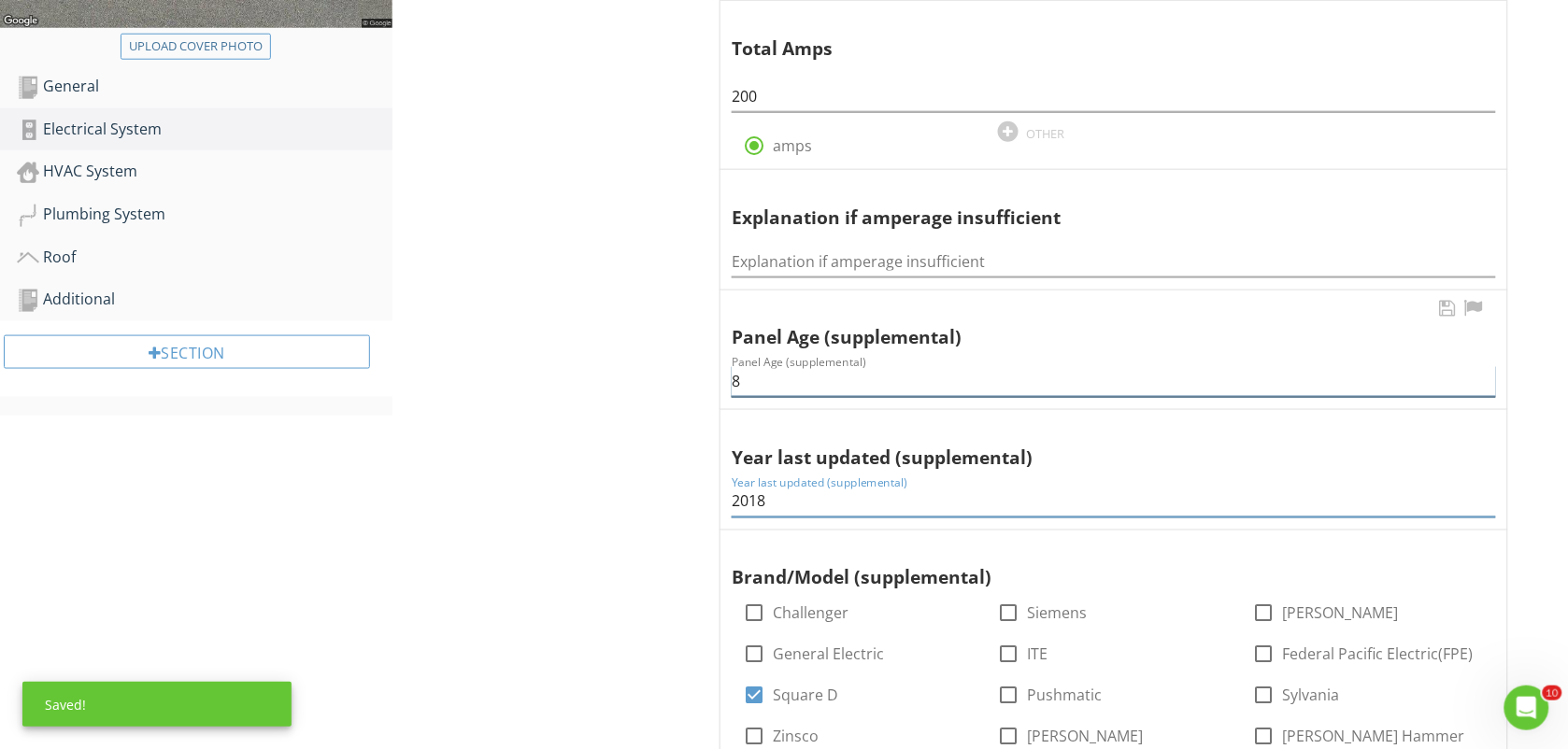 click on "8" at bounding box center (1114, 381) 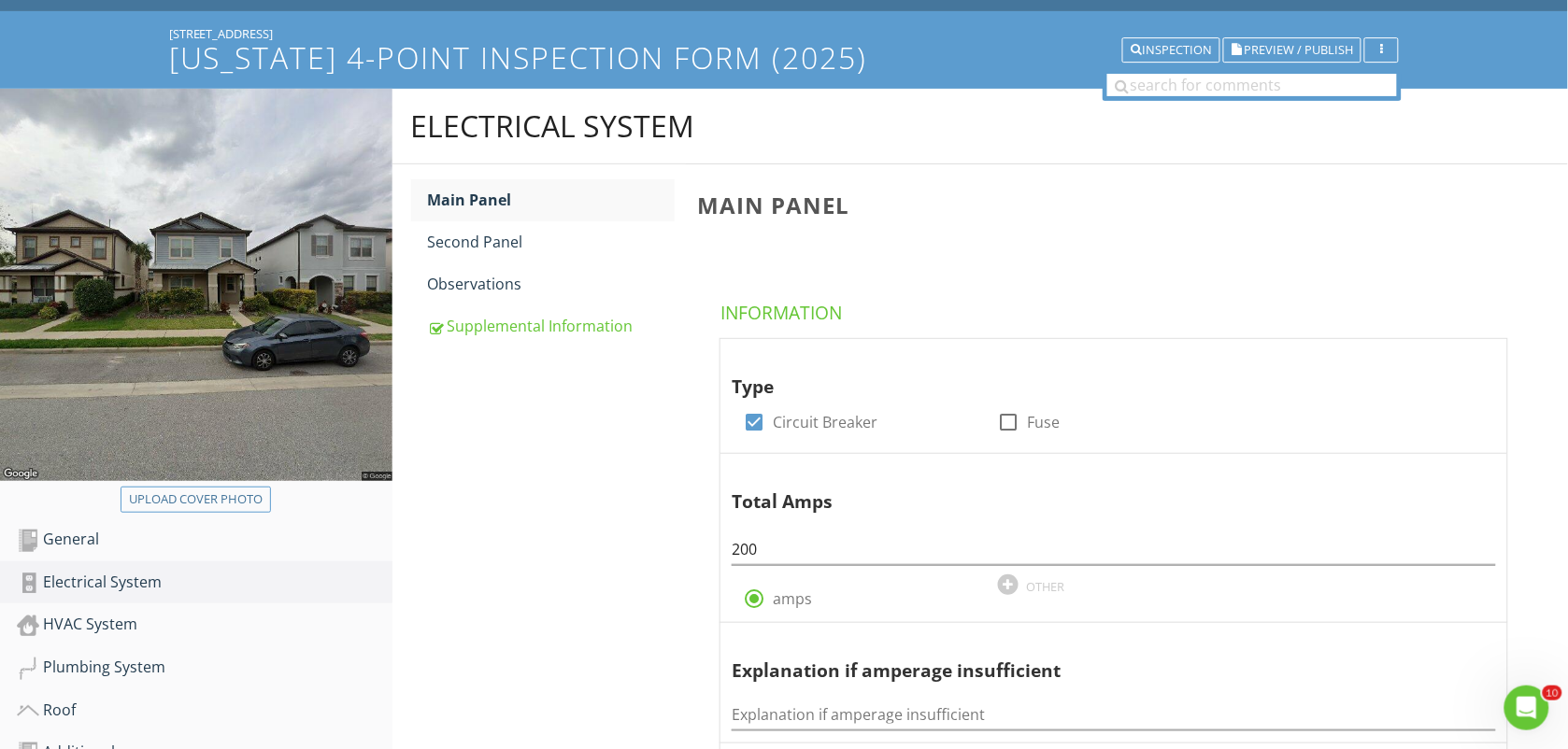 scroll, scrollTop: 104, scrollLeft: 0, axis: vertical 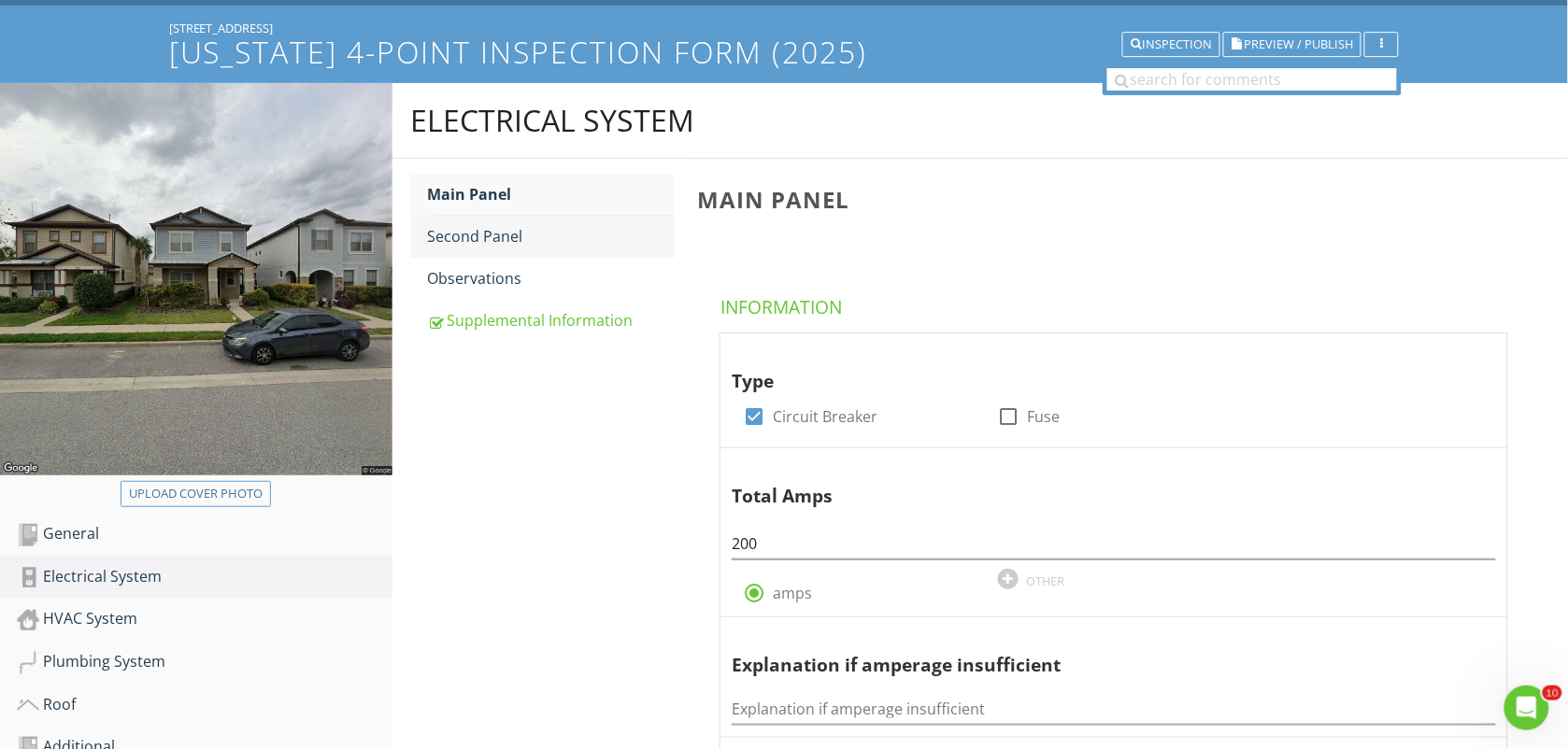 type on "7" 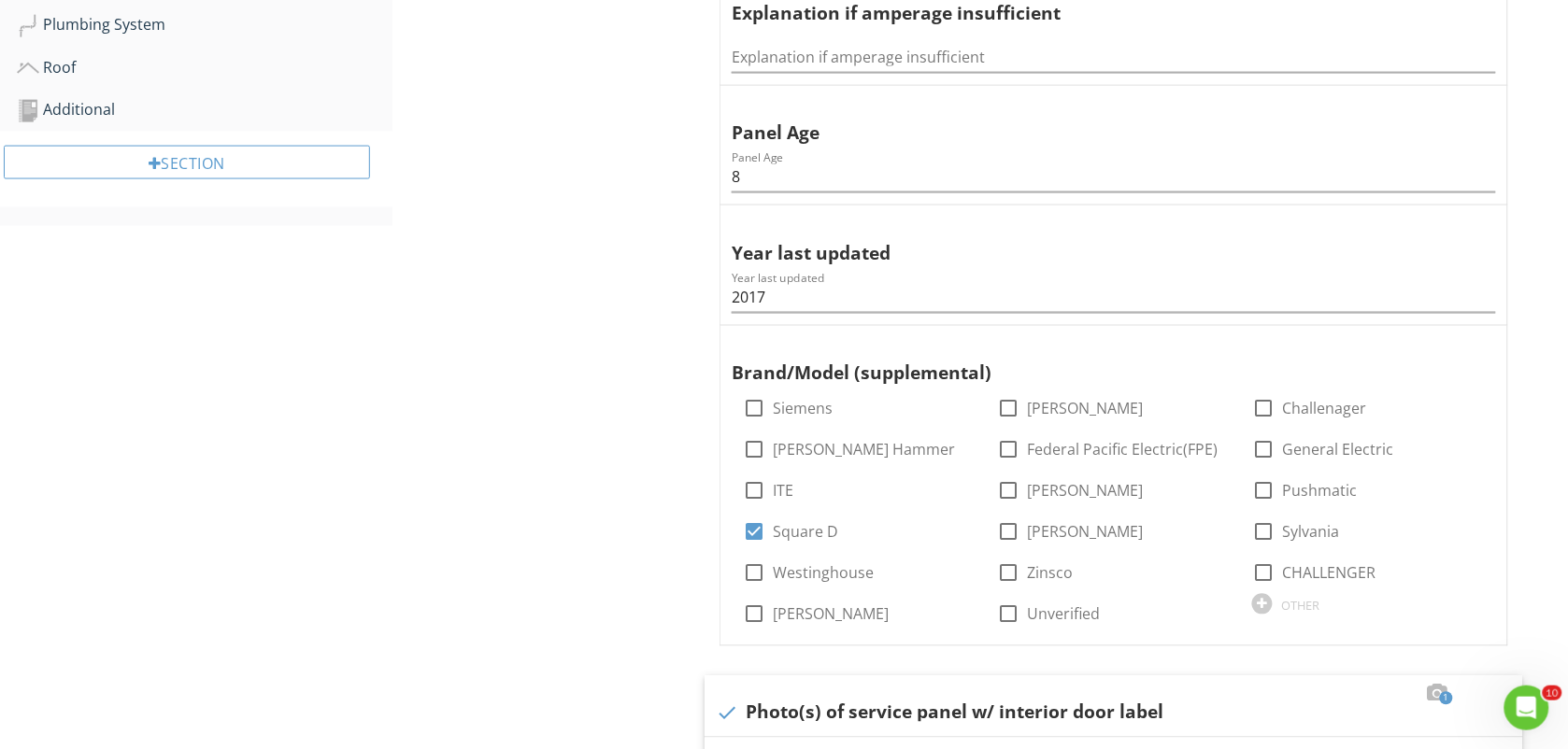 scroll, scrollTop: 750, scrollLeft: 0, axis: vertical 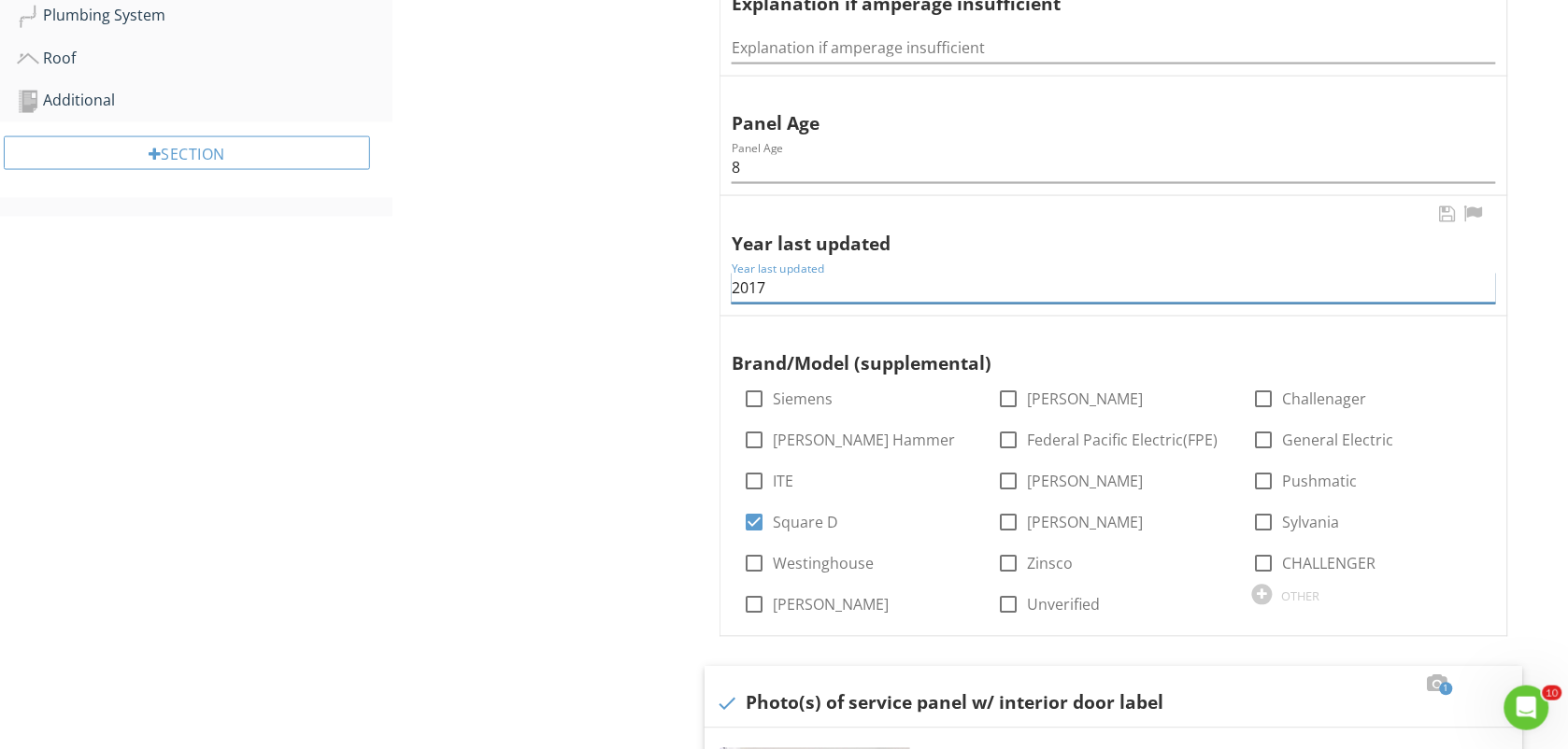 click on "2017" at bounding box center (1114, 288) 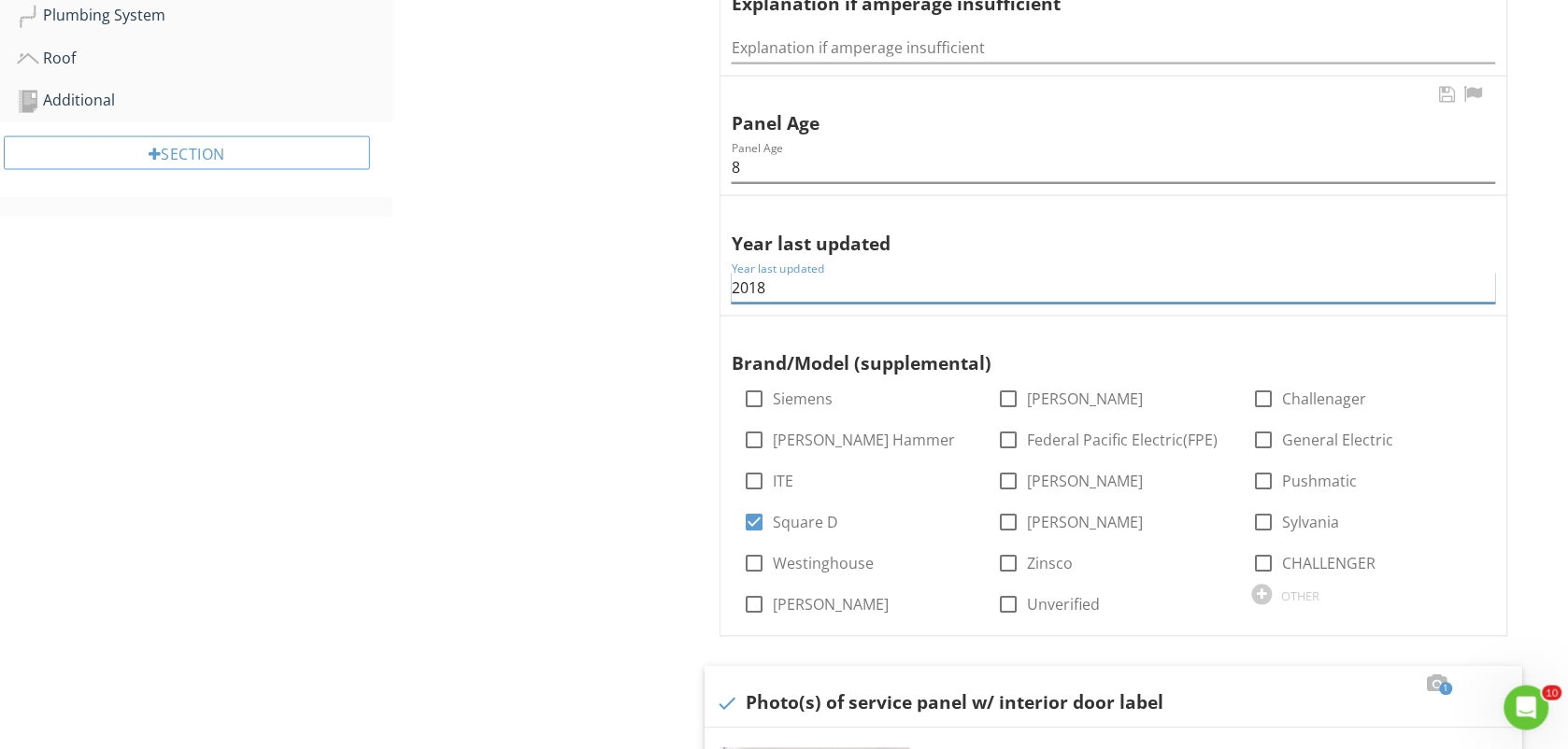 type on "2018" 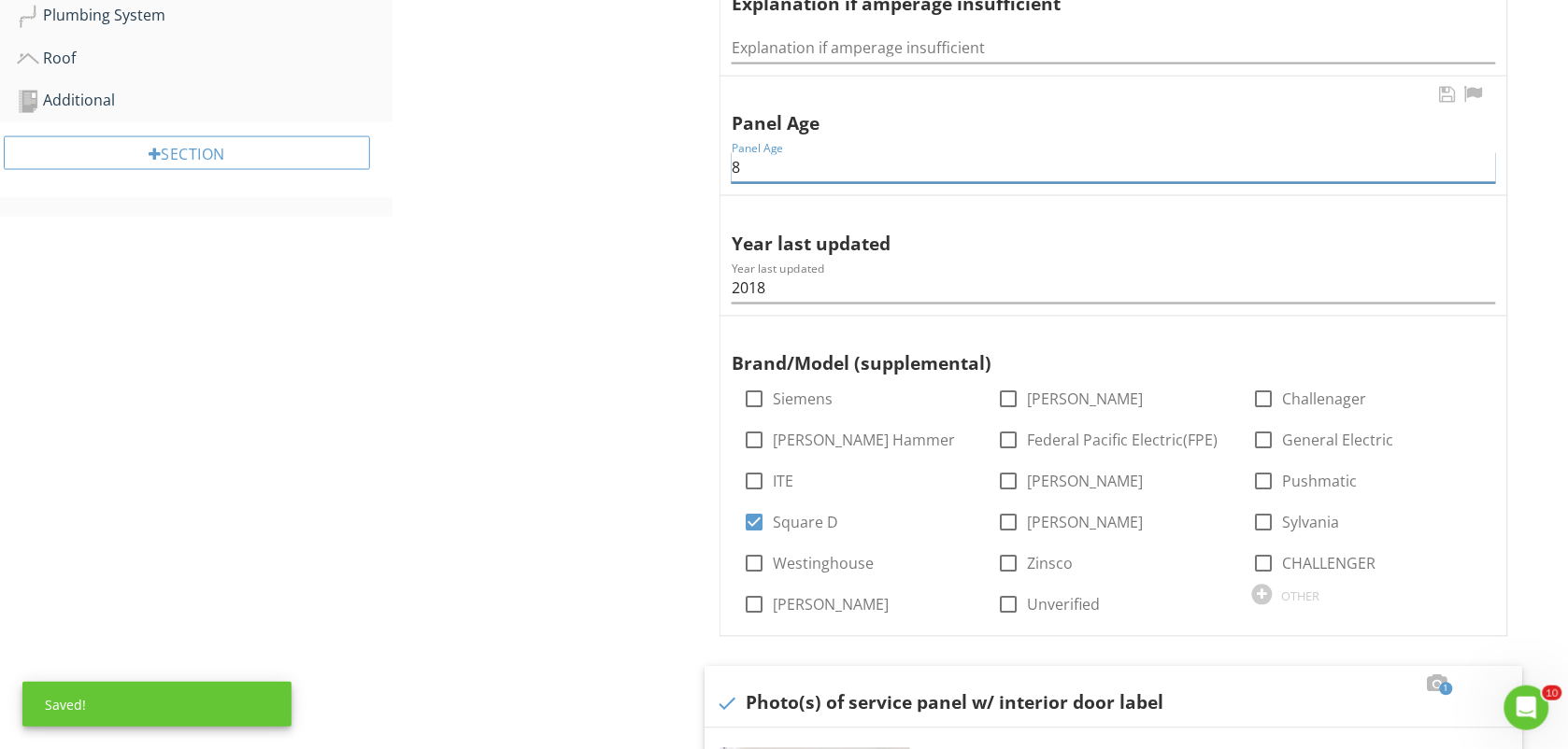 click on "8" at bounding box center [1114, 167] 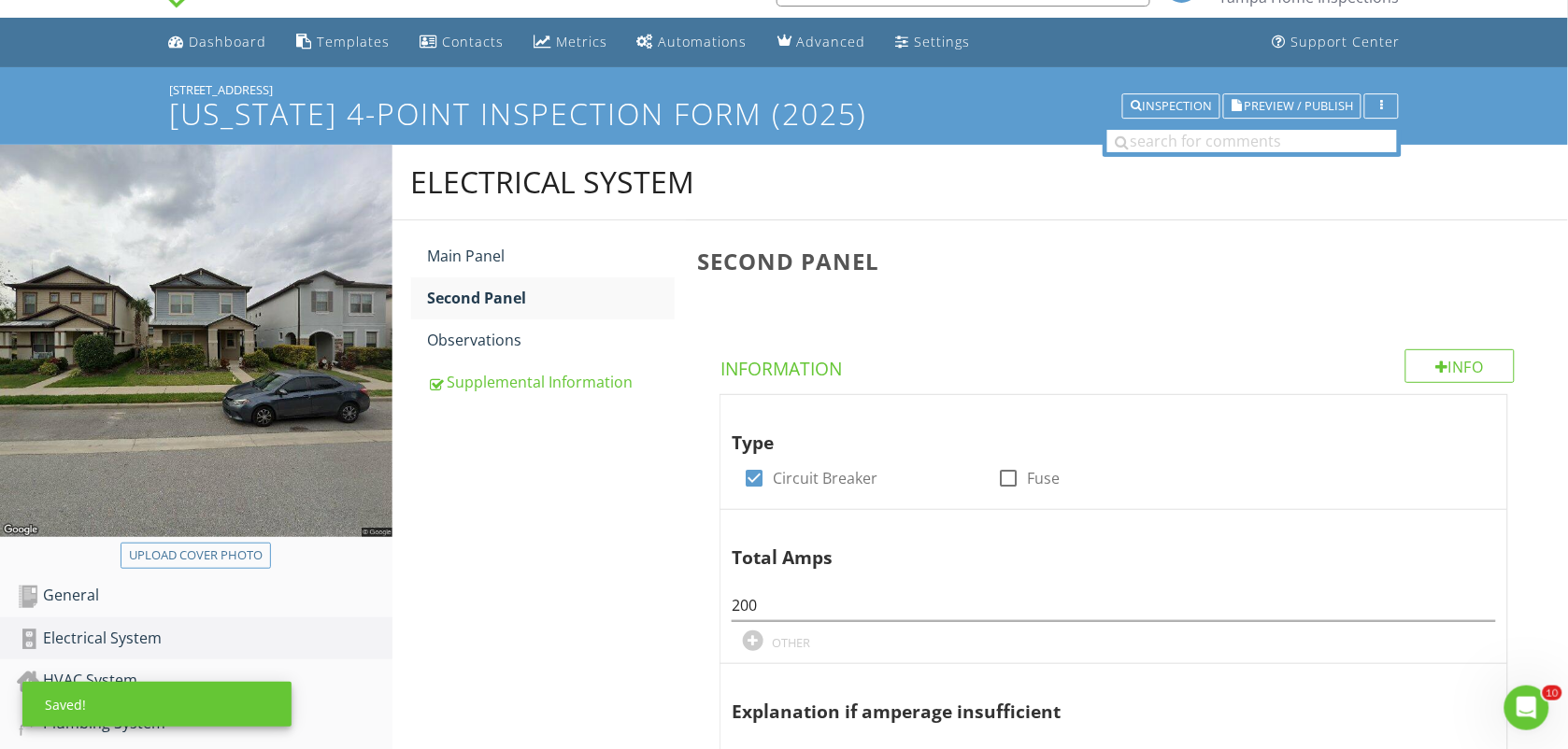 scroll, scrollTop: 0, scrollLeft: 0, axis: both 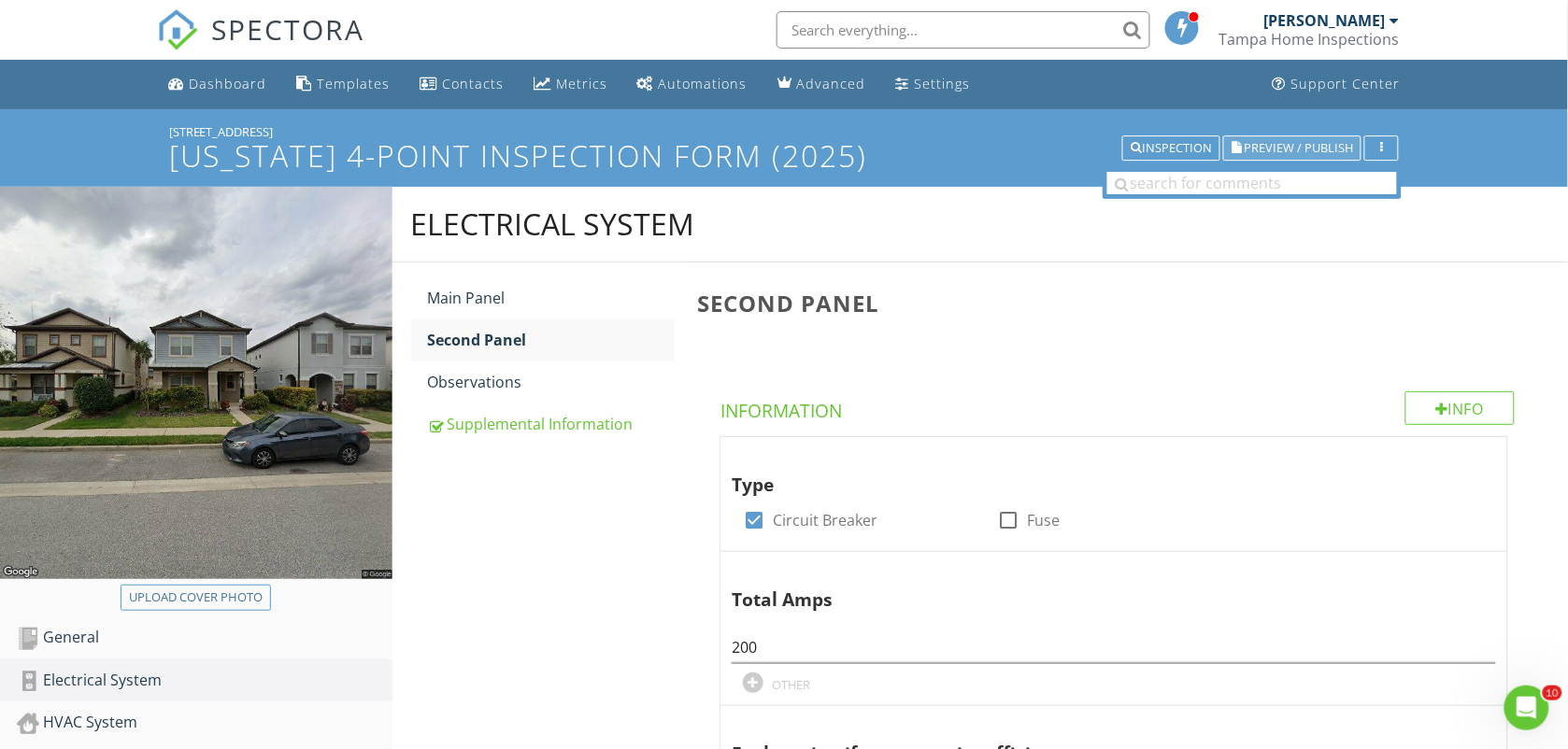 type on "7" 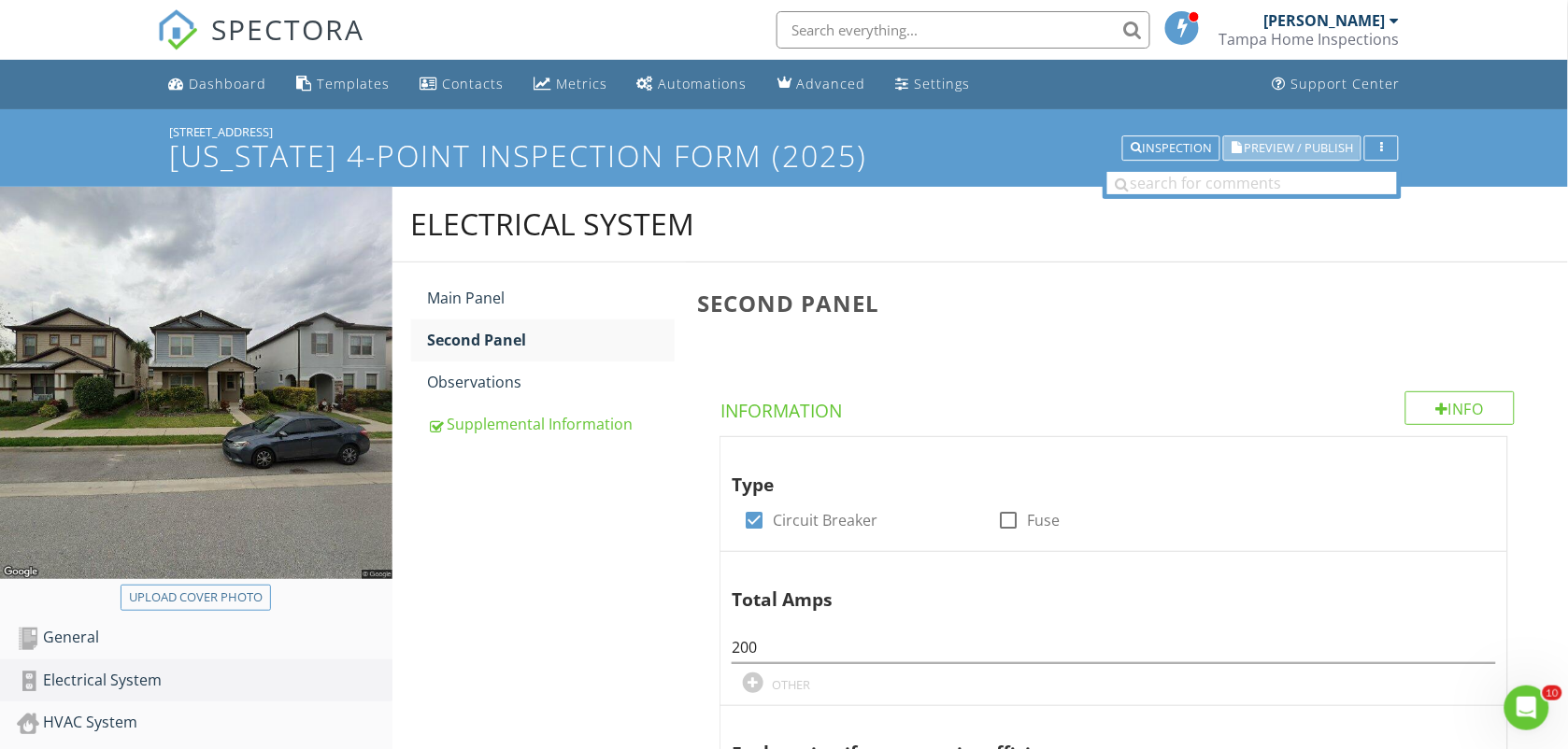 click on "Preview / Publish" at bounding box center [1298, 148] 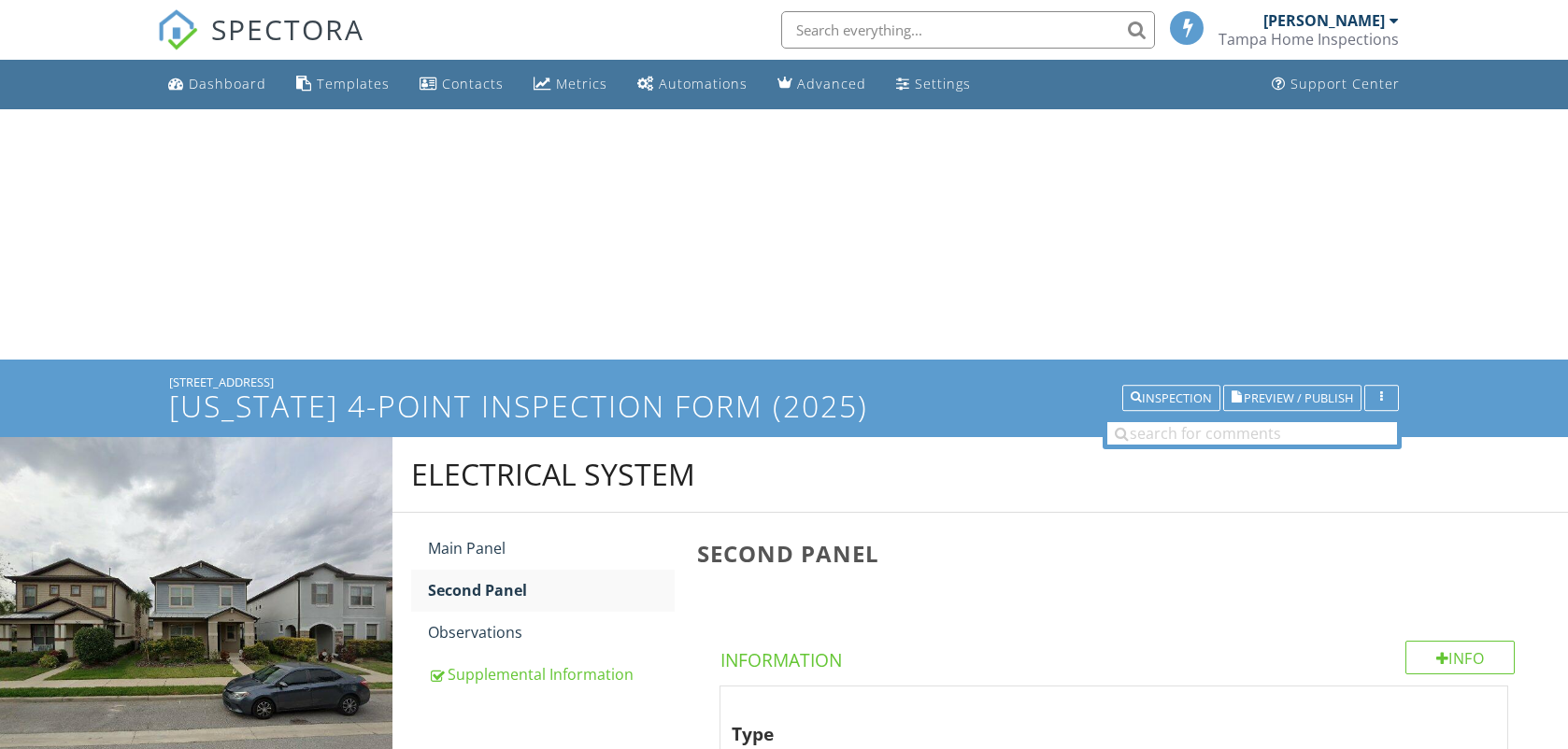 scroll, scrollTop: 0, scrollLeft: 0, axis: both 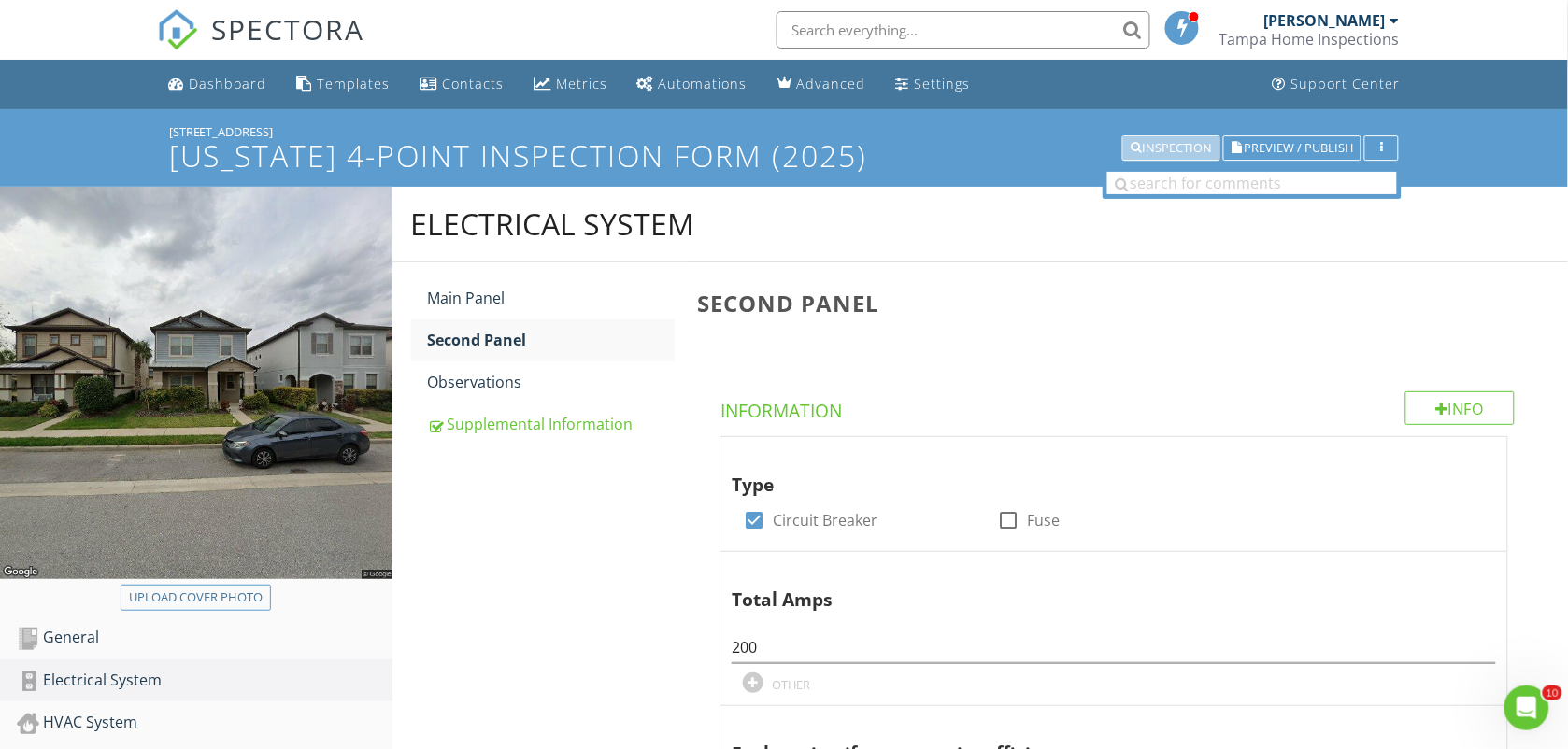 click on "Inspection" at bounding box center [1171, 148] 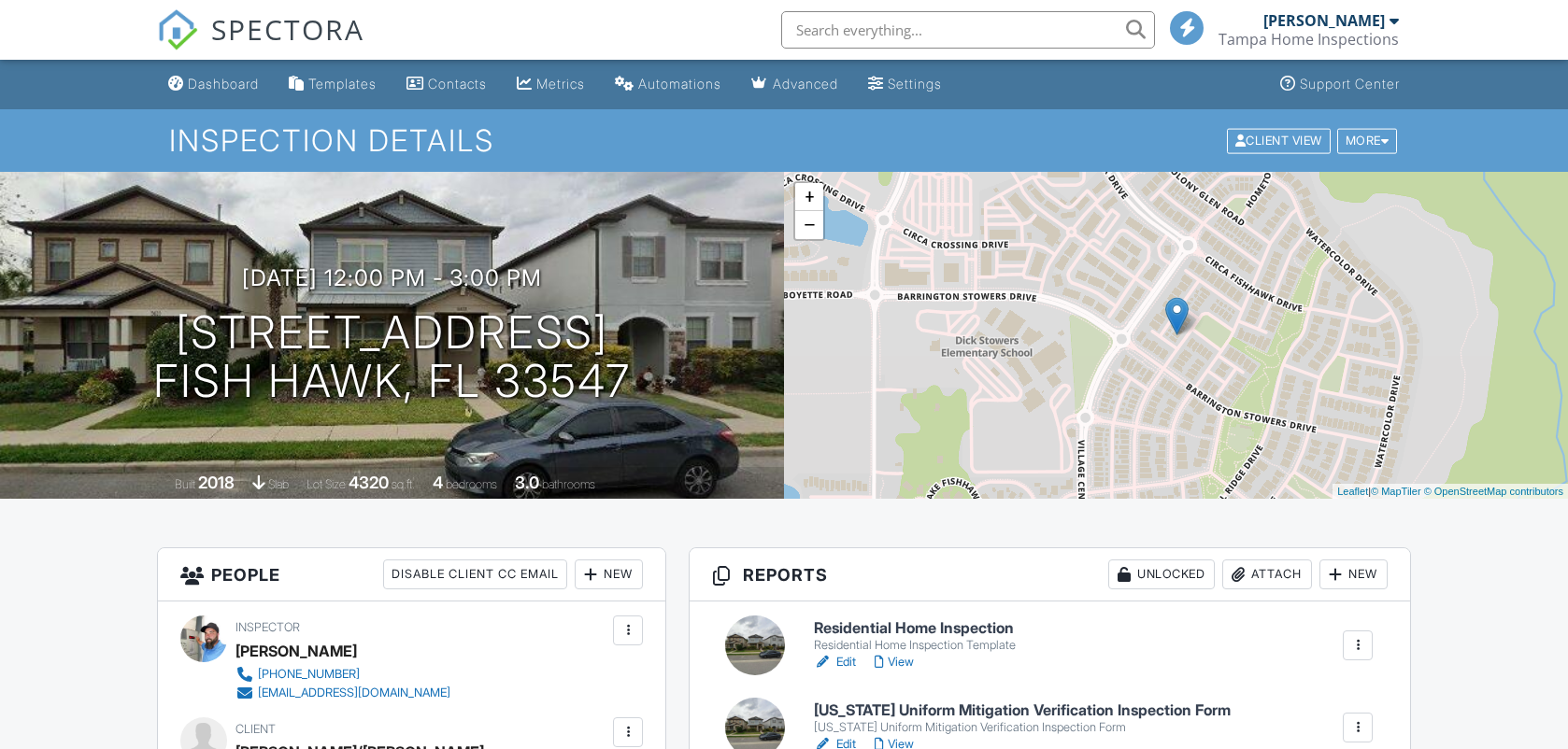 scroll, scrollTop: 0, scrollLeft: 0, axis: both 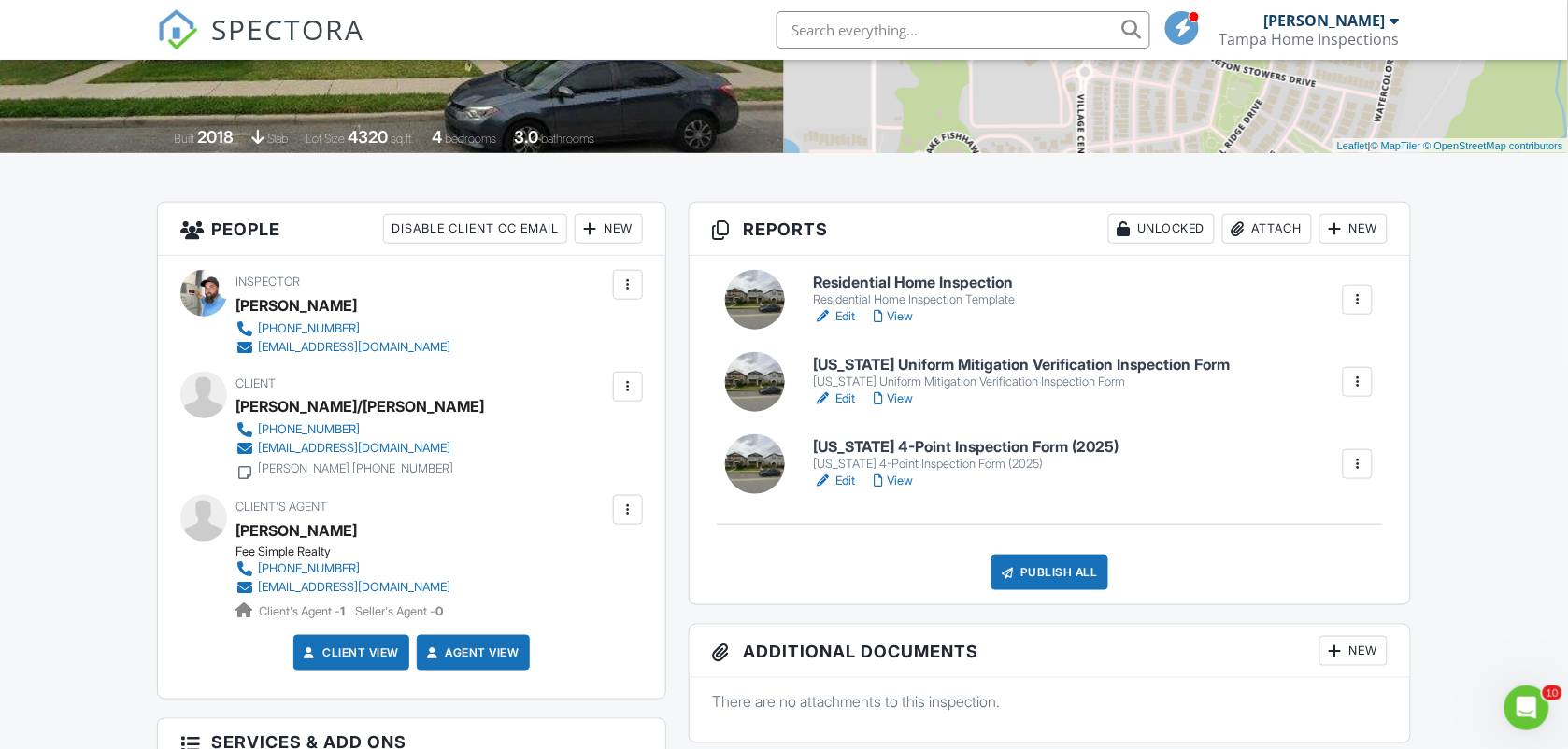 click on "[US_STATE] 4-Point Inspection Form (2025)" at bounding box center [966, 464] 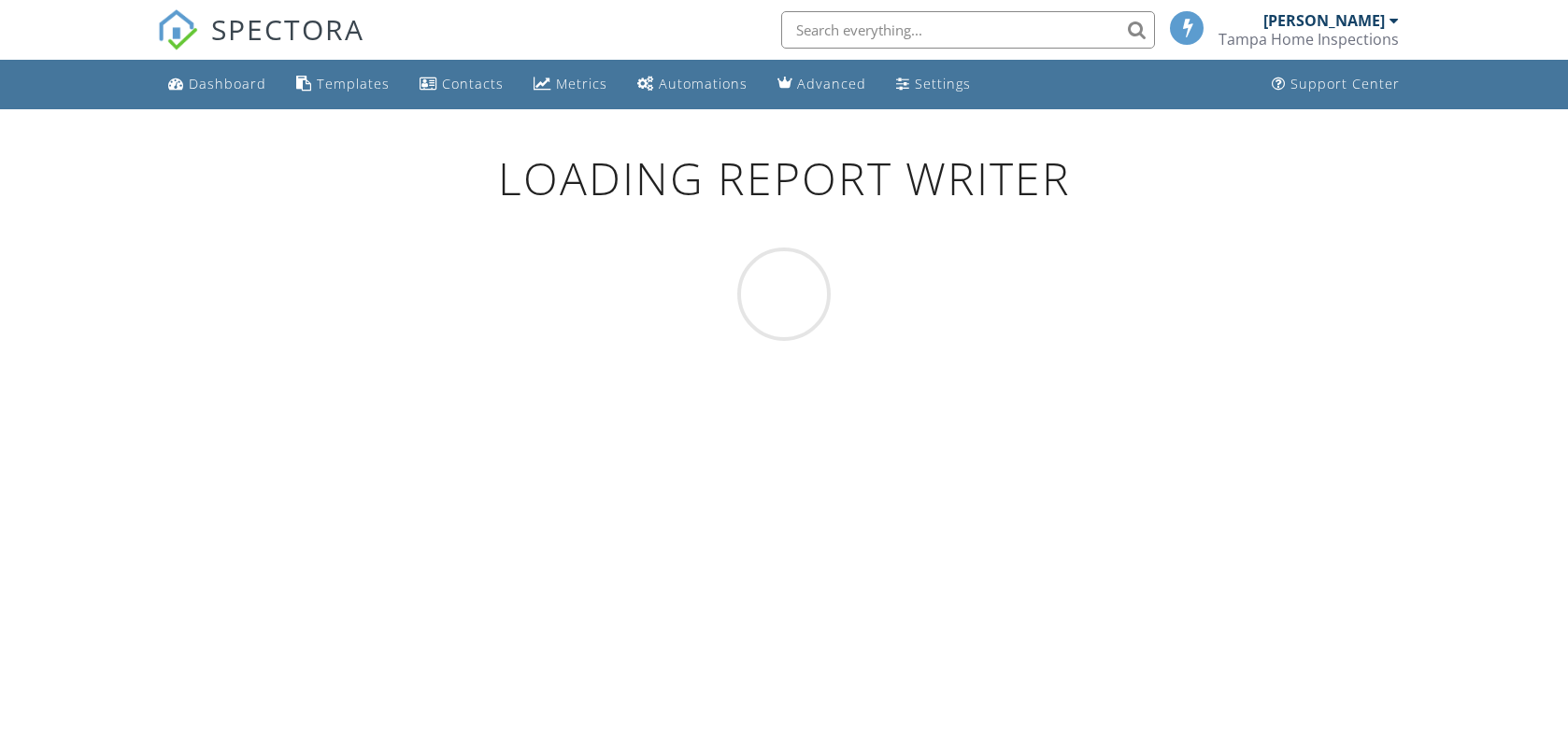 scroll, scrollTop: 0, scrollLeft: 0, axis: both 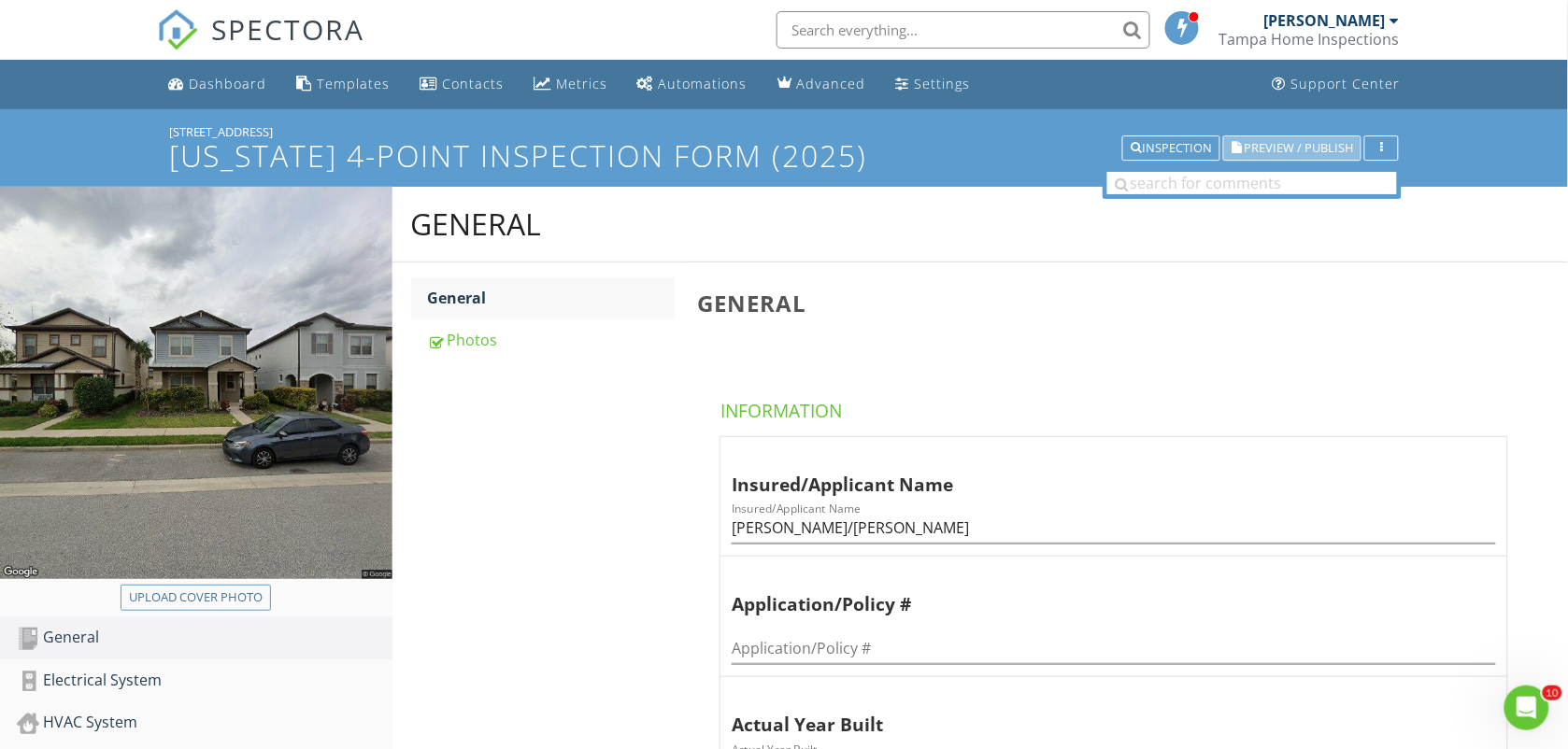 click on "Preview / Publish" at bounding box center (1298, 148) 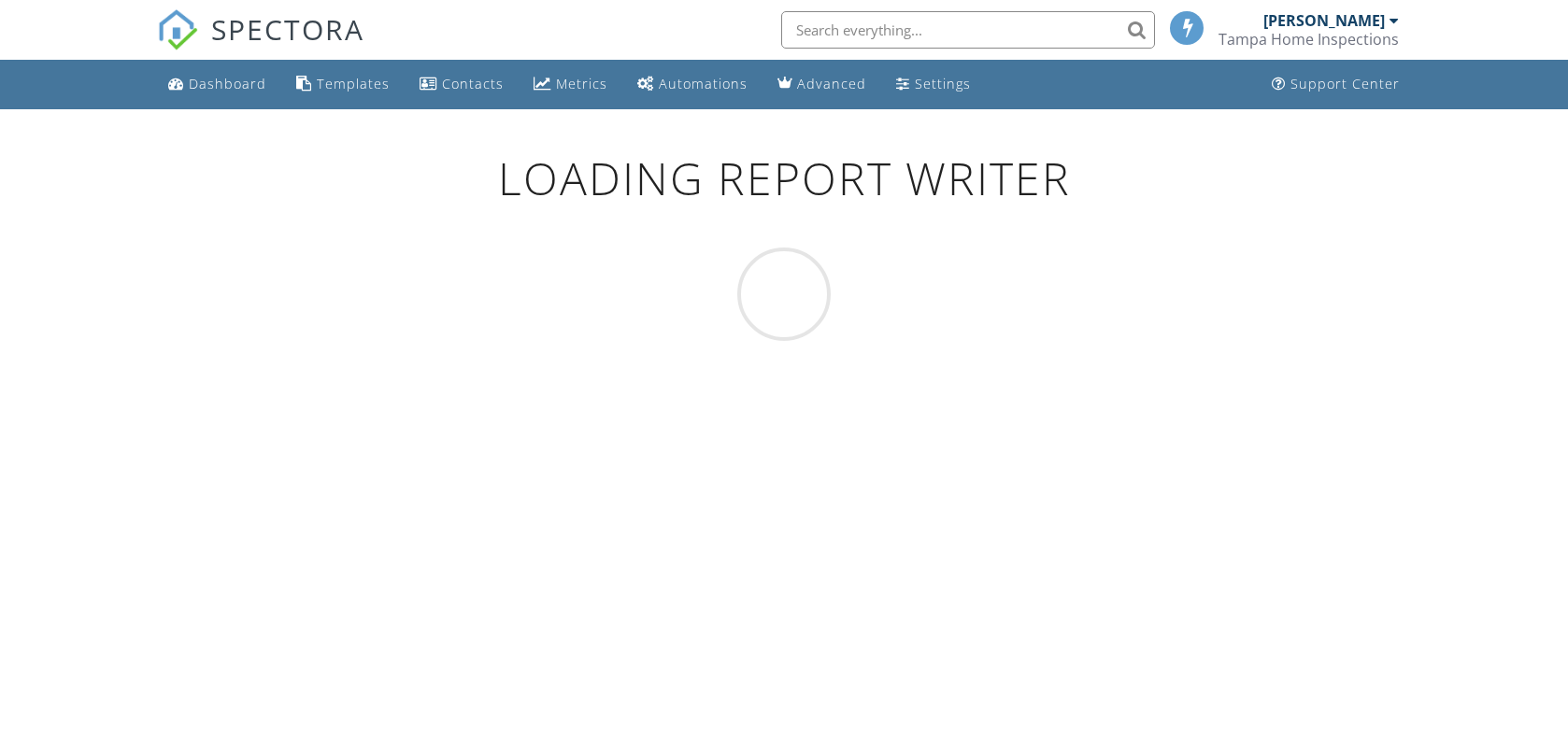 scroll, scrollTop: 0, scrollLeft: 0, axis: both 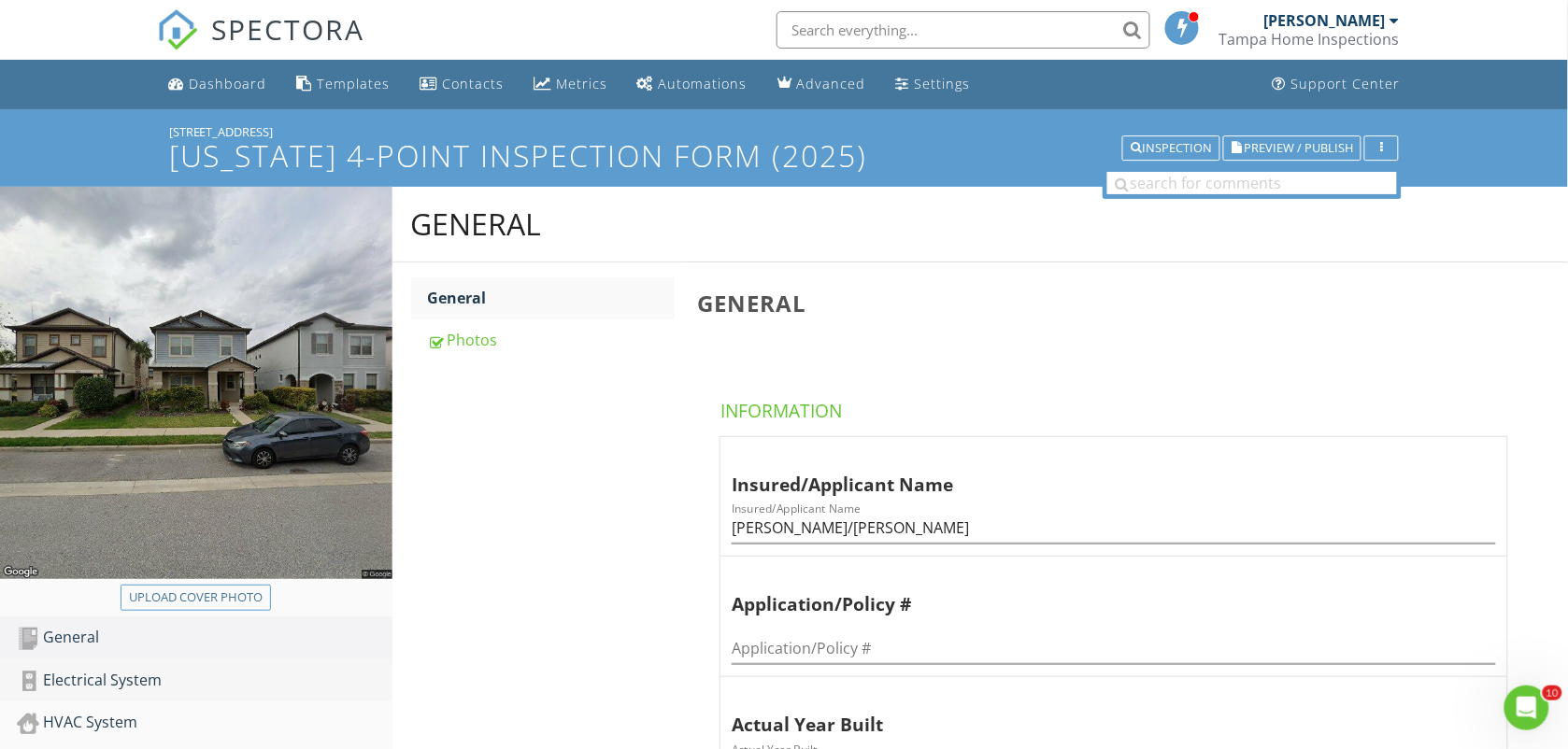 click on "Electrical System" at bounding box center (205, 681) 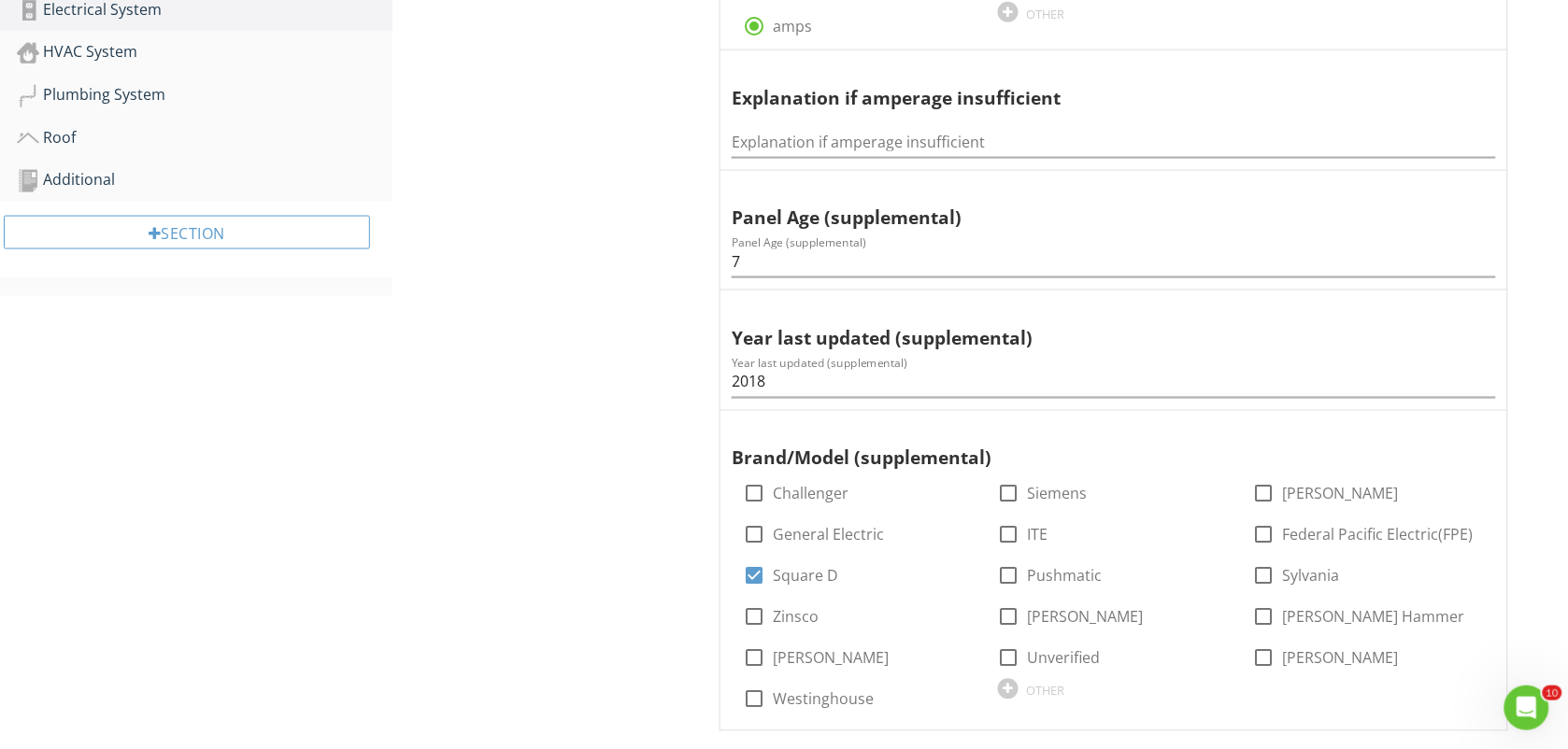 scroll, scrollTop: 687, scrollLeft: 0, axis: vertical 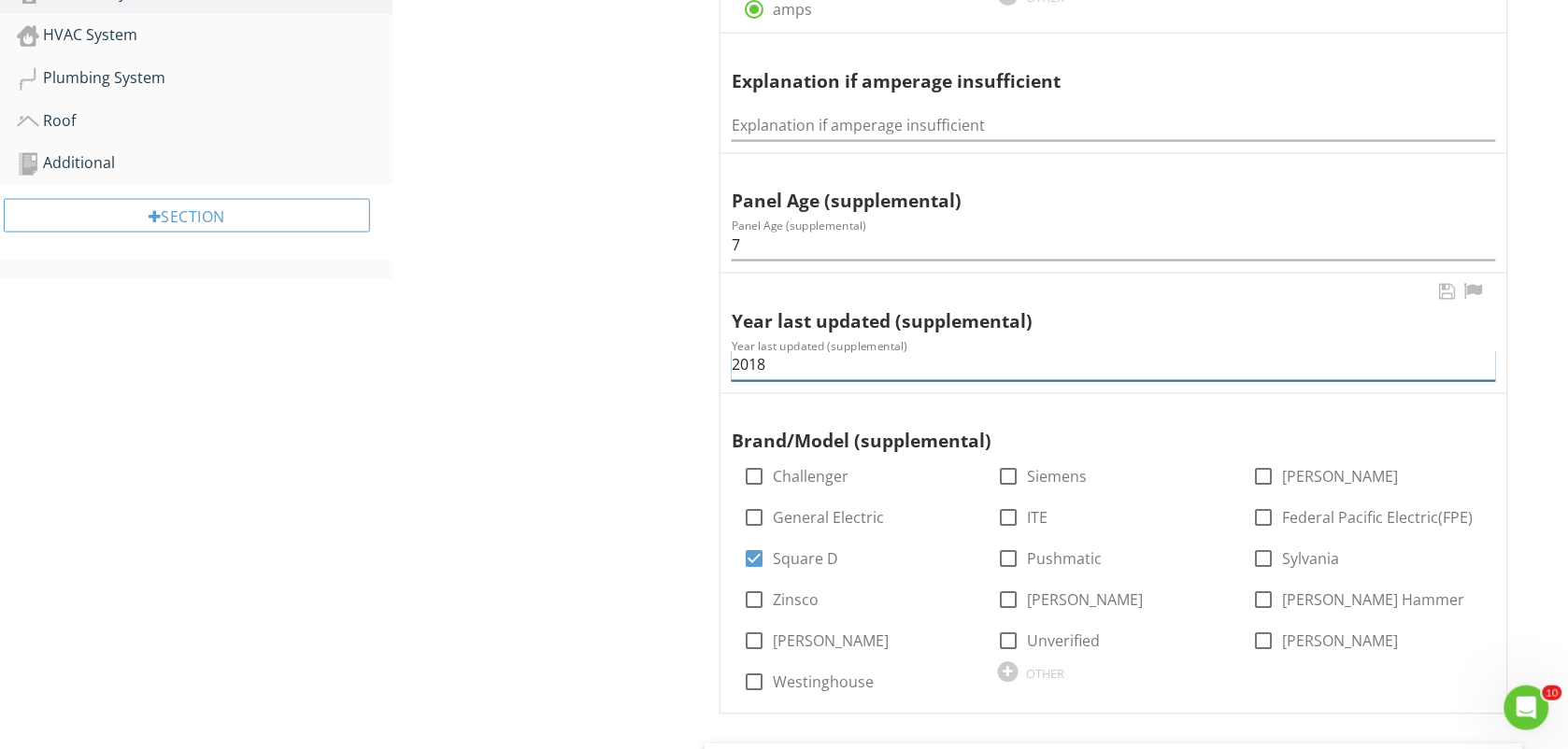 click on "2018" at bounding box center [1114, 365] 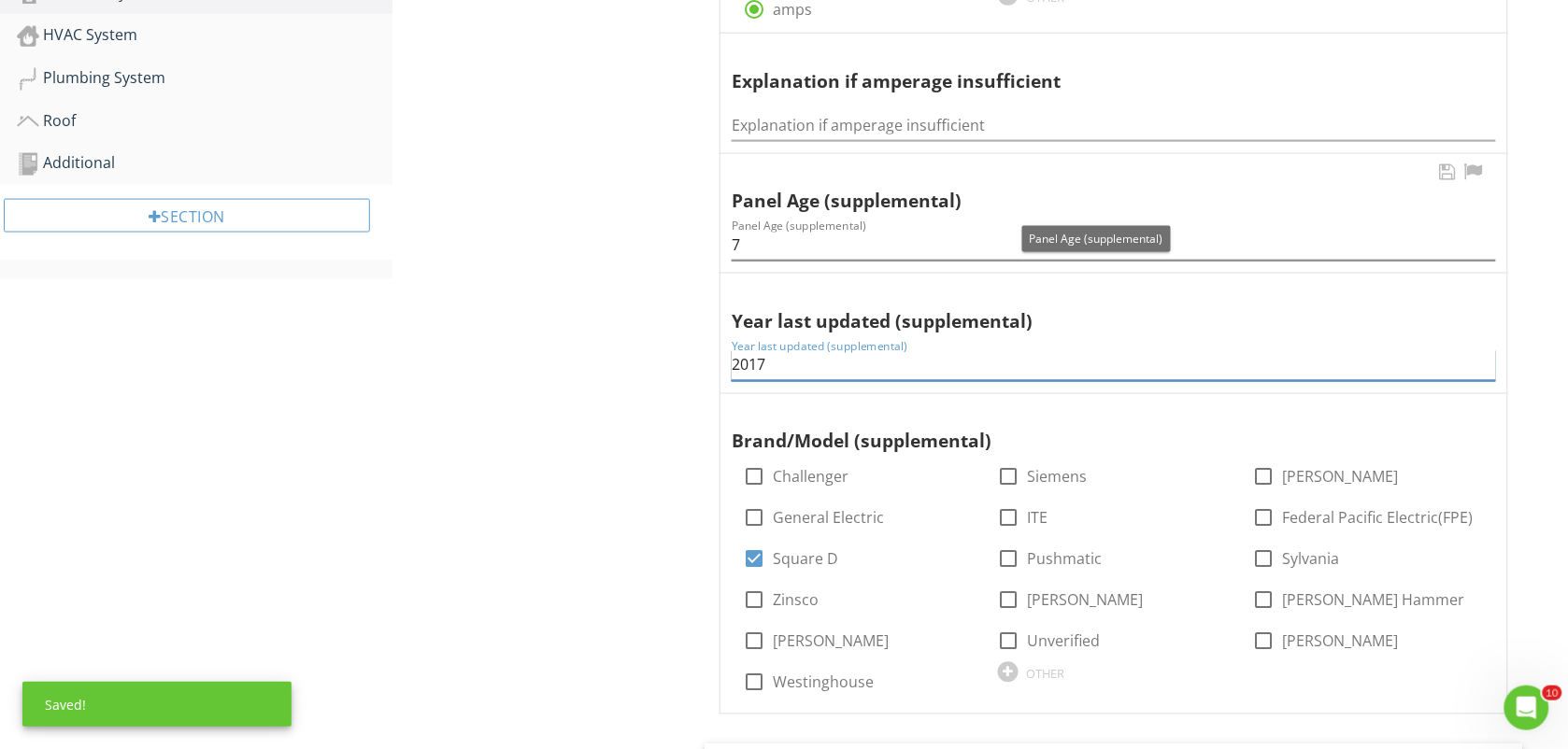 type on "2017" 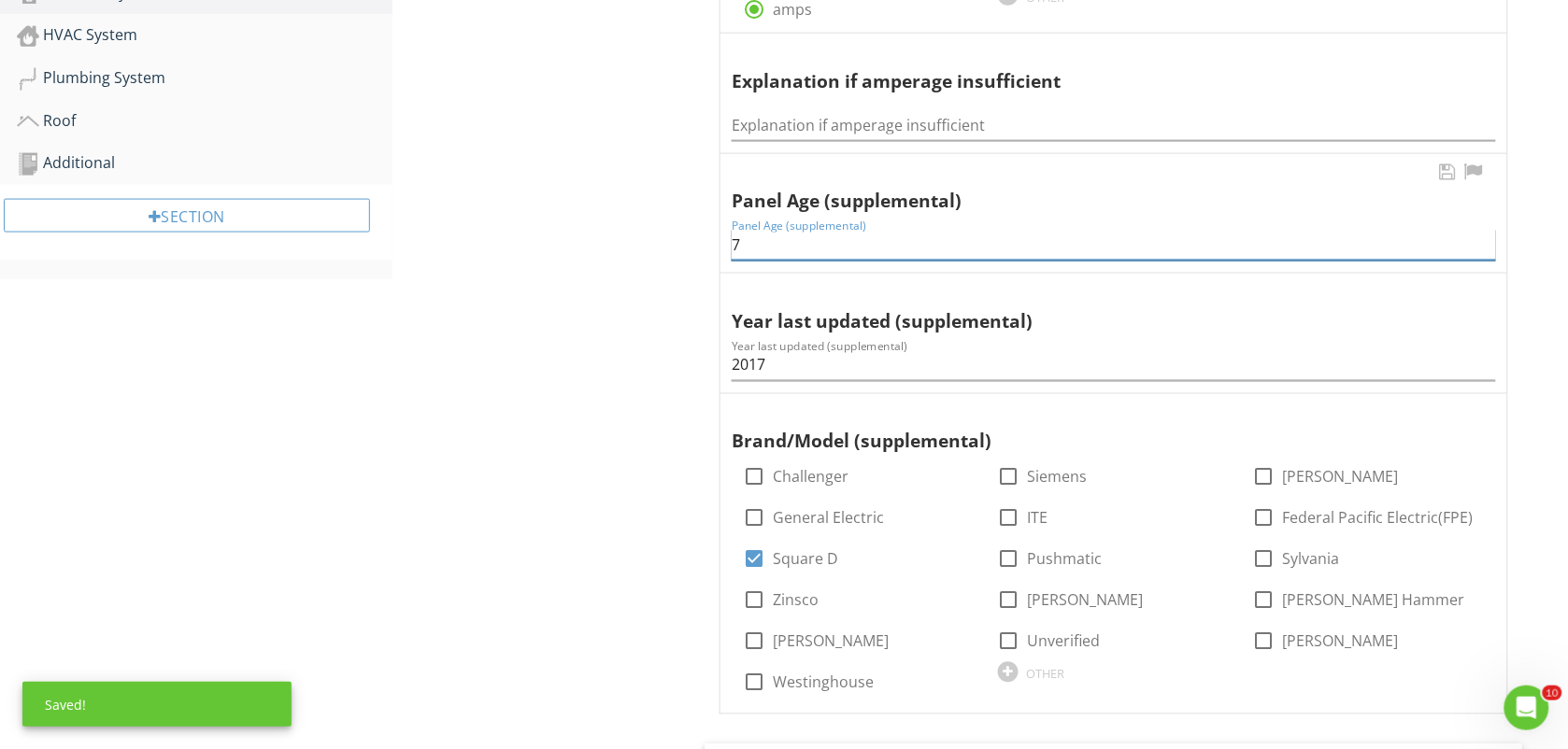 click on "7" at bounding box center [1114, 245] 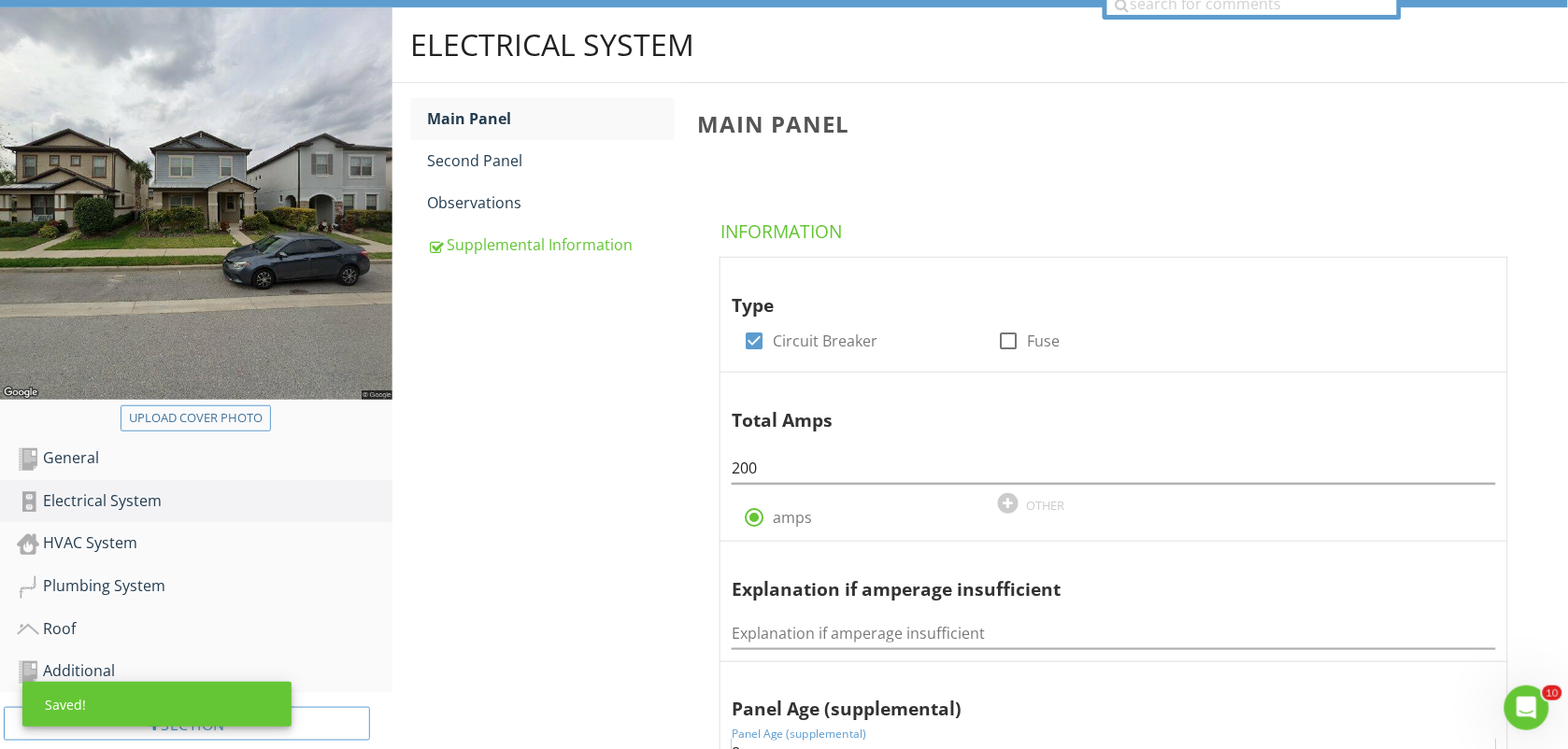 scroll, scrollTop: 136, scrollLeft: 0, axis: vertical 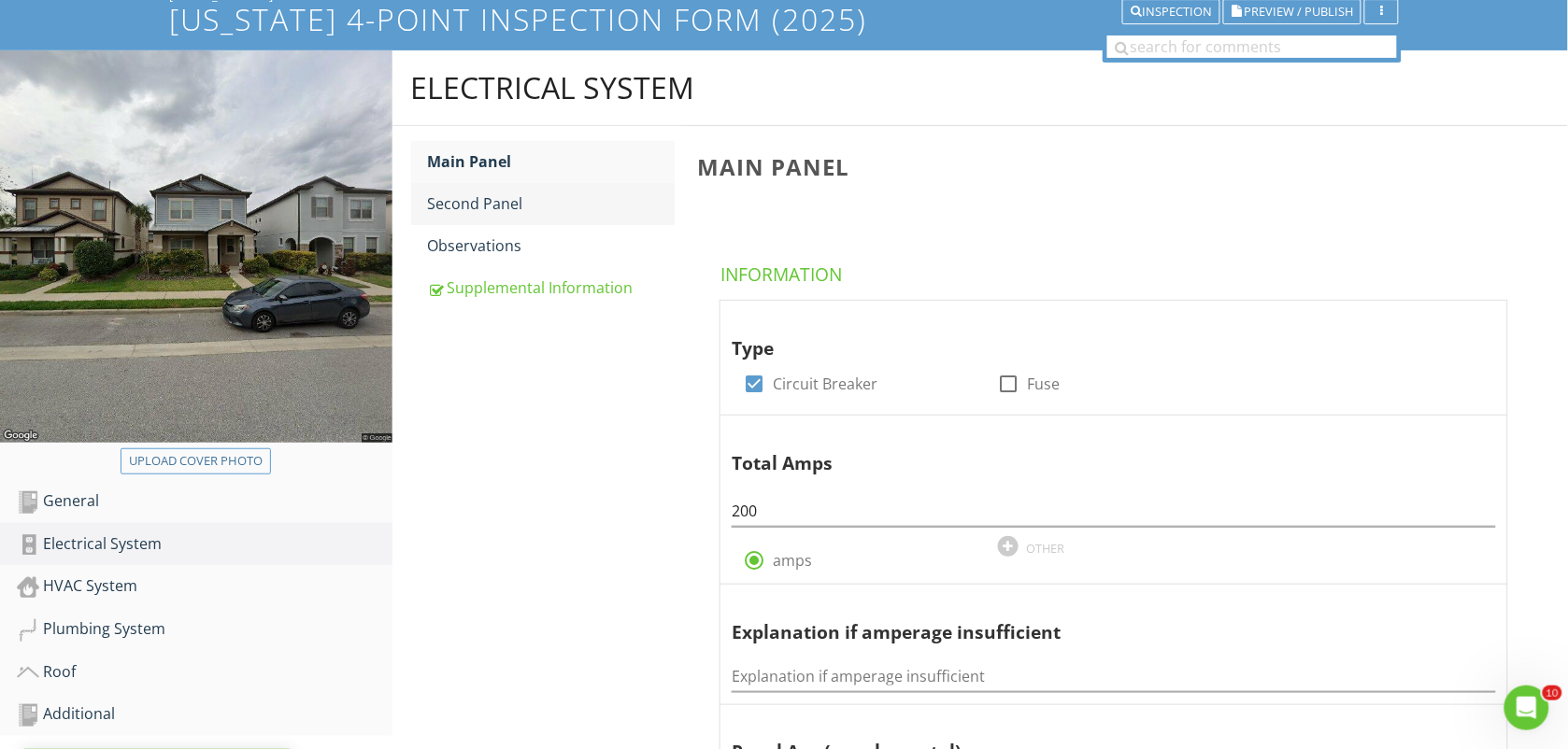 type on "8" 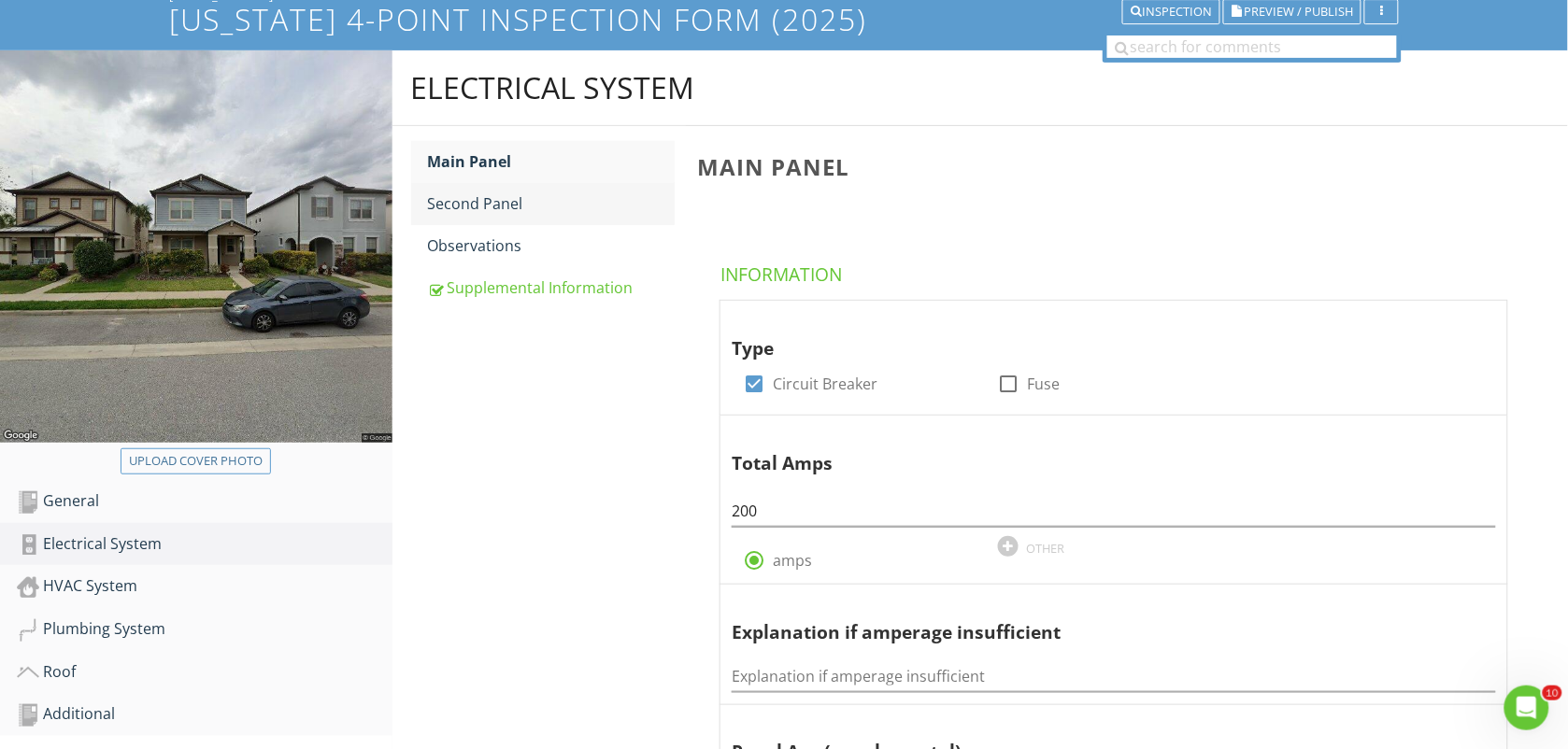 click on "Second Panel" at bounding box center [551, 204] 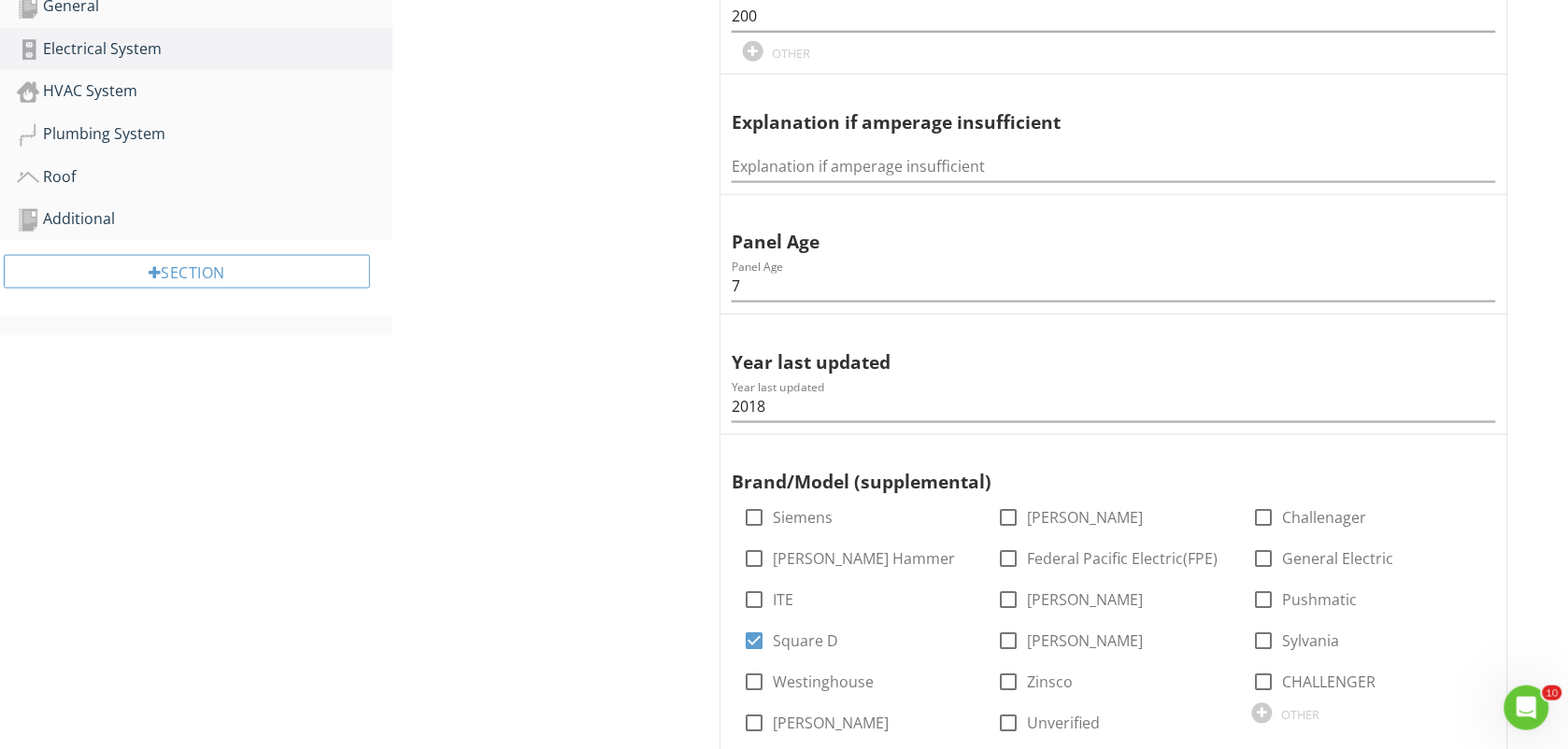 scroll, scrollTop: 621, scrollLeft: 0, axis: vertical 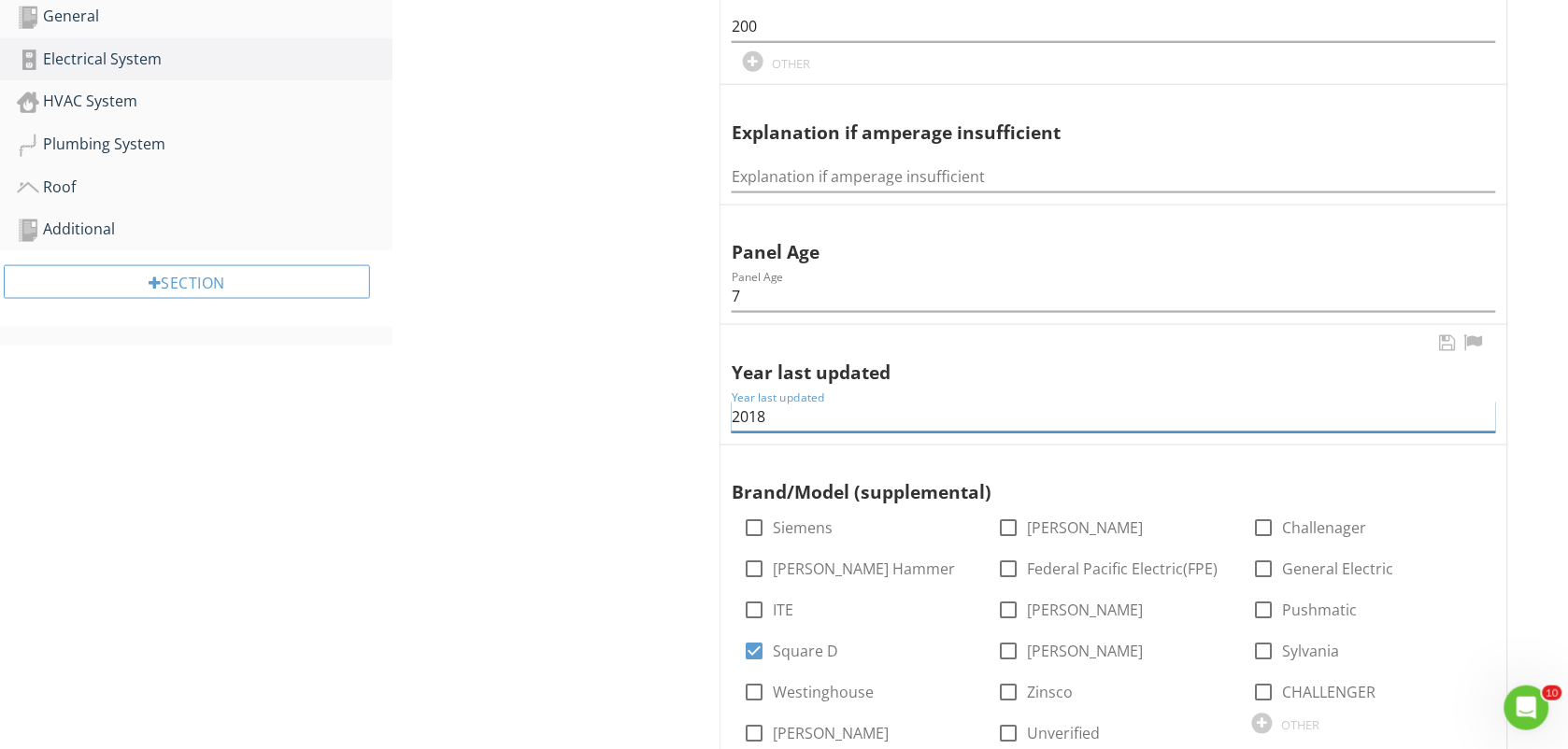 click on "2018" at bounding box center [1114, 417] 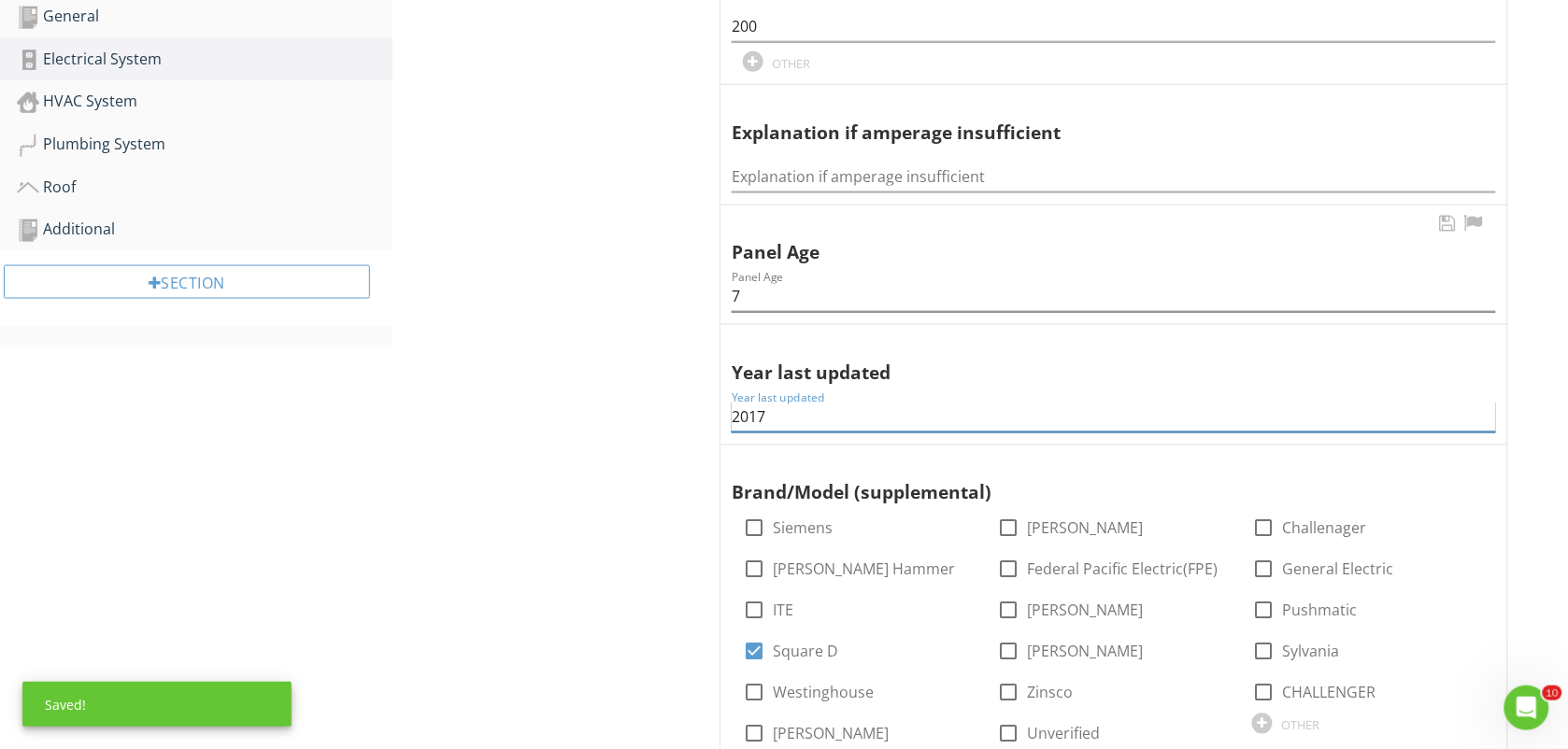 type on "2017" 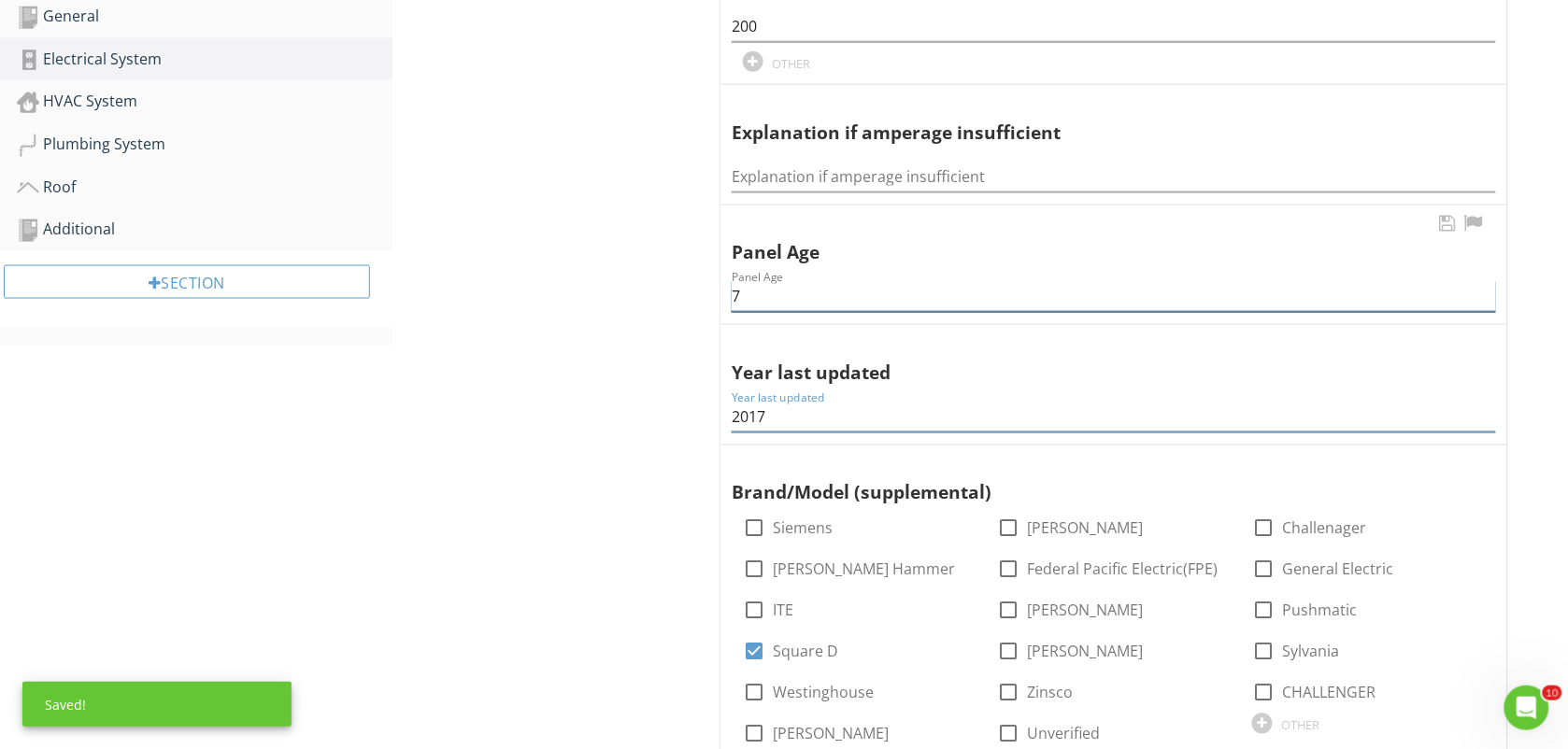 click on "7" at bounding box center (1114, 296) 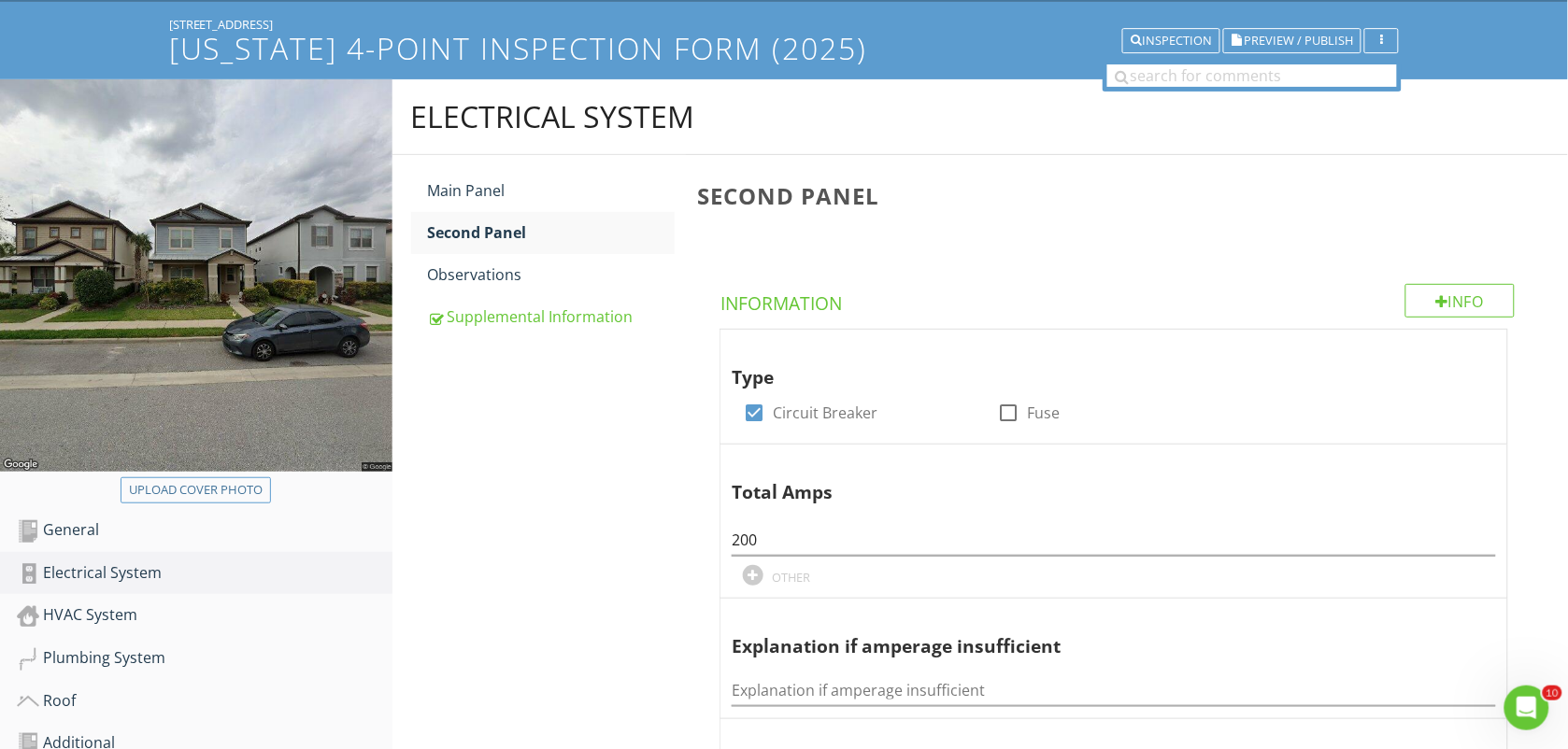 scroll, scrollTop: 65, scrollLeft: 0, axis: vertical 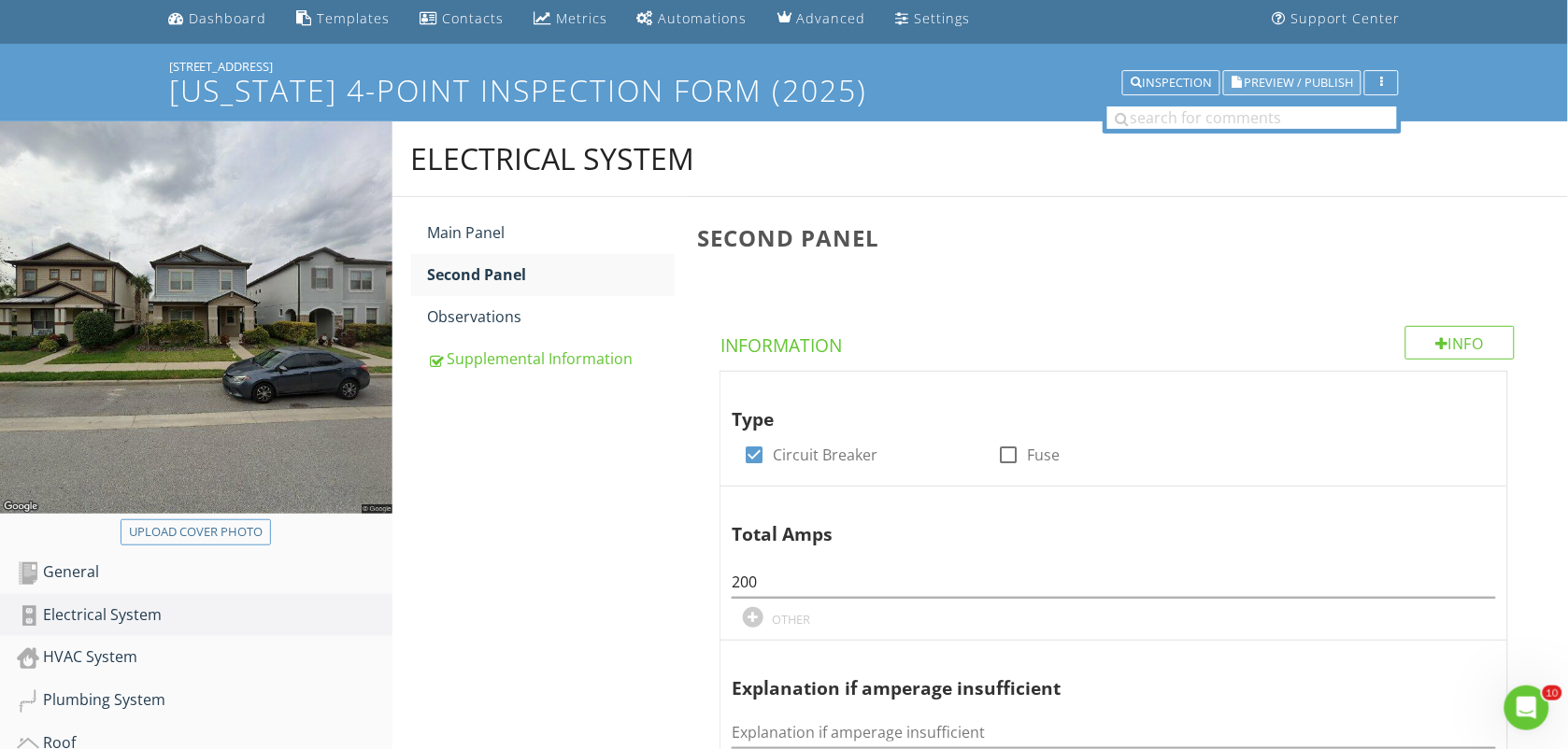type on "8" 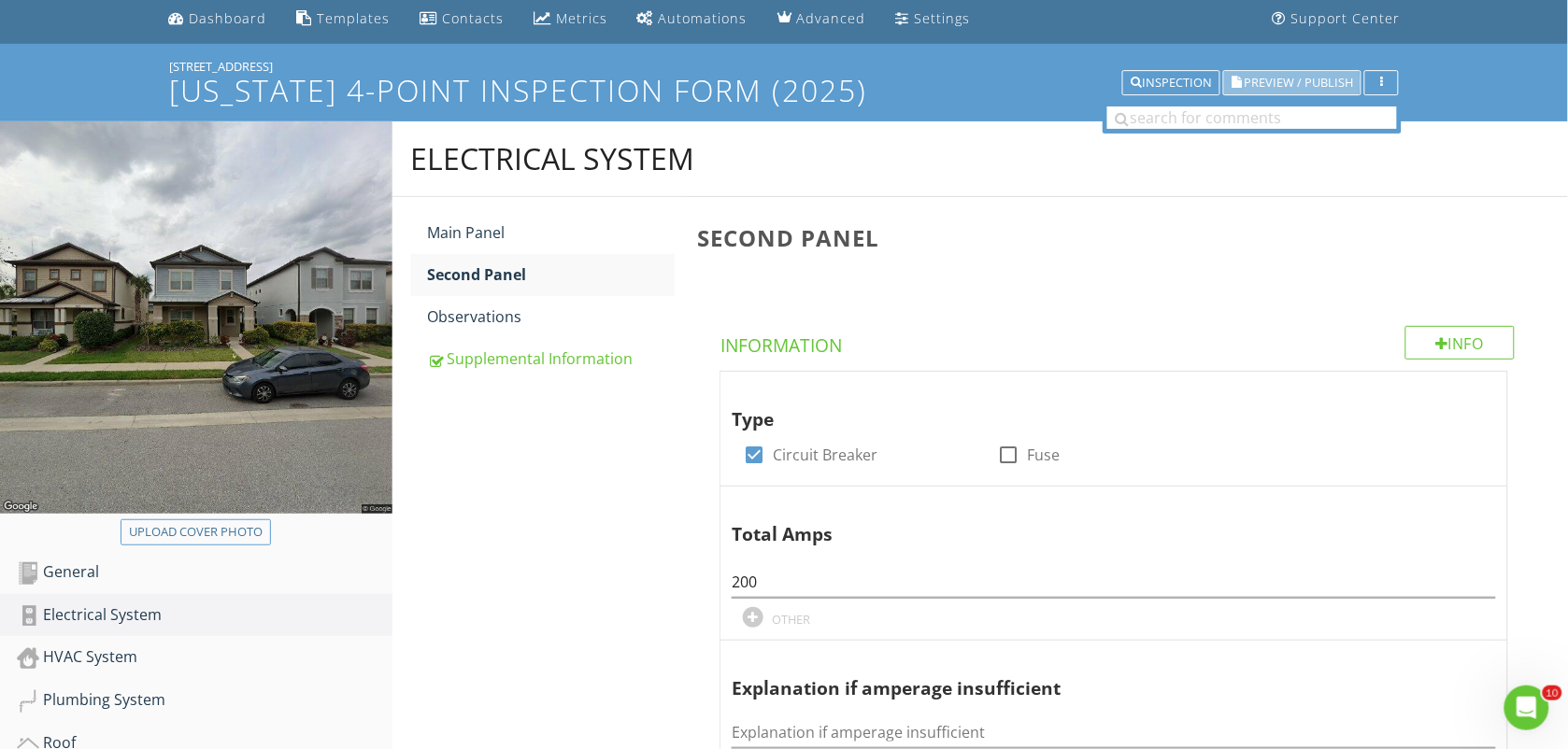 click on "Preview / Publish" at bounding box center [1298, 82] 